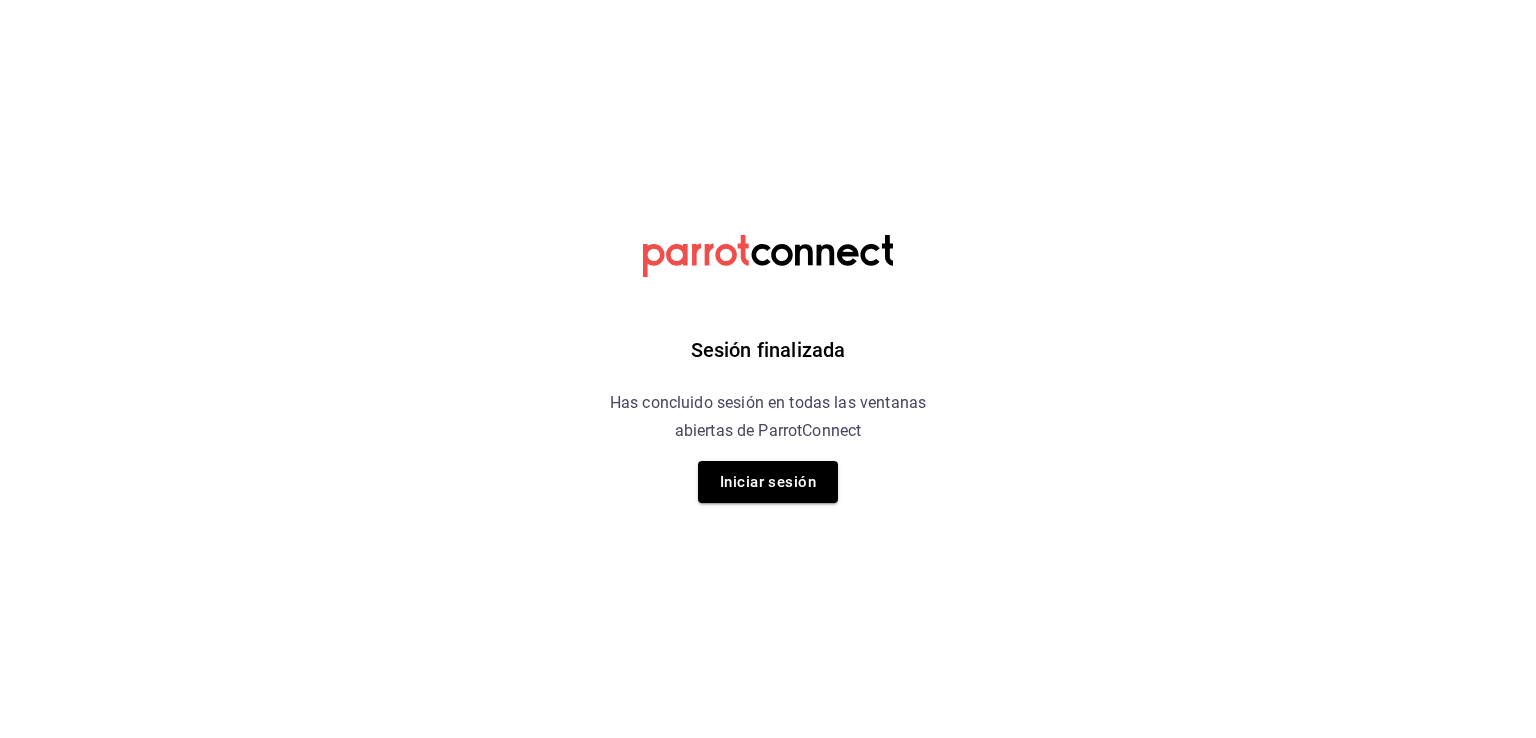 scroll, scrollTop: 0, scrollLeft: 0, axis: both 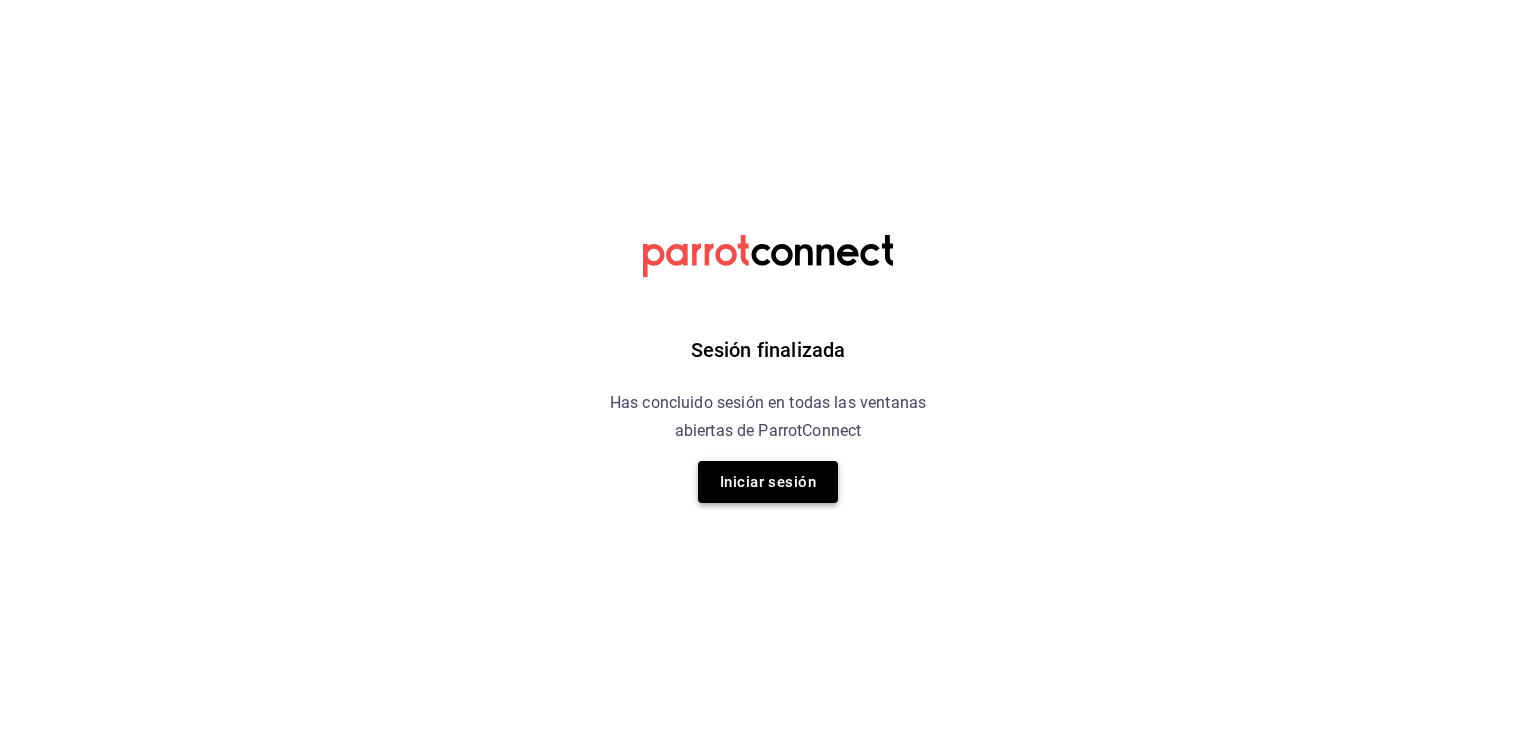 click on "Iniciar sesión" at bounding box center (768, 482) 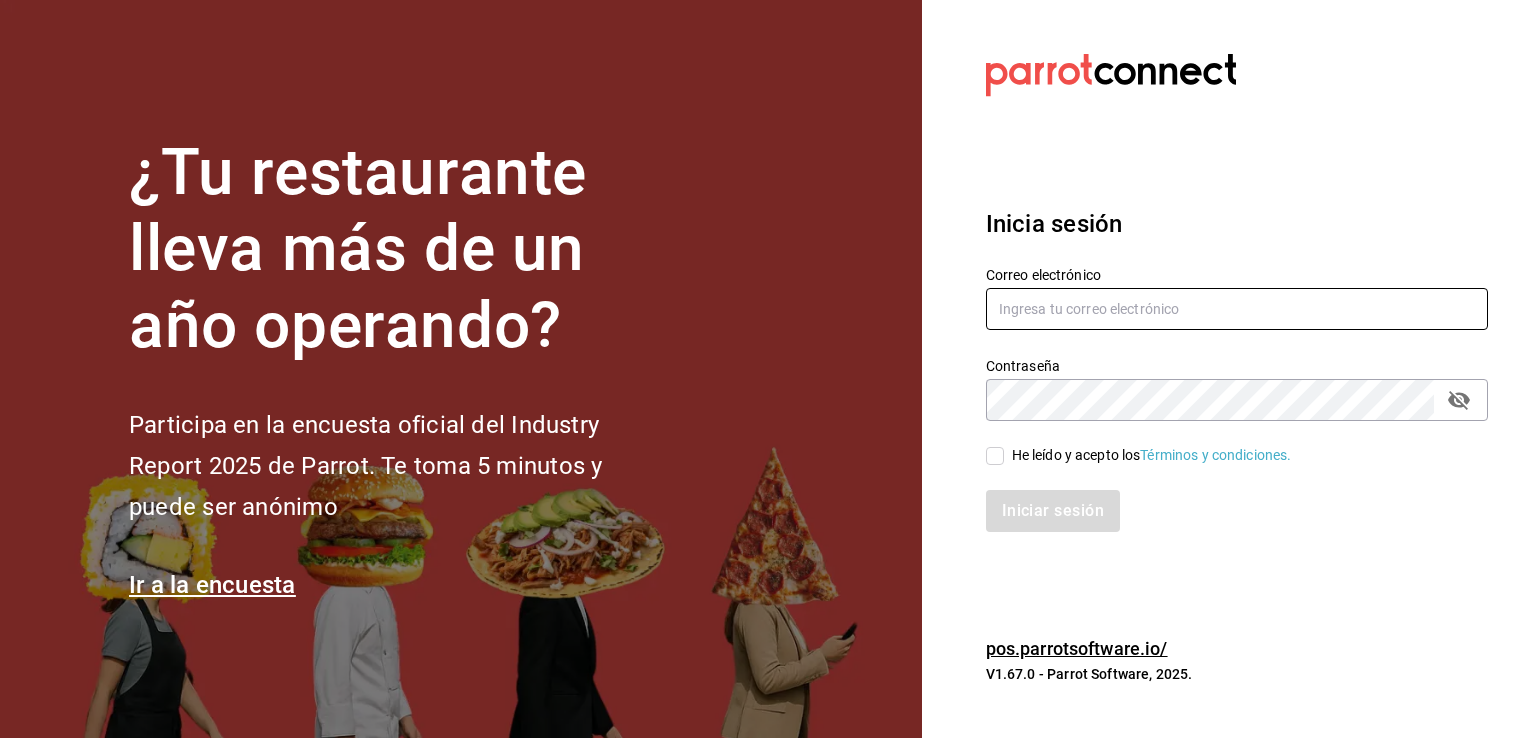 click at bounding box center (1237, 309) 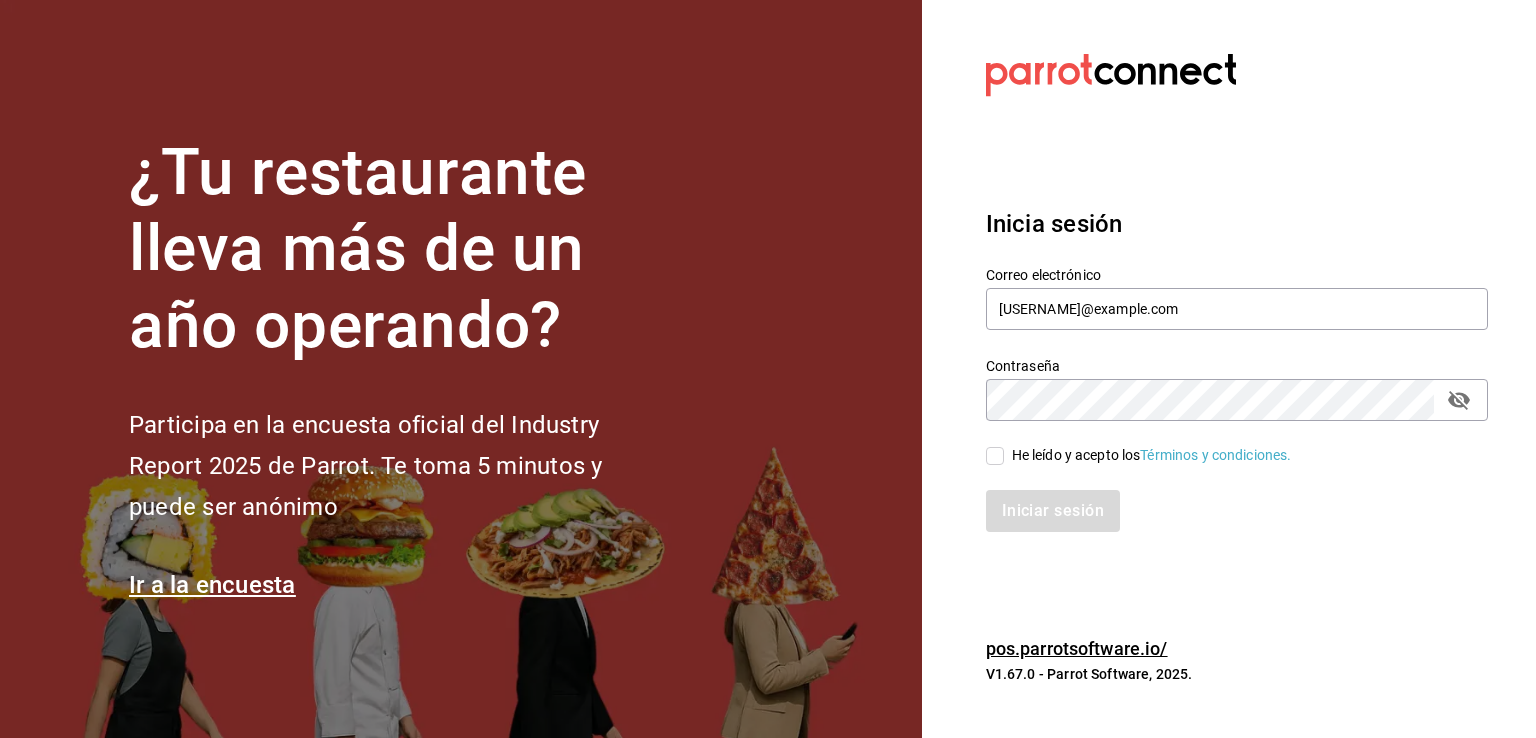 click on "He leído y acepto los  Términos y condiciones." at bounding box center (995, 456) 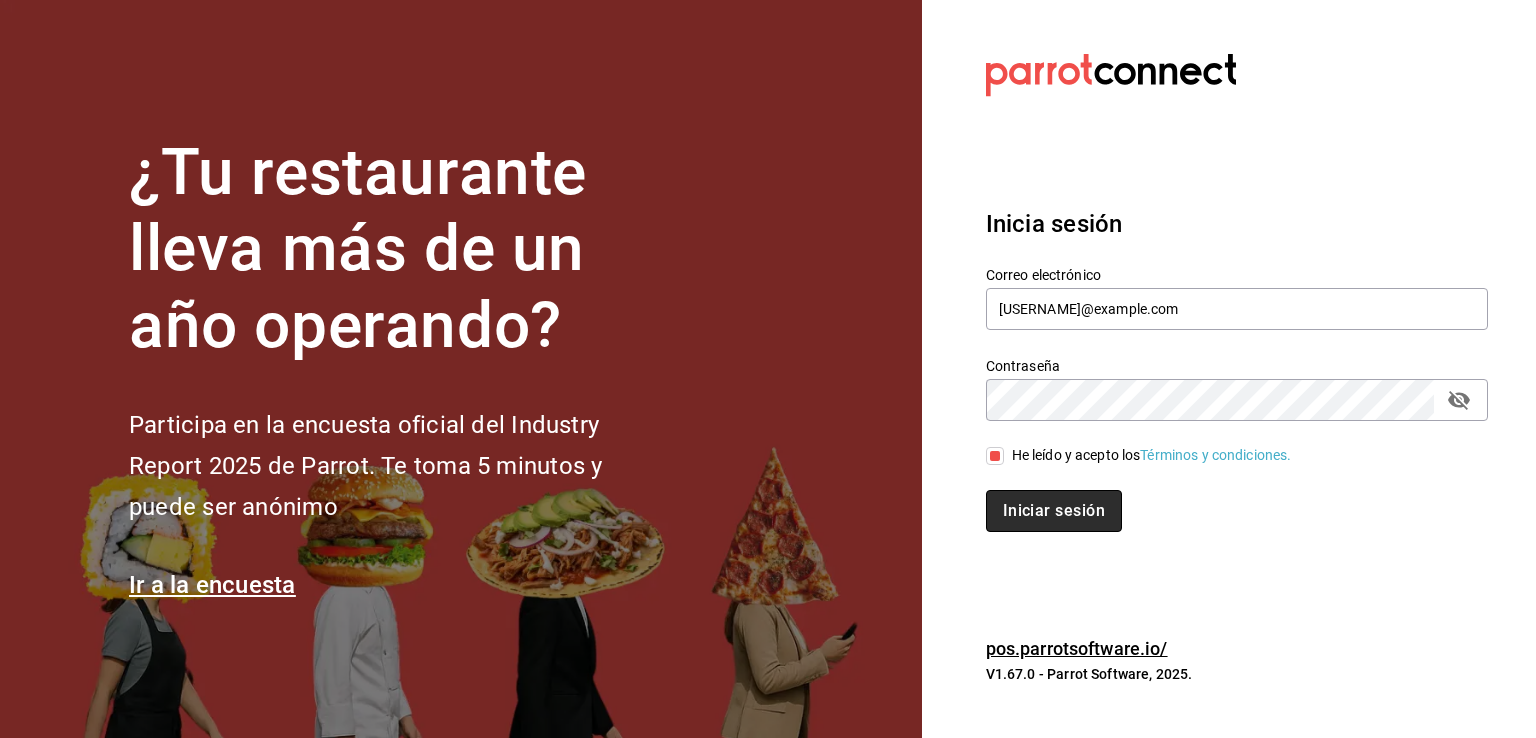 click on "Iniciar sesión" at bounding box center (1054, 511) 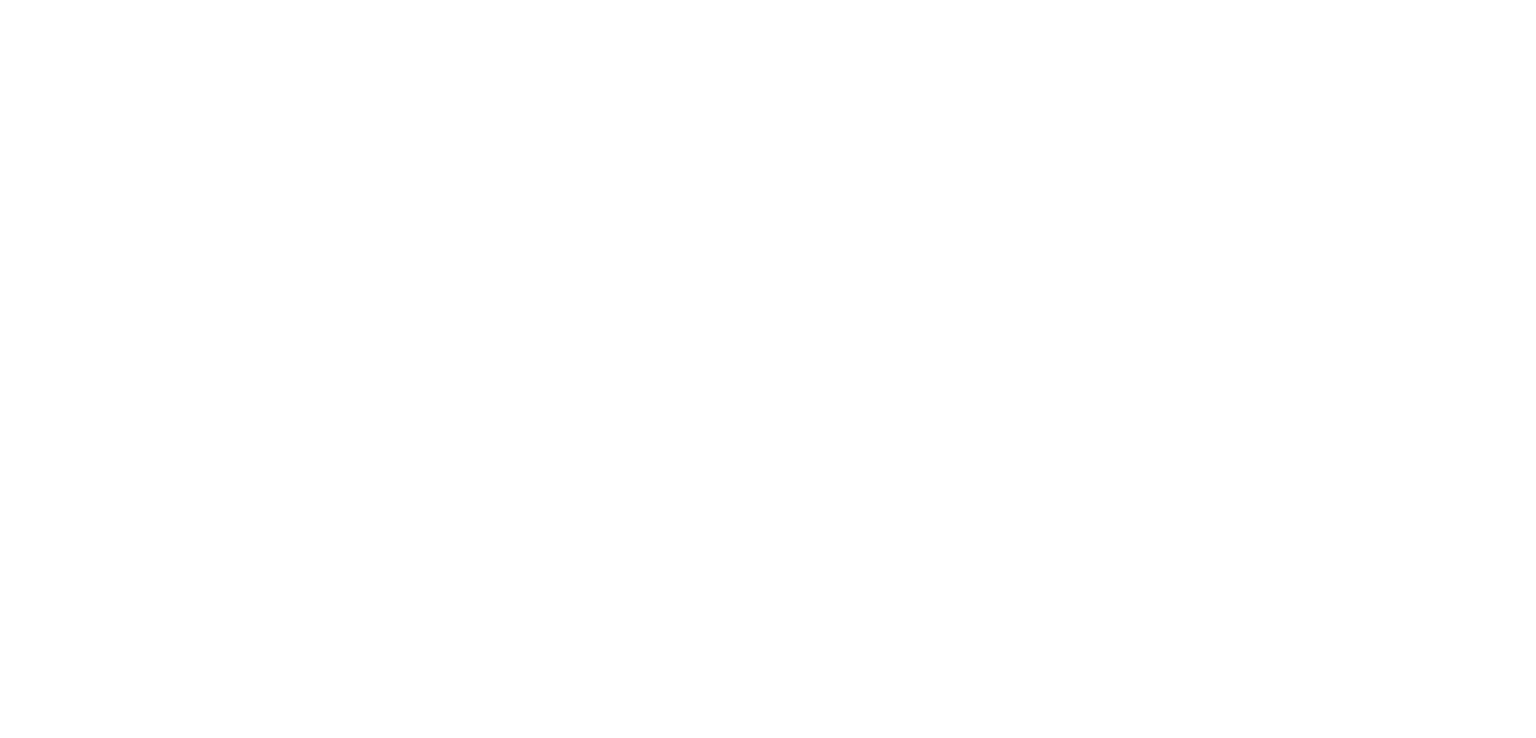 scroll, scrollTop: 0, scrollLeft: 0, axis: both 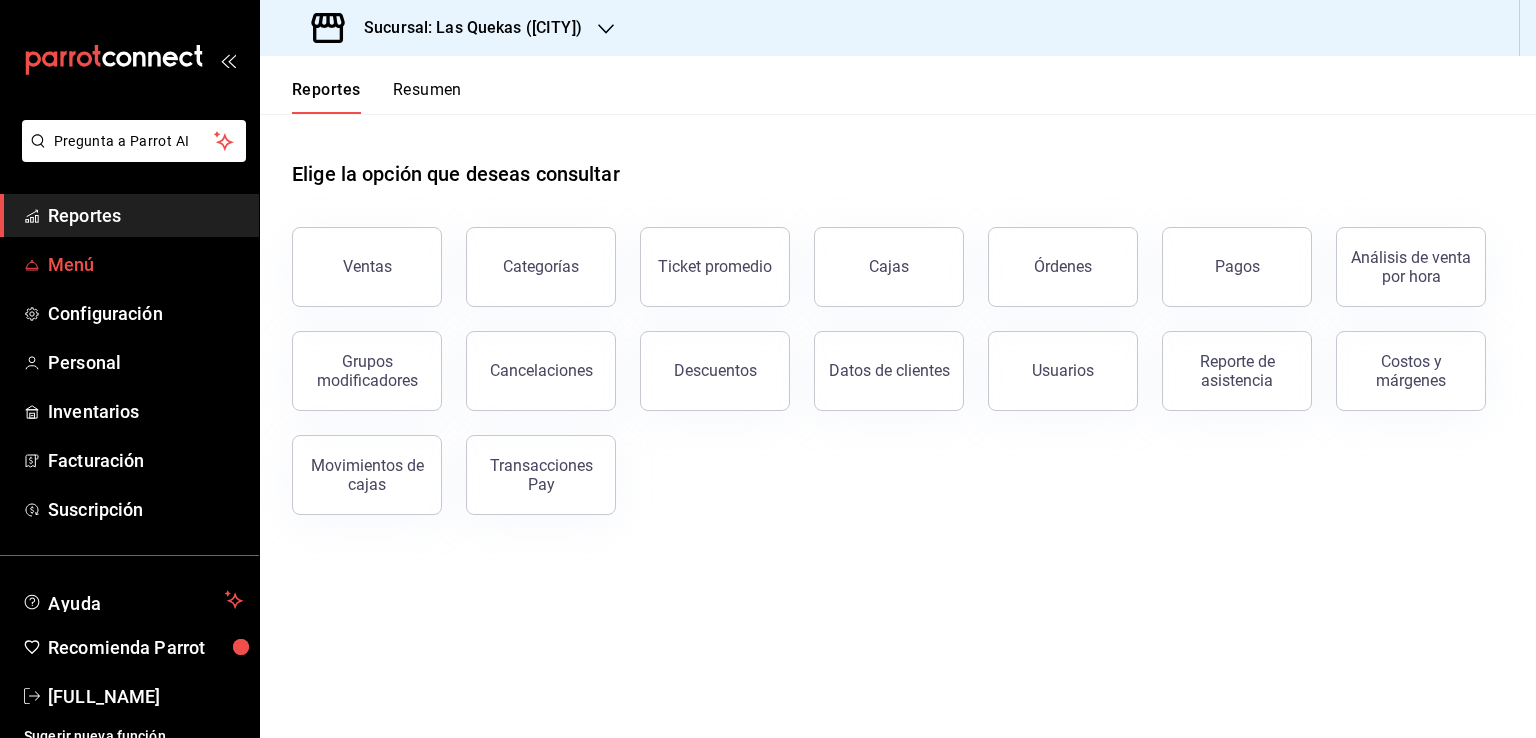 click on "Menú" at bounding box center [145, 264] 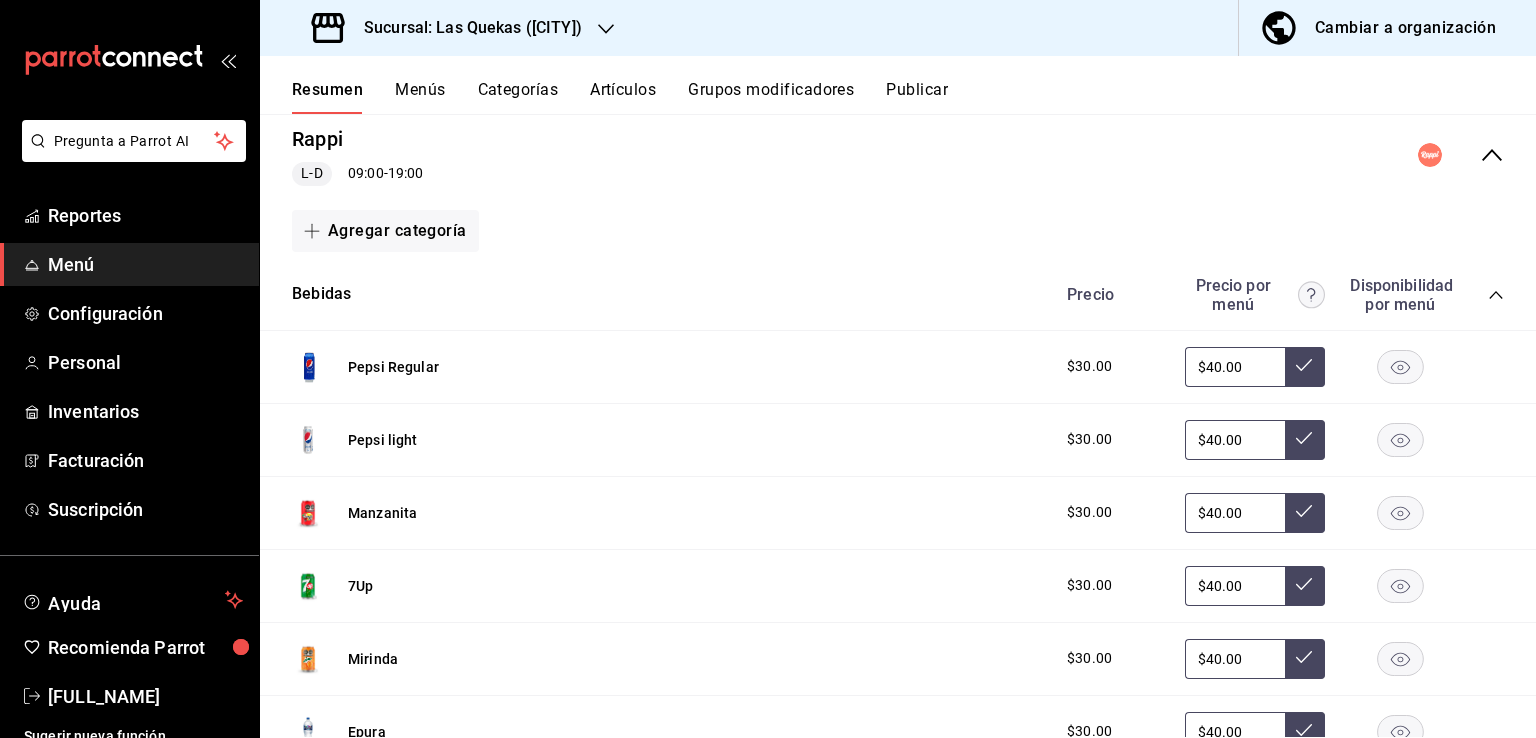 scroll, scrollTop: 0, scrollLeft: 0, axis: both 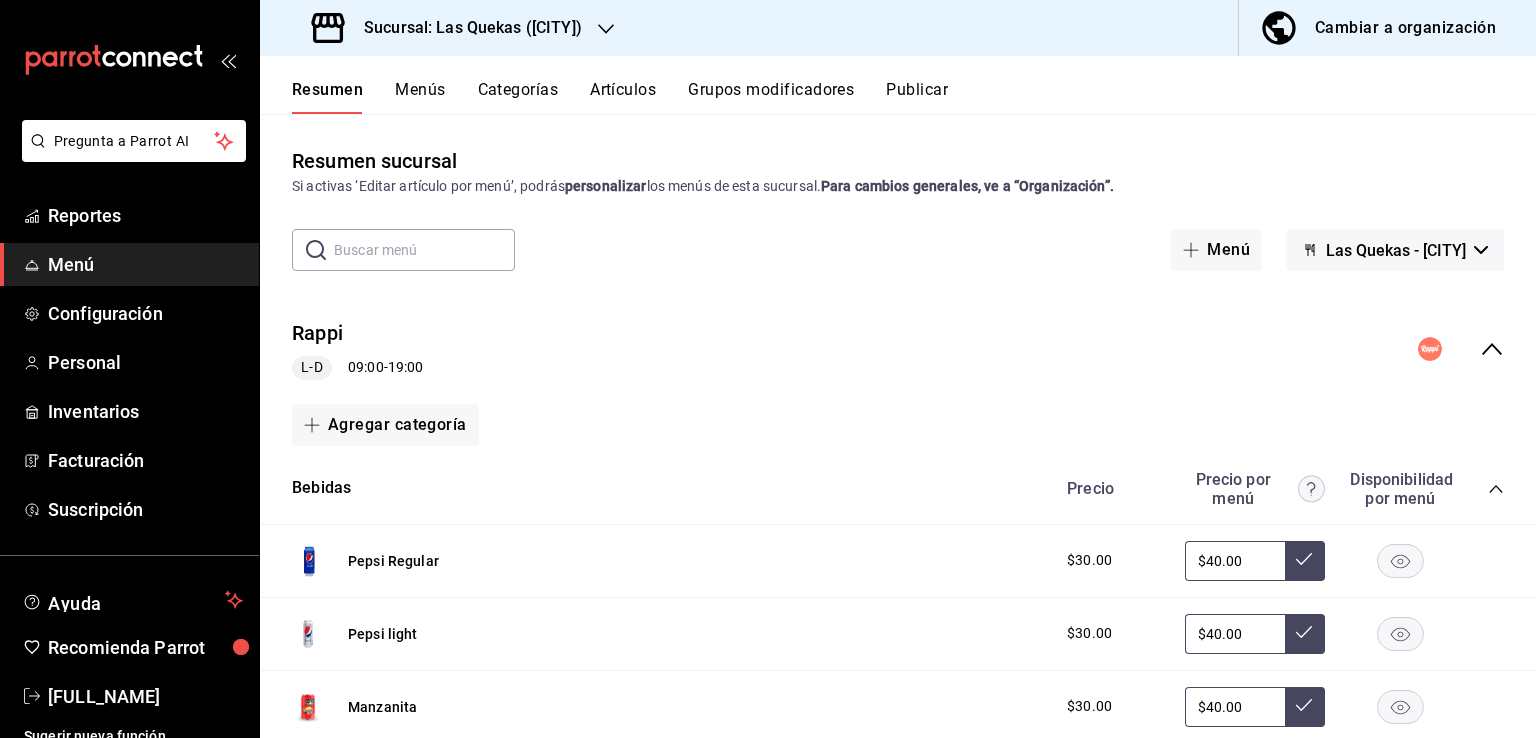 click on "Artículos" at bounding box center [623, 97] 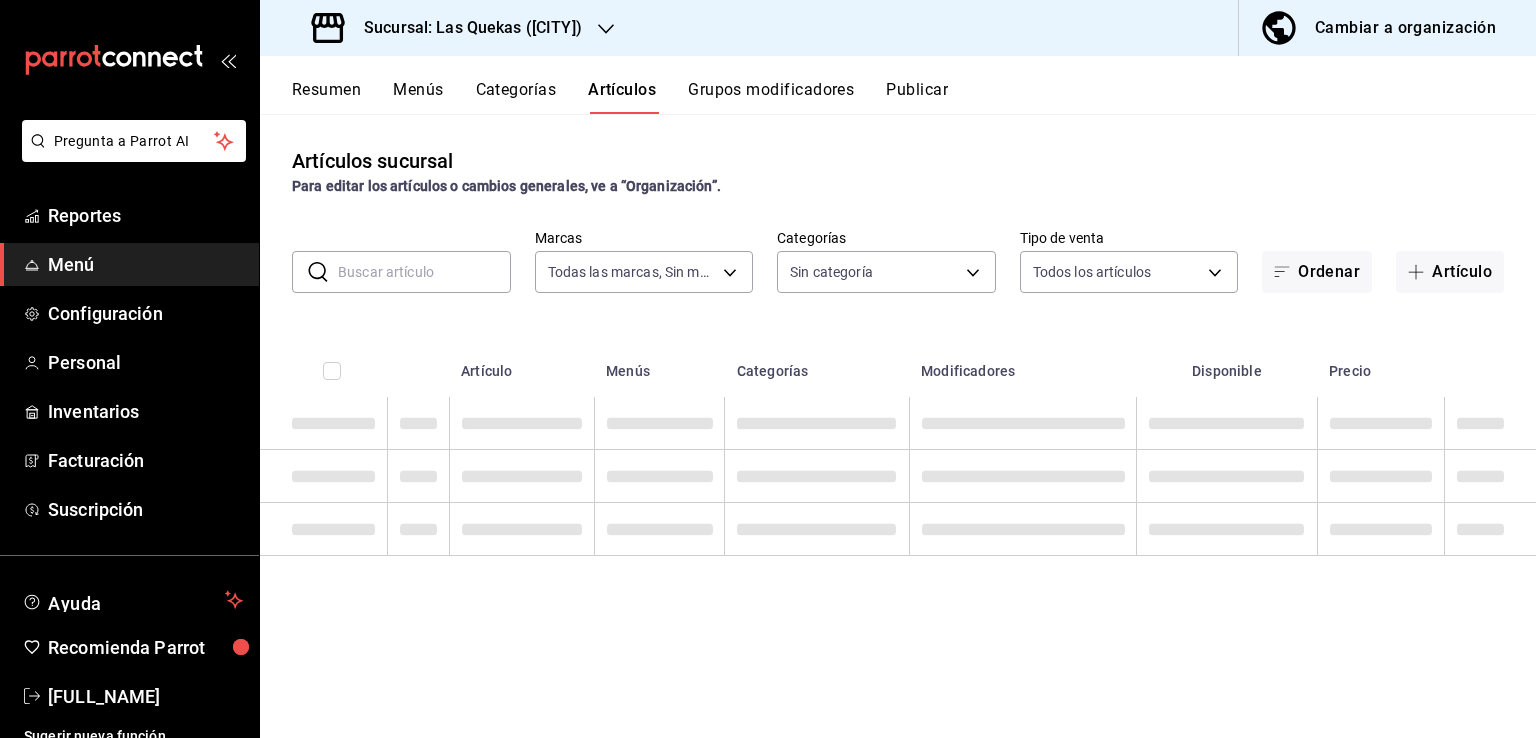 type on "[UUID]" 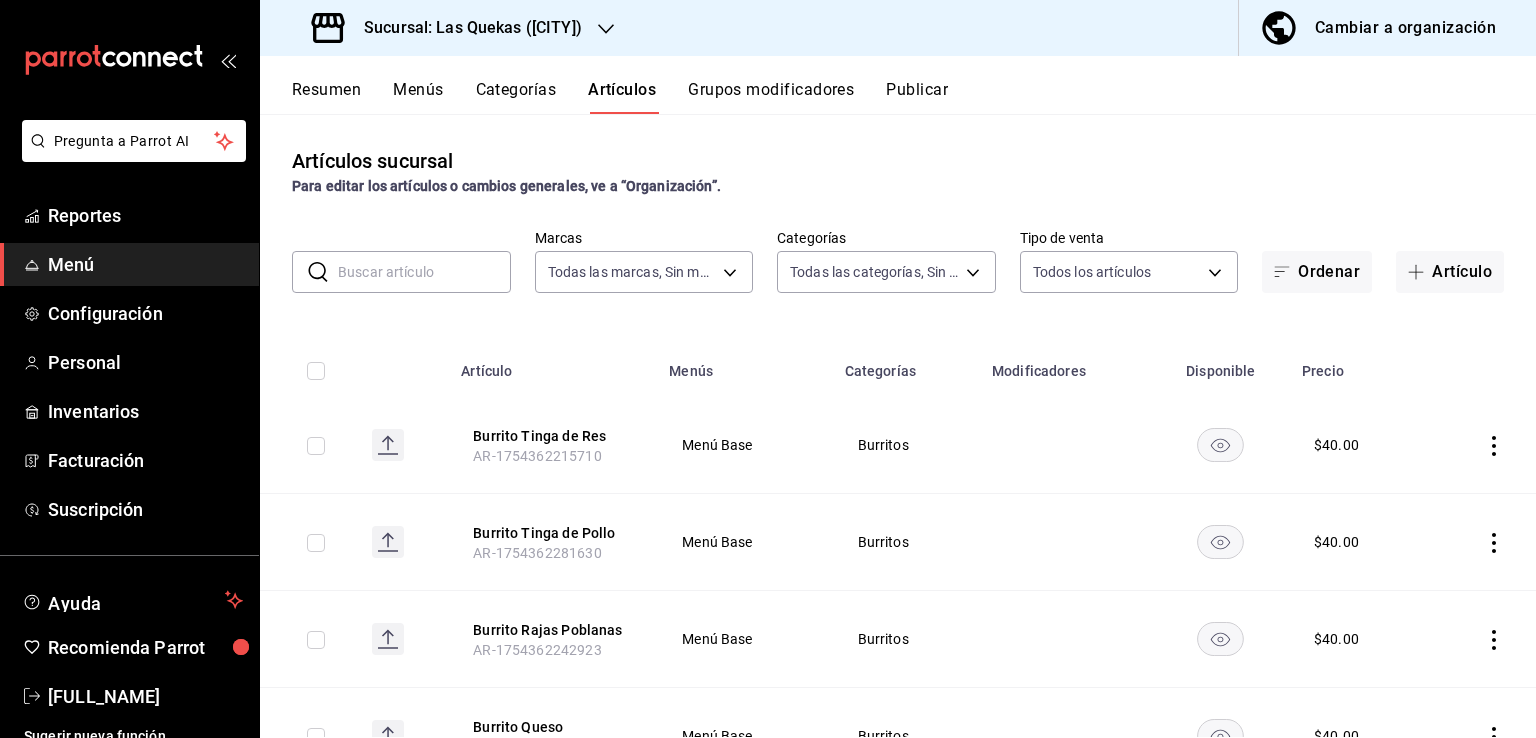 type on "[UUID],[UUID],[UUID],[UUID],[UUID],[UUID]" 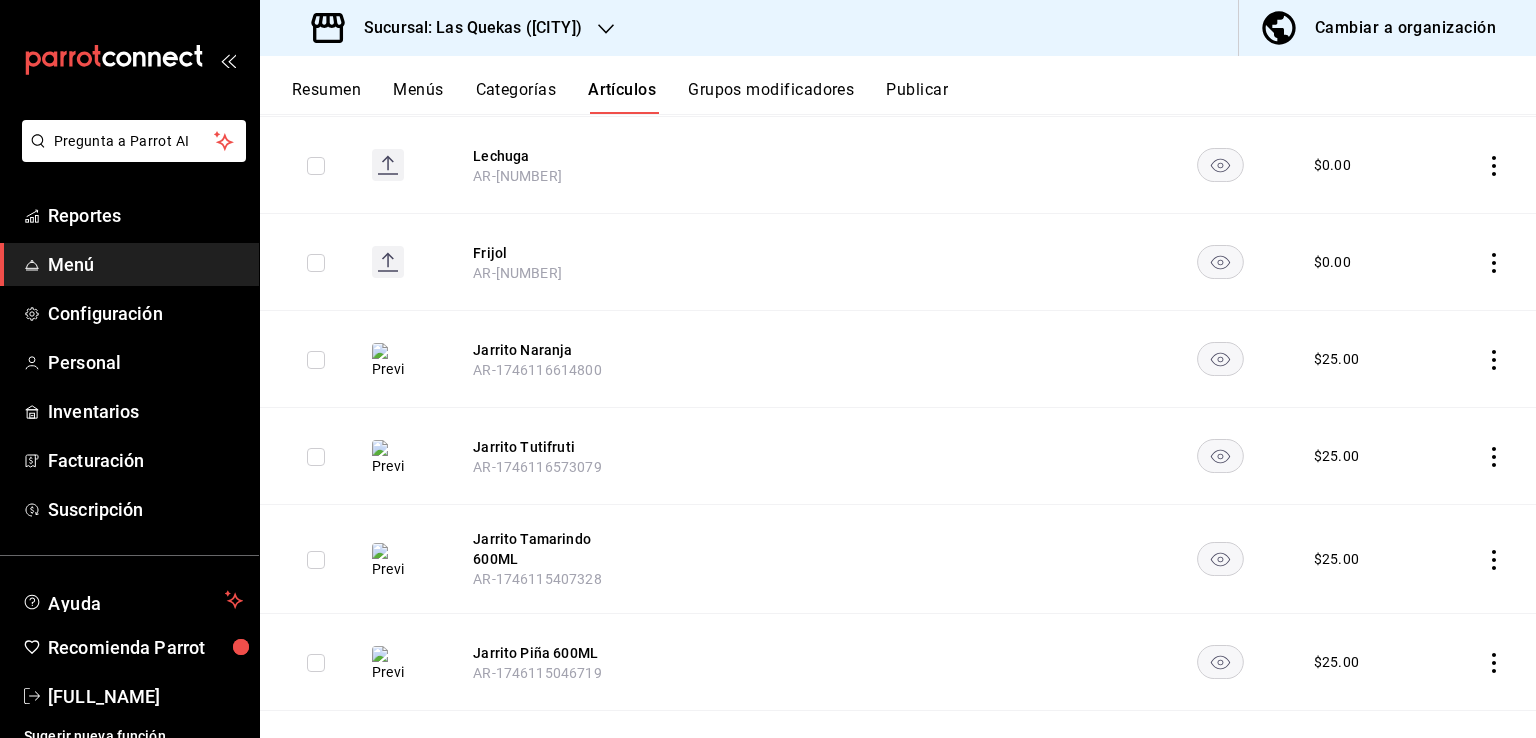 scroll, scrollTop: 5161, scrollLeft: 0, axis: vertical 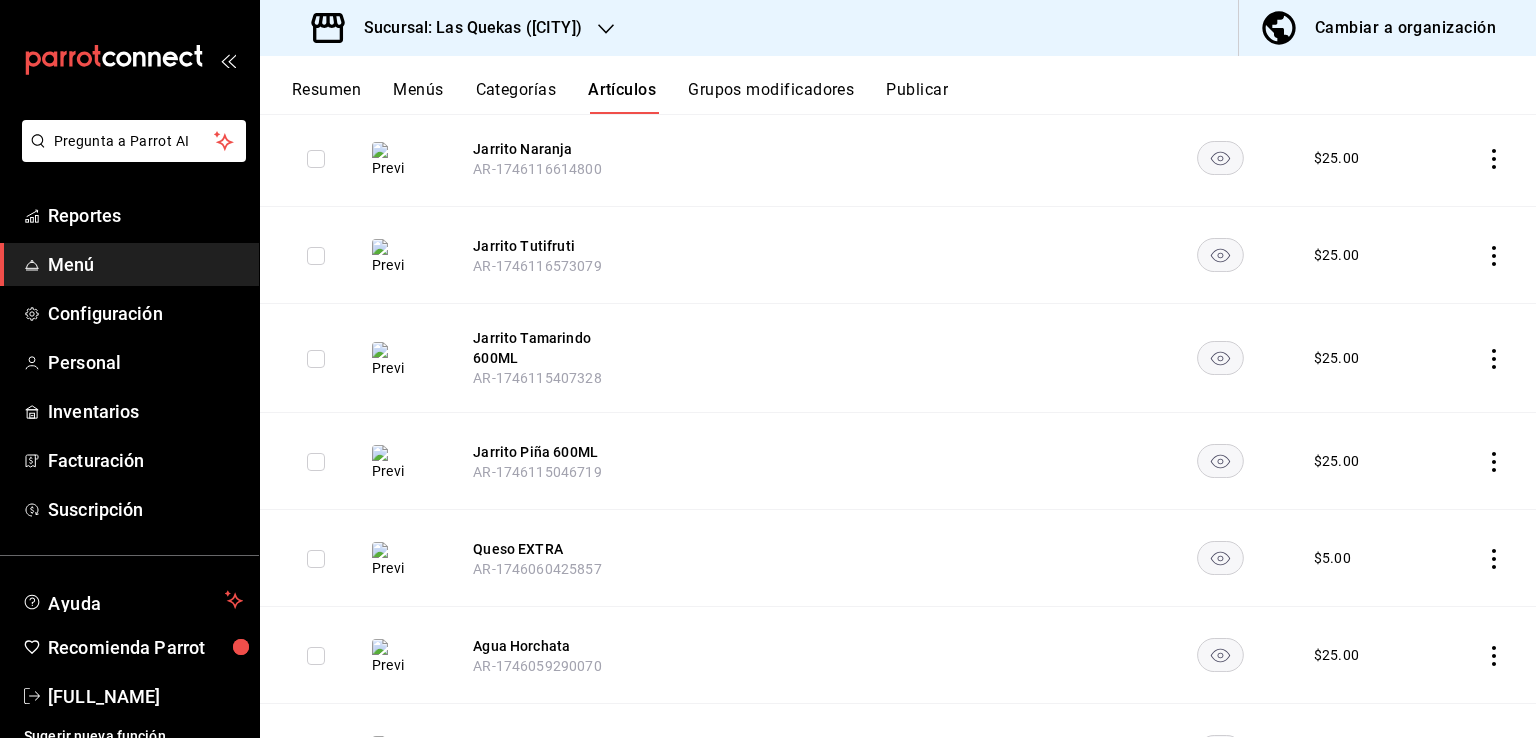 click on "Cambiar a organización" at bounding box center (1405, 28) 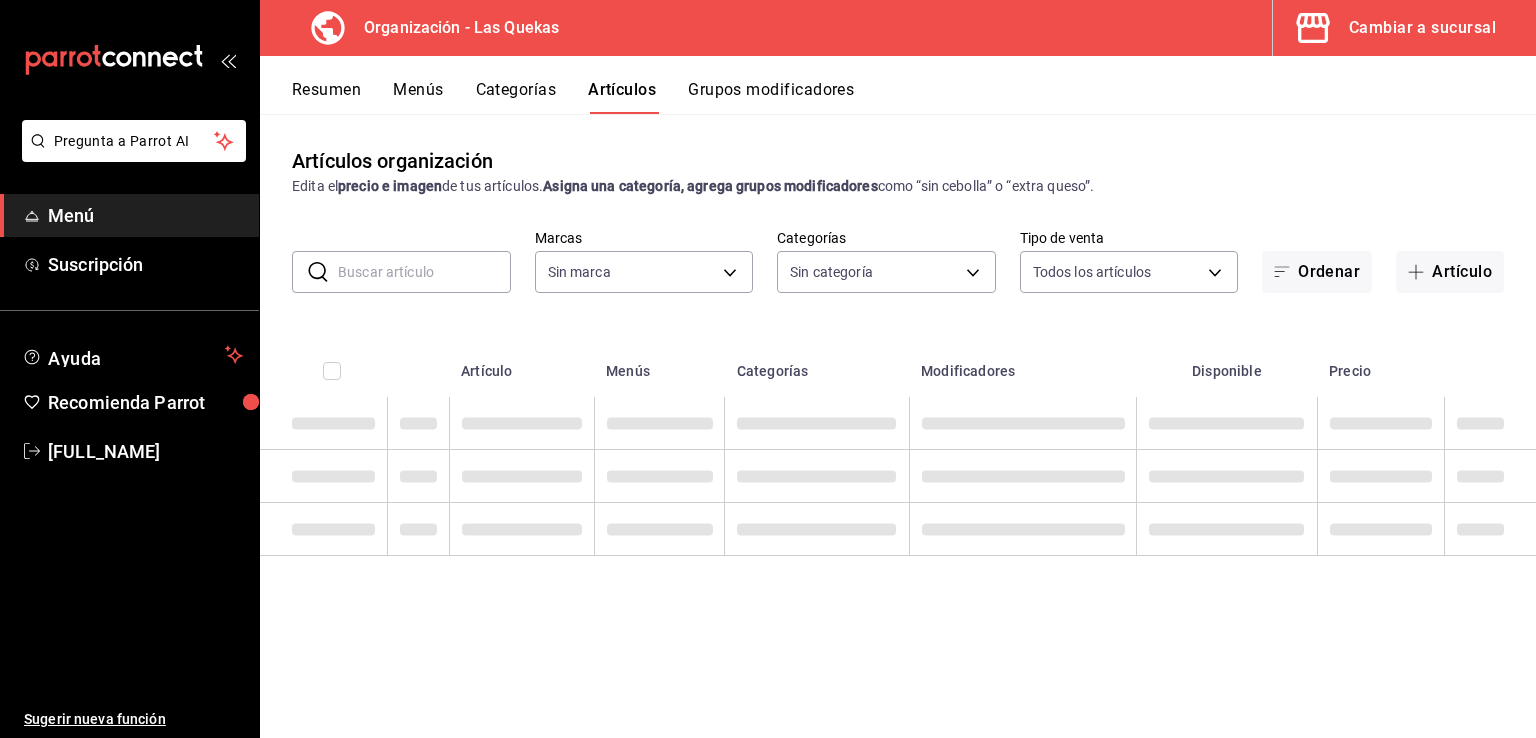 type on "10db9dd2-a01e-4e41-a06a-acad9392e6b8" 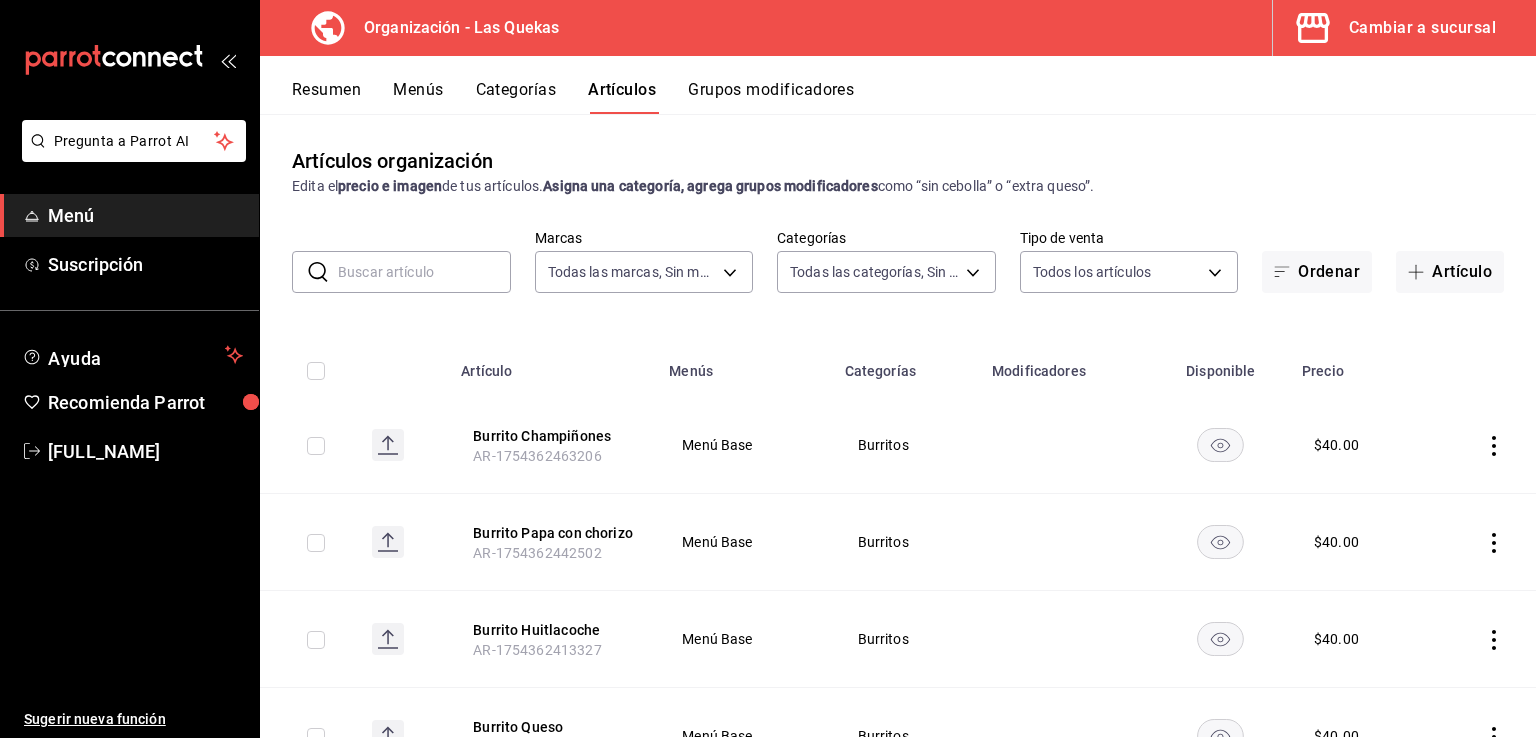 type on "[UUID],[UUID],[UUID],[UUID],[UUID],[UUID]" 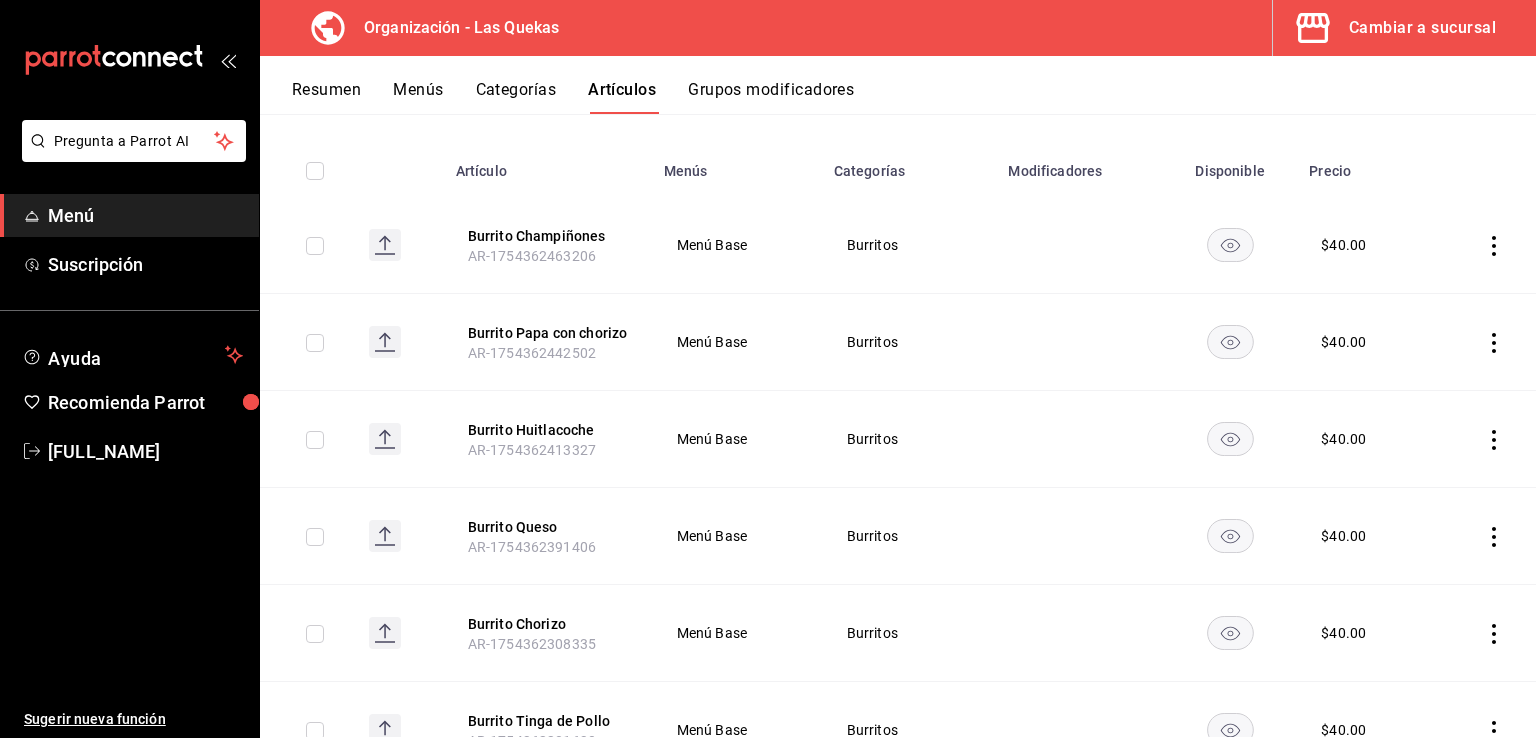 scroll, scrollTop: 0, scrollLeft: 0, axis: both 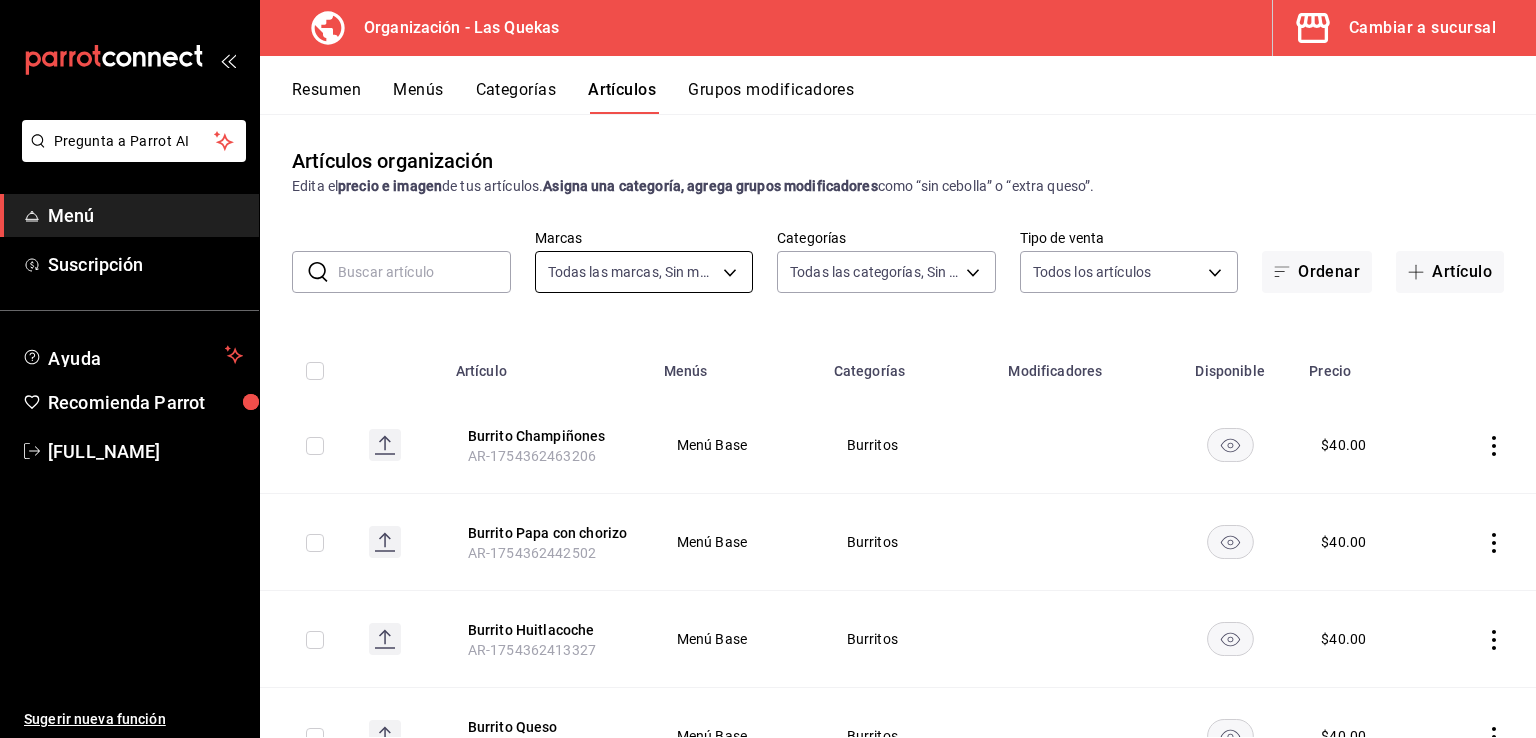 click on "Organización - Las Quekas Cambiar a sucursal Resumen Menús Categorías Artículos Grupos modificadores Artículos organización Edita el  precio e imagen  de tus artículos.  Asigna una categoría, agrega grupos modificadores  como “sin cebolla” o “extra queso”. ​ ​ Marcas Todas las marcas, Sin marca [UUID] Categorías Todas las categorías, Sin categoría [UUID],[UUID],[UUID],[UUID],[UUID],[UUID] Tipo de venta Todos los artículos ALL Ordenar Artículo Artículo Menús Categorías Modificadores Disponible Precio Burrito Champiñones AR-[NUMBER] Menú Base Burritos $ 40.00 Burrito Papa con chorizo AR-[NUMBER] Menú Base Burritos $ 40.00 Burrito Huitlacoche Menú Base $" at bounding box center [768, 369] 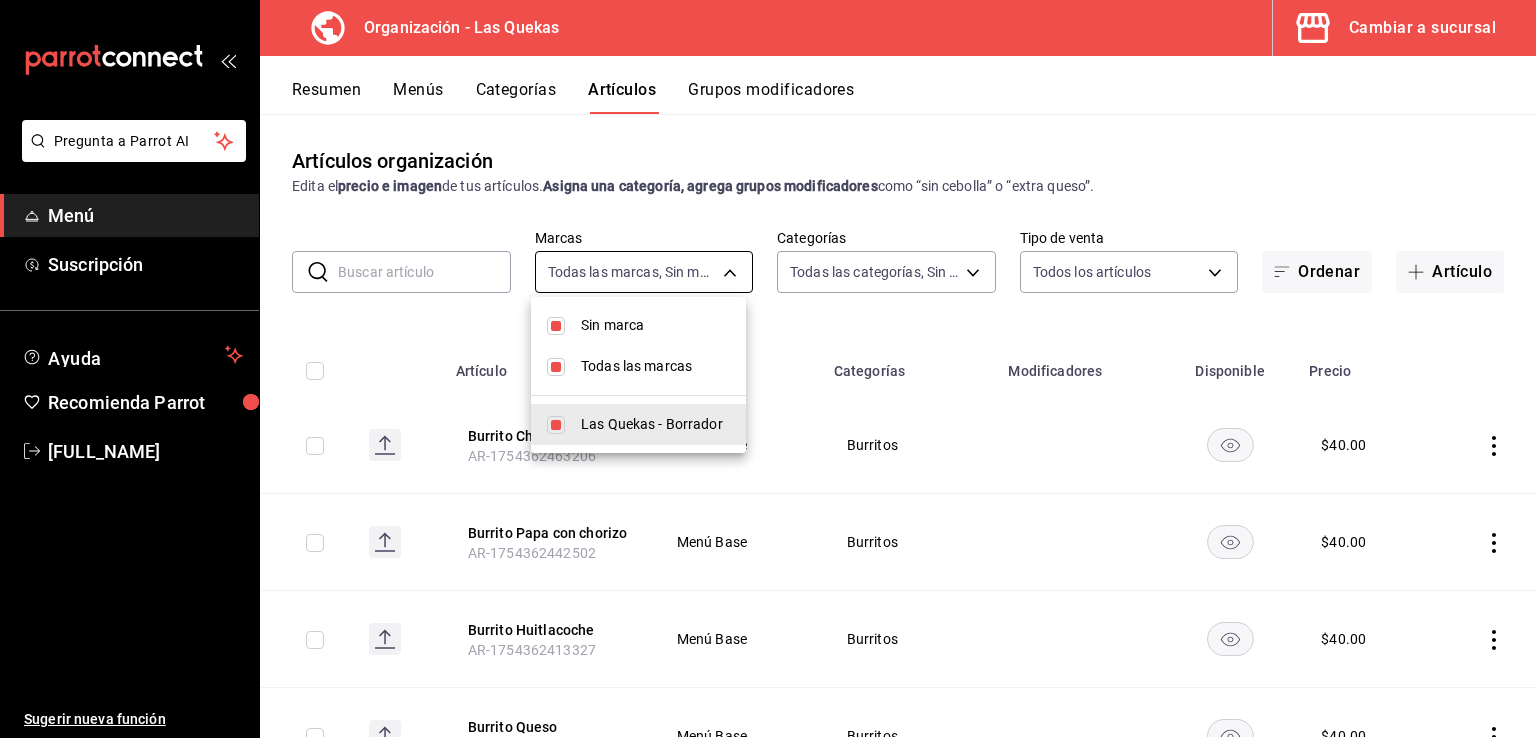click at bounding box center [768, 369] 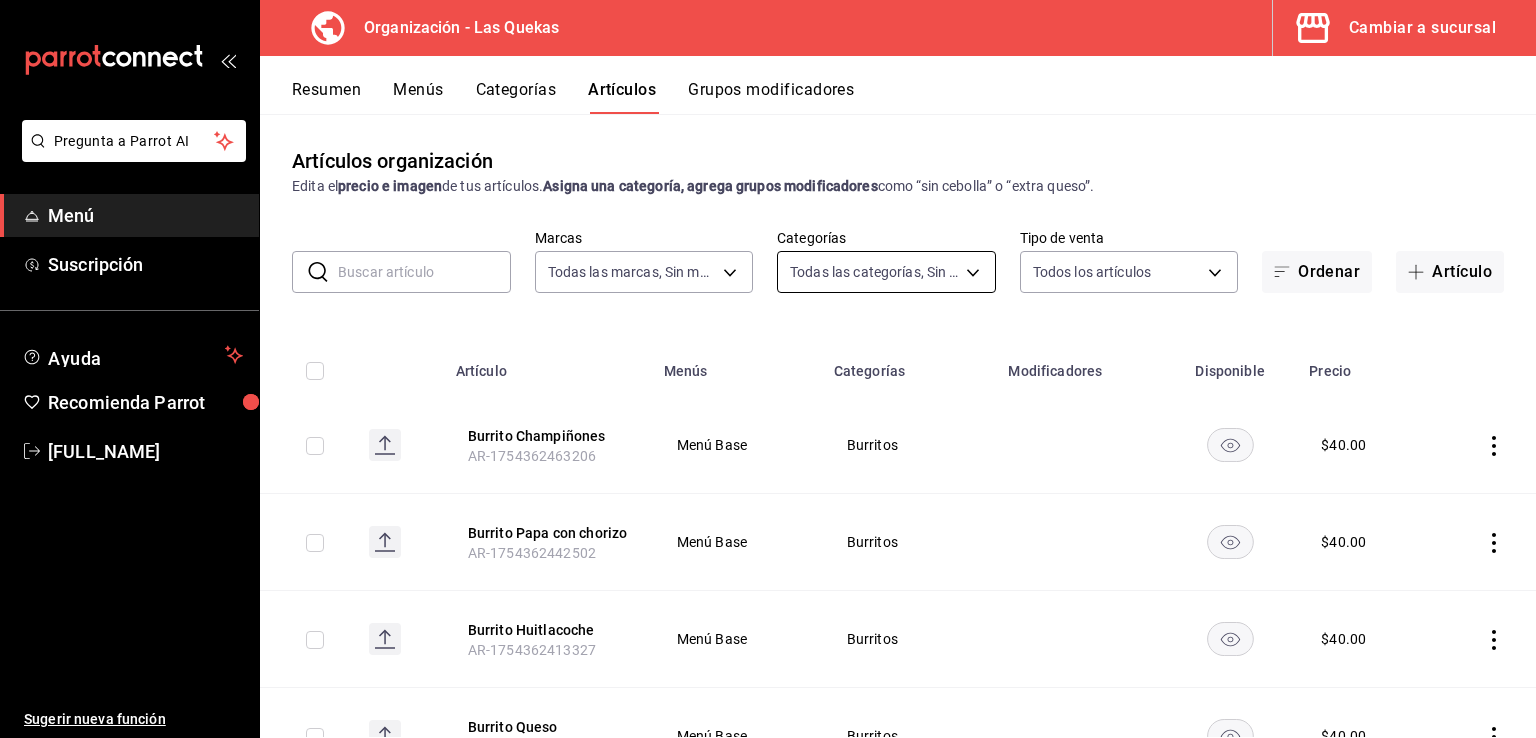 click on "Organización - Las Quekas Cambiar a sucursal Resumen Menús Categorías Artículos Grupos modificadores Artículos organización Edita el  precio e imagen  de tus artículos.  Asigna una categoría, agrega grupos modificadores  como “sin cebolla” o “extra queso”. ​ ​ Marcas Todas las marcas, Sin marca [UUID] Categorías Todas las categorías, Sin categoría [UUID],[UUID],[UUID],[UUID],[UUID],[UUID] Tipo de venta Todos los artículos ALL Ordenar Artículo Artículo Menús Categorías Modificadores Disponible Precio Burrito Champiñones AR-[NUMBER] Menú Base Burritos $ 40.00 Burrito Papa con chorizo AR-[NUMBER] Menú Base Burritos $ 40.00 Burrito Huitlacoche Menú Base $" at bounding box center (768, 369) 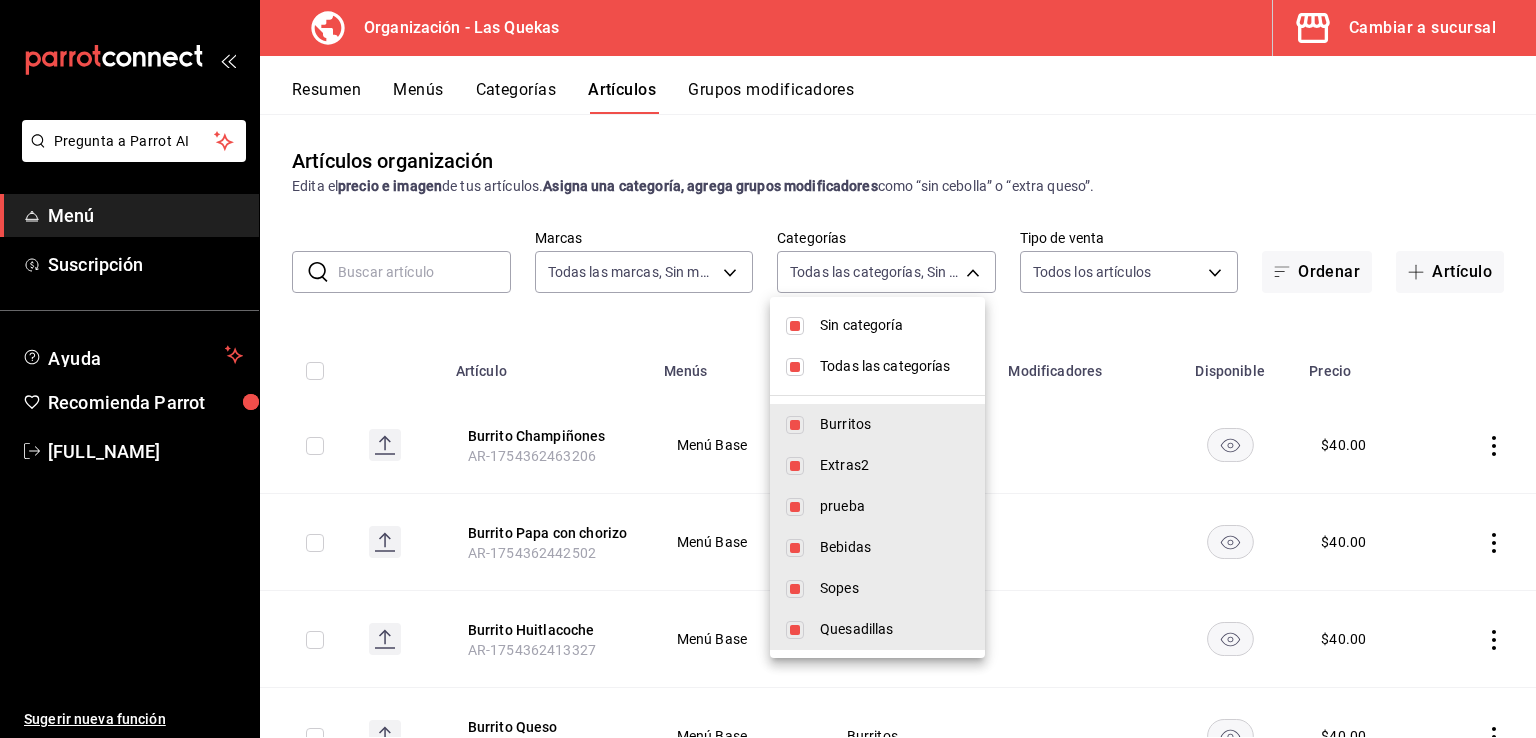 click on "Todas las categorías" at bounding box center (877, 366) 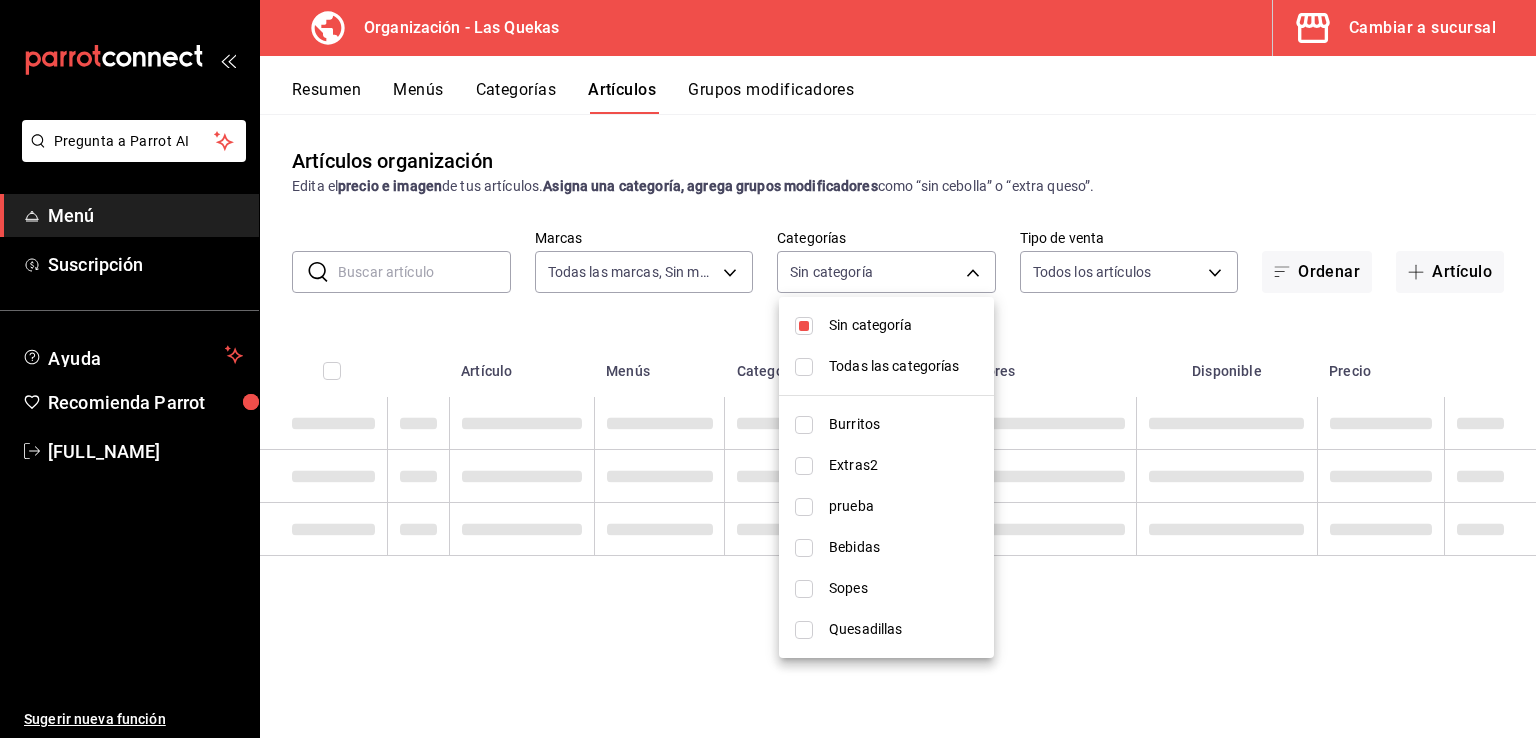 type 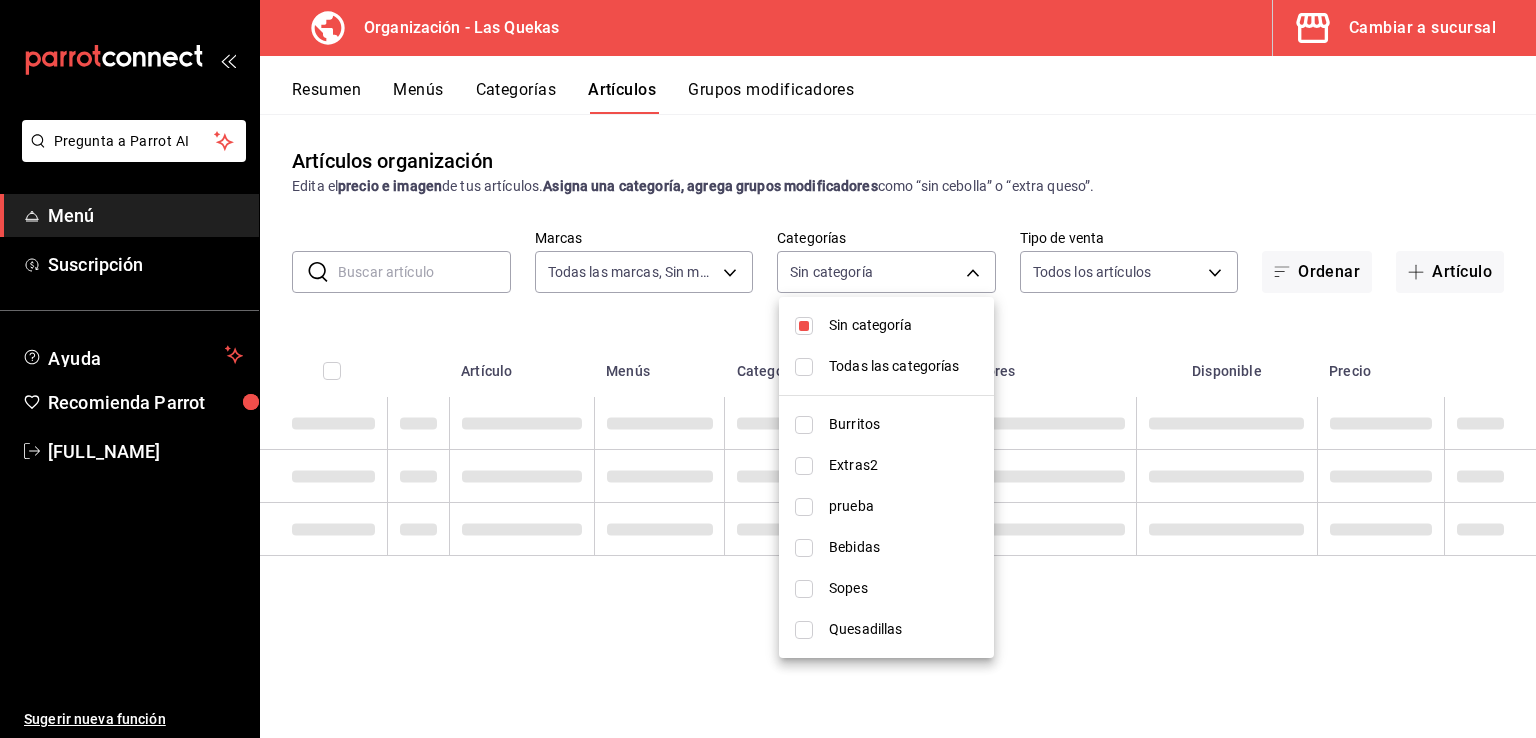 checkbox on "false" 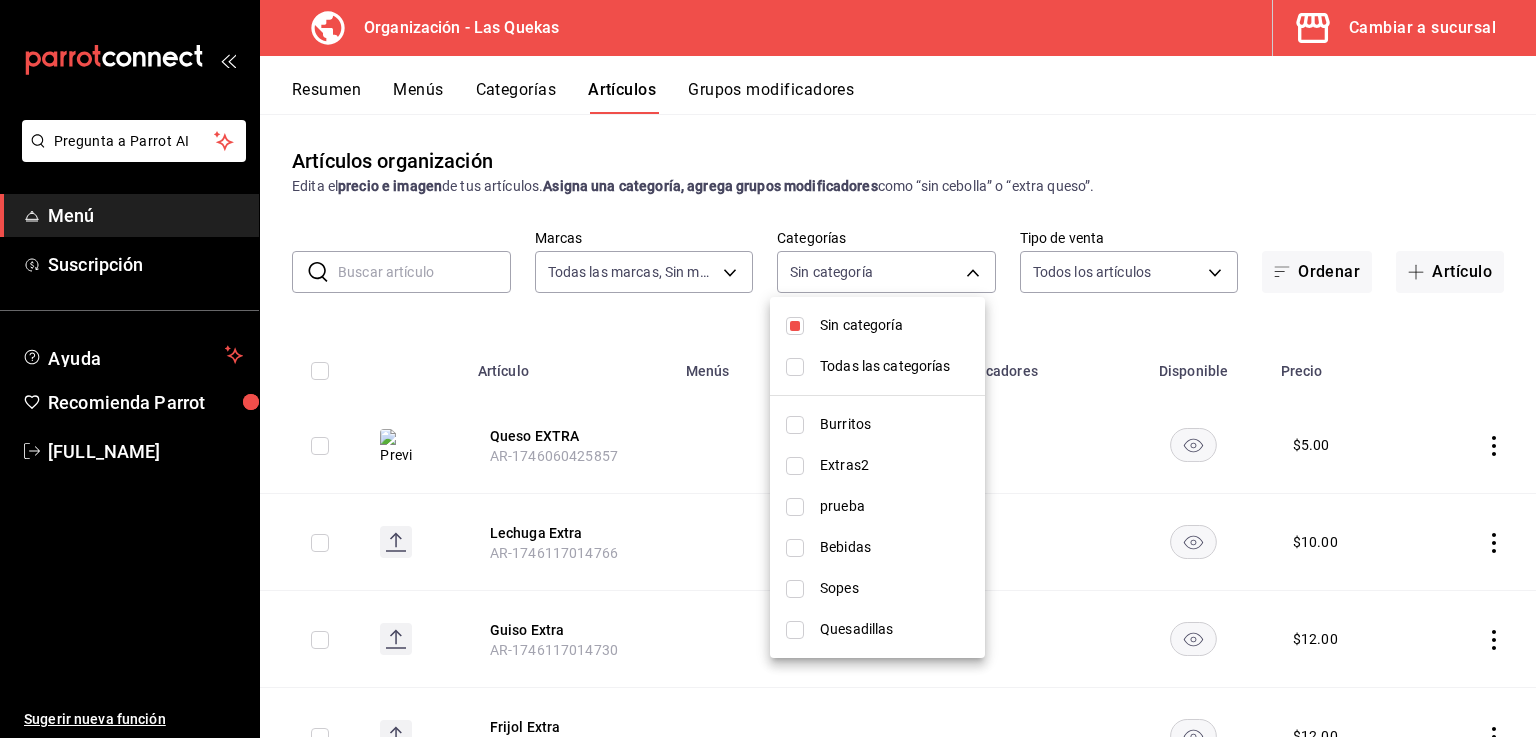 click at bounding box center [795, 326] 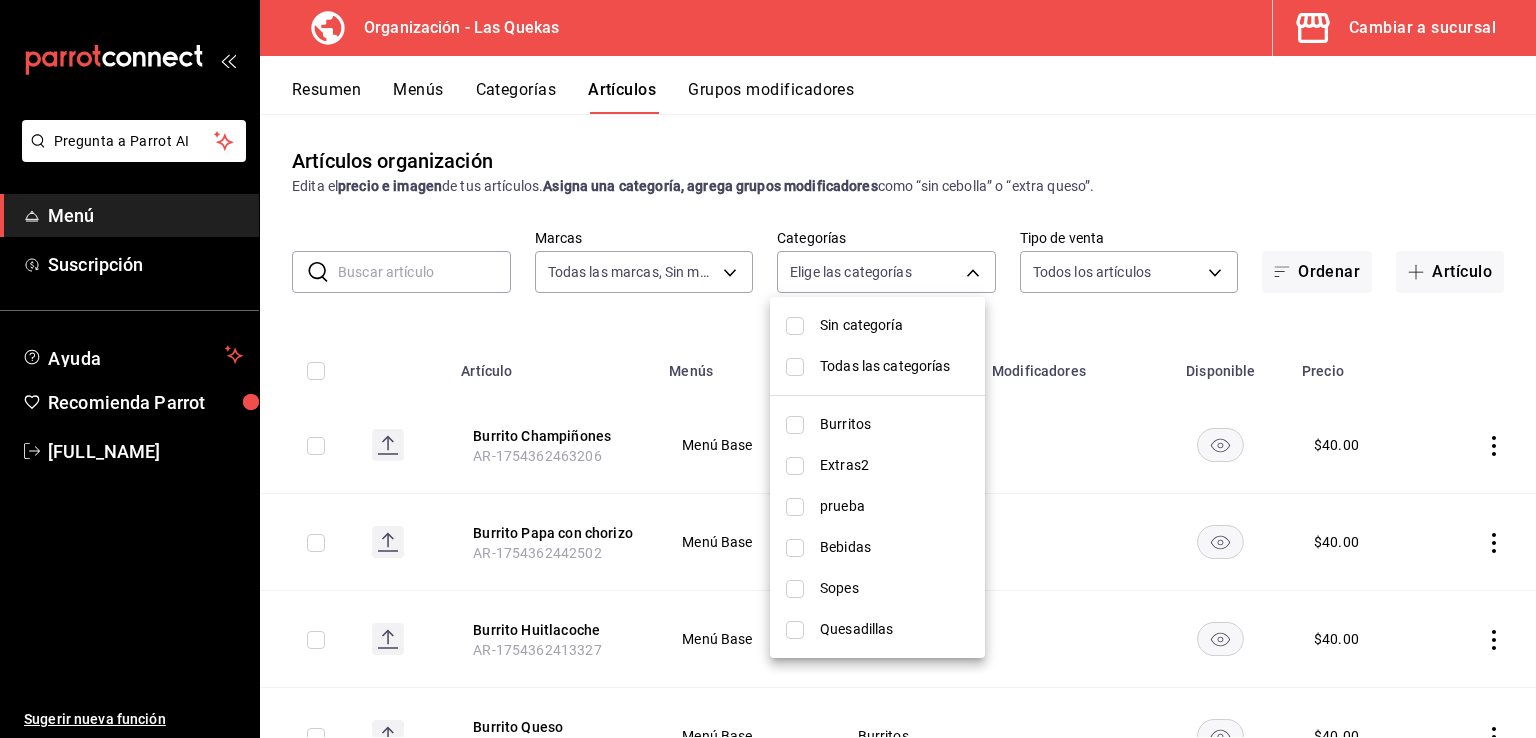 click at bounding box center [795, 548] 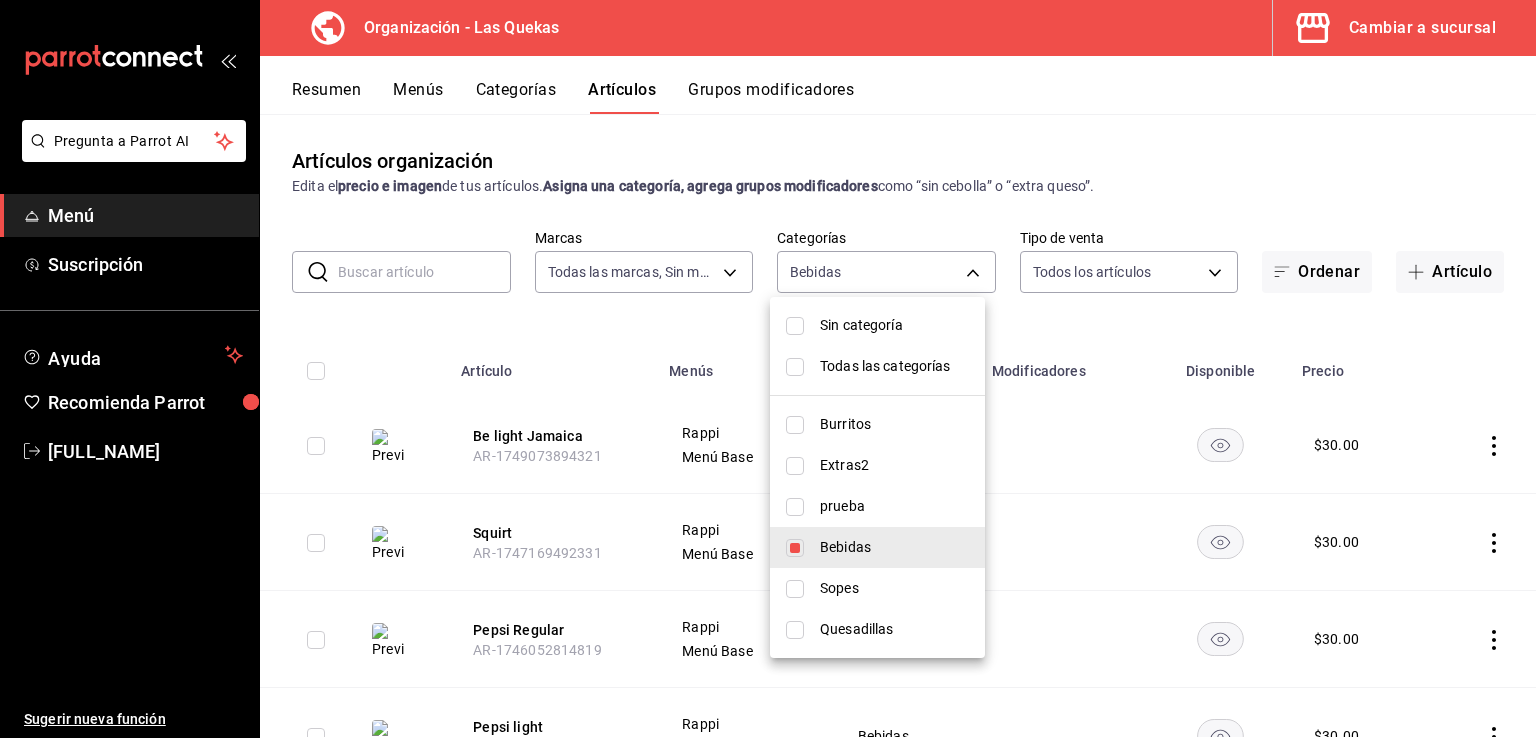 click at bounding box center [768, 369] 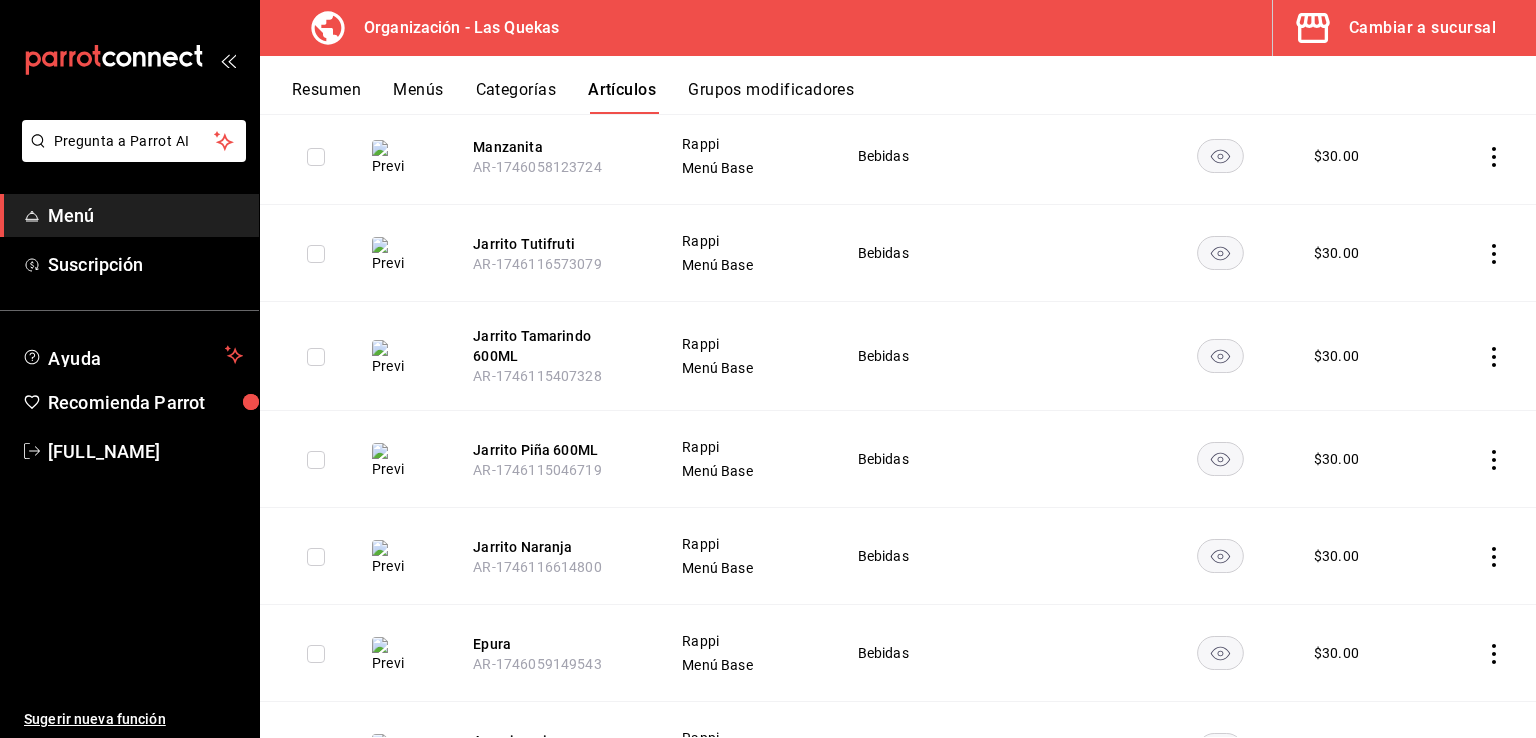scroll, scrollTop: 274, scrollLeft: 0, axis: vertical 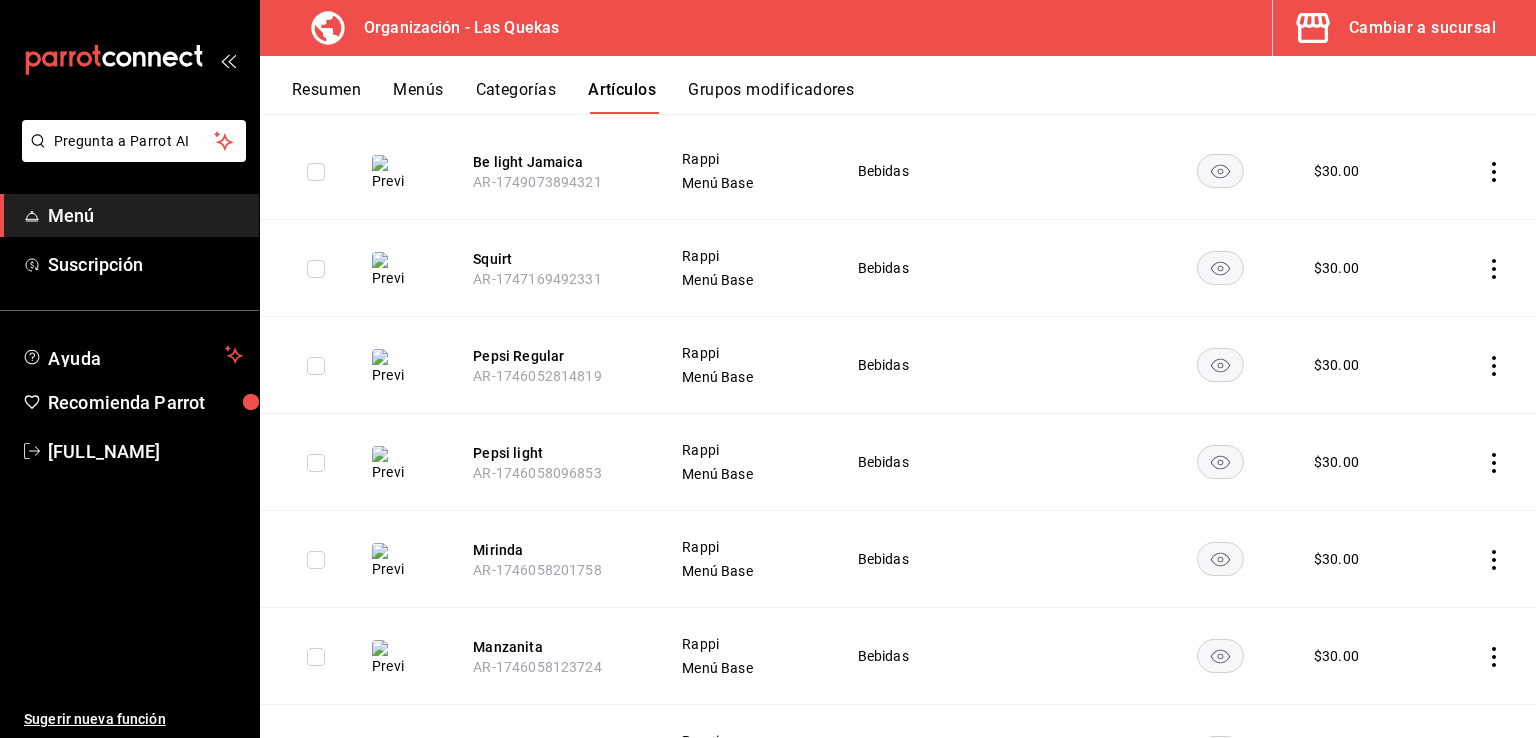click at bounding box center [388, 173] 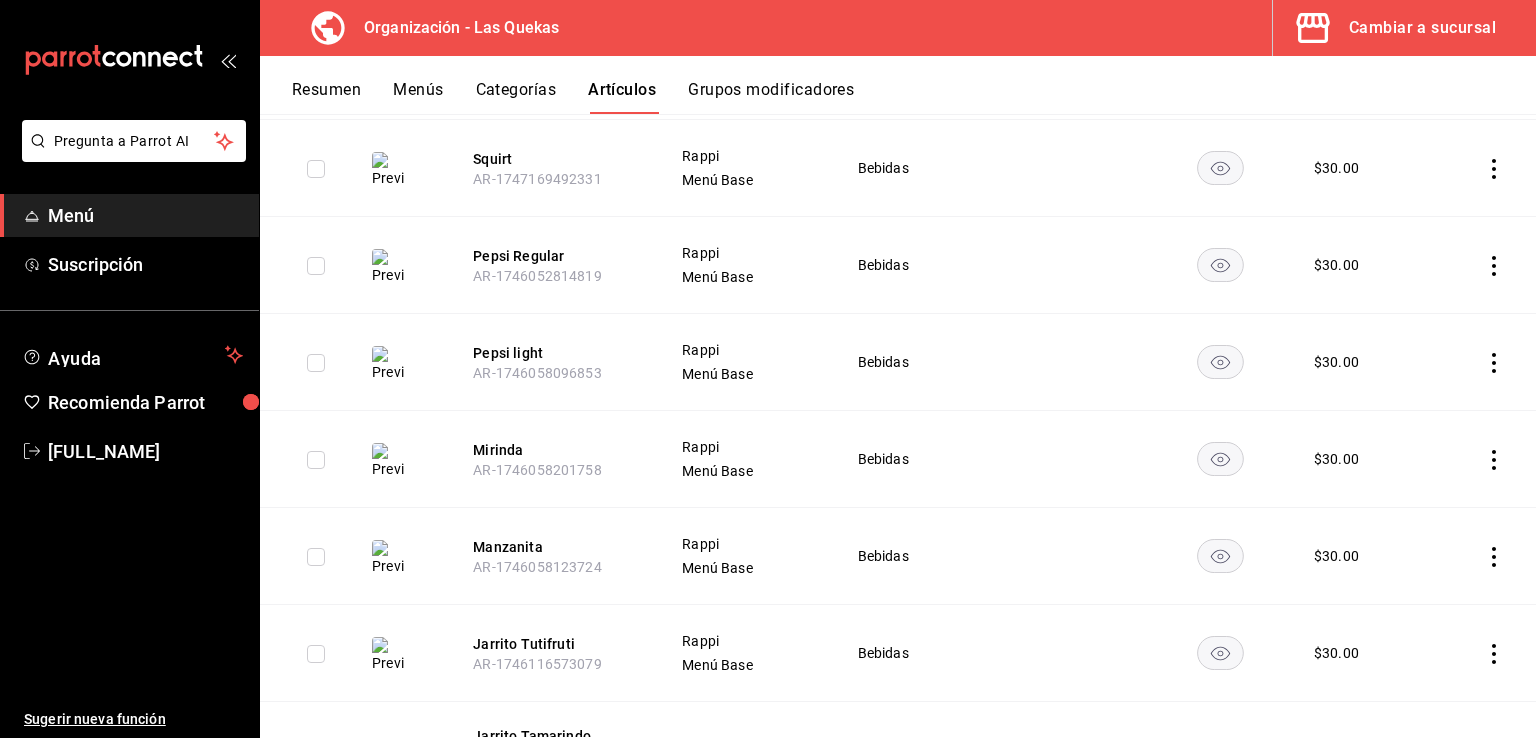 scroll, scrollTop: 274, scrollLeft: 0, axis: vertical 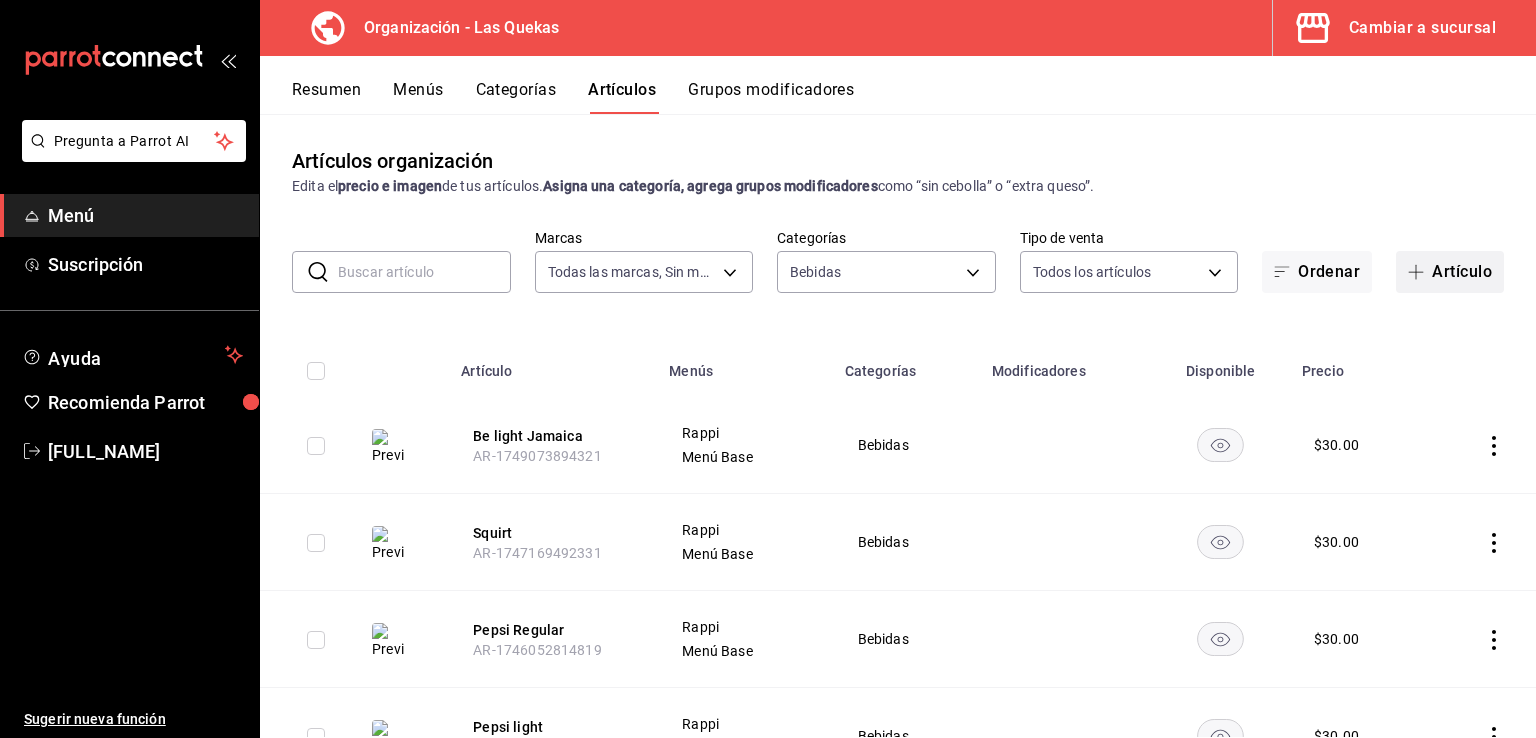 click on "Artículo" at bounding box center [1450, 272] 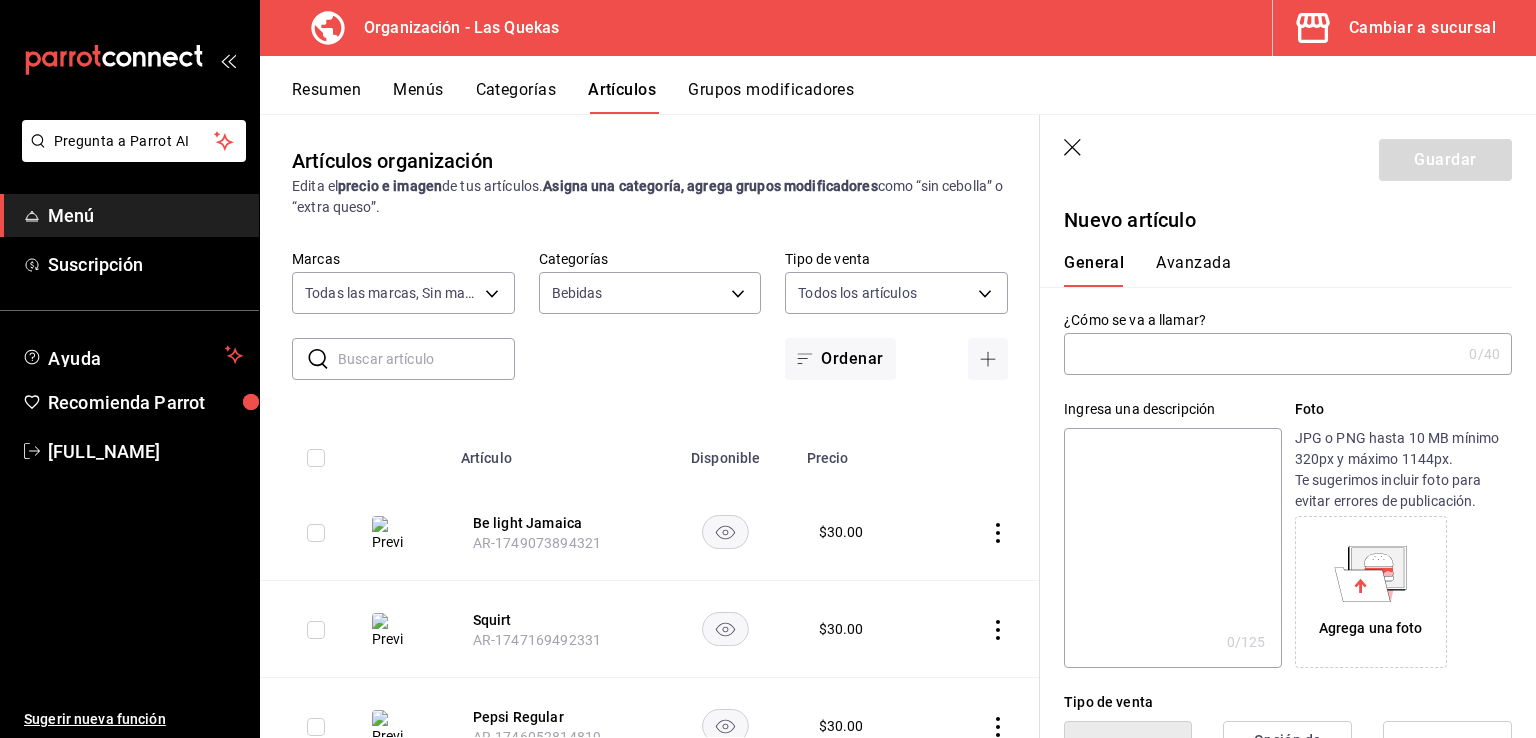 click at bounding box center (1262, 354) 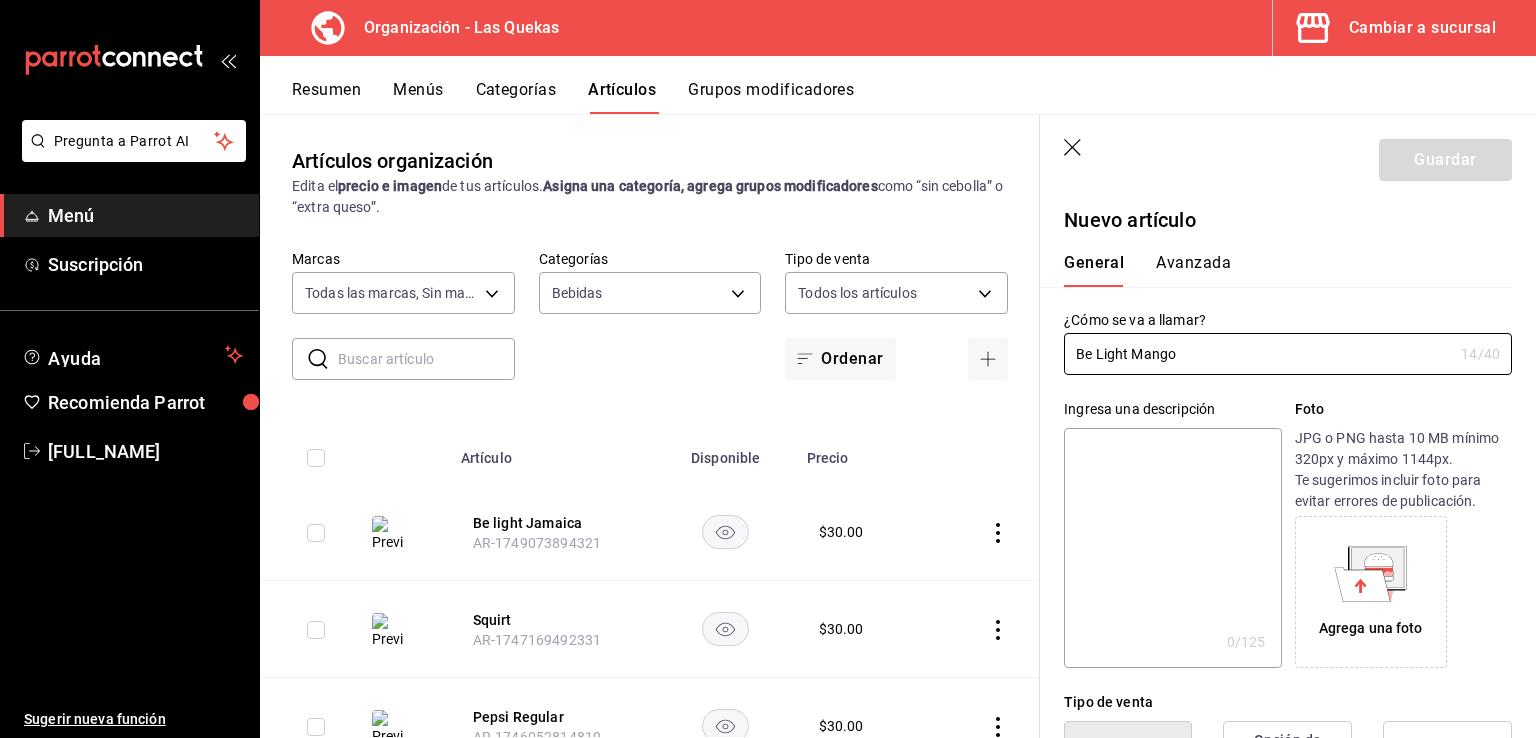 type on "Be Light Mango" 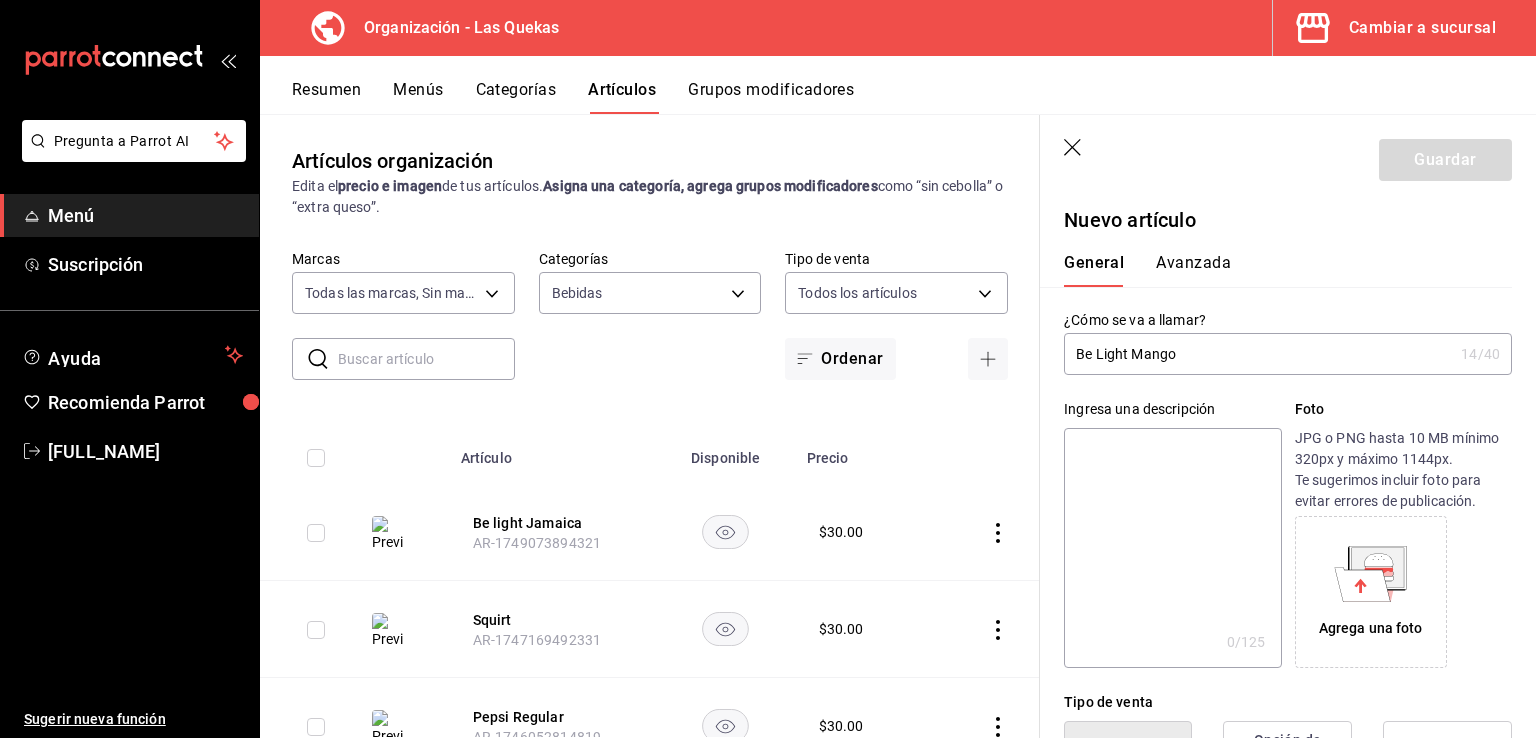 click 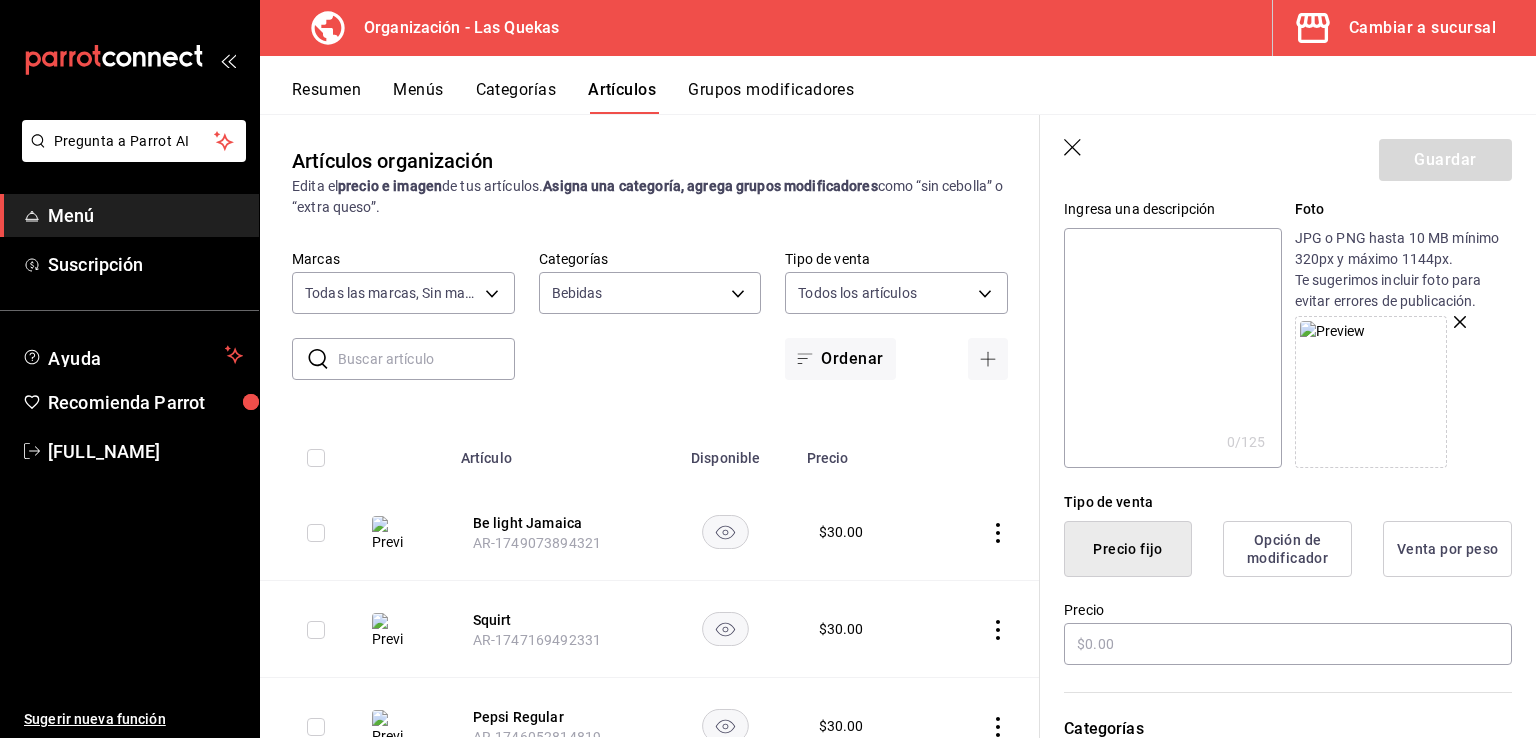scroll, scrollTop: 400, scrollLeft: 0, axis: vertical 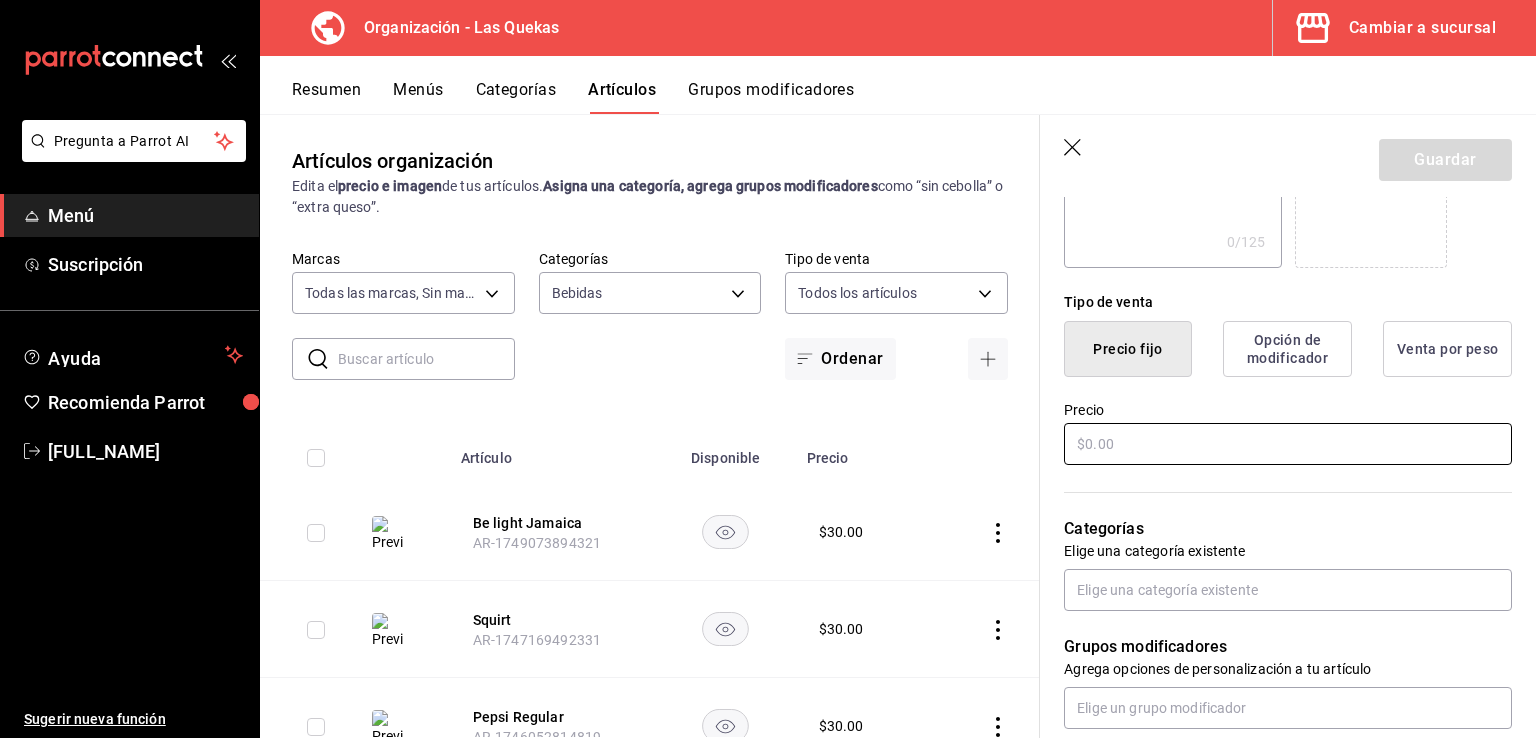 click at bounding box center [1288, 444] 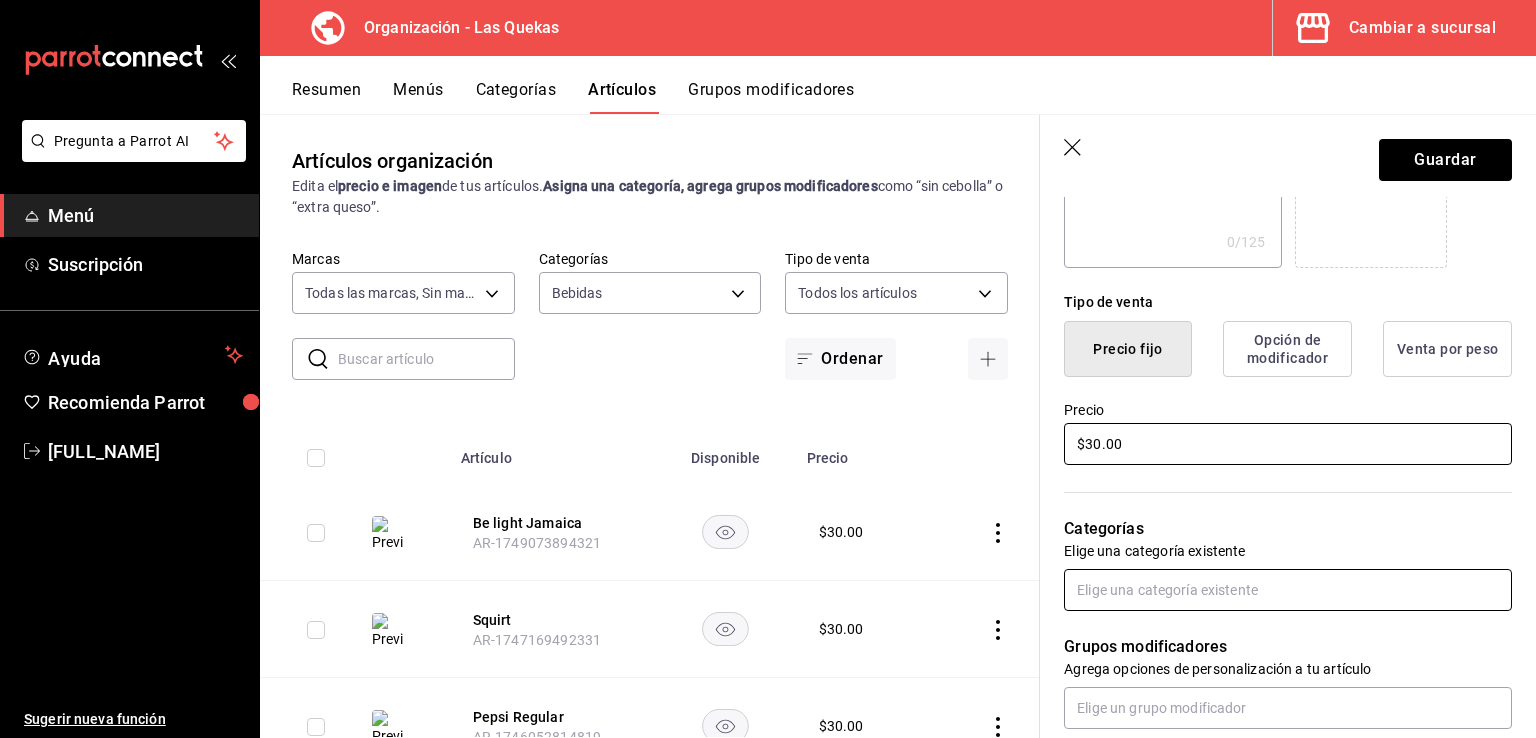 type on "$30.00" 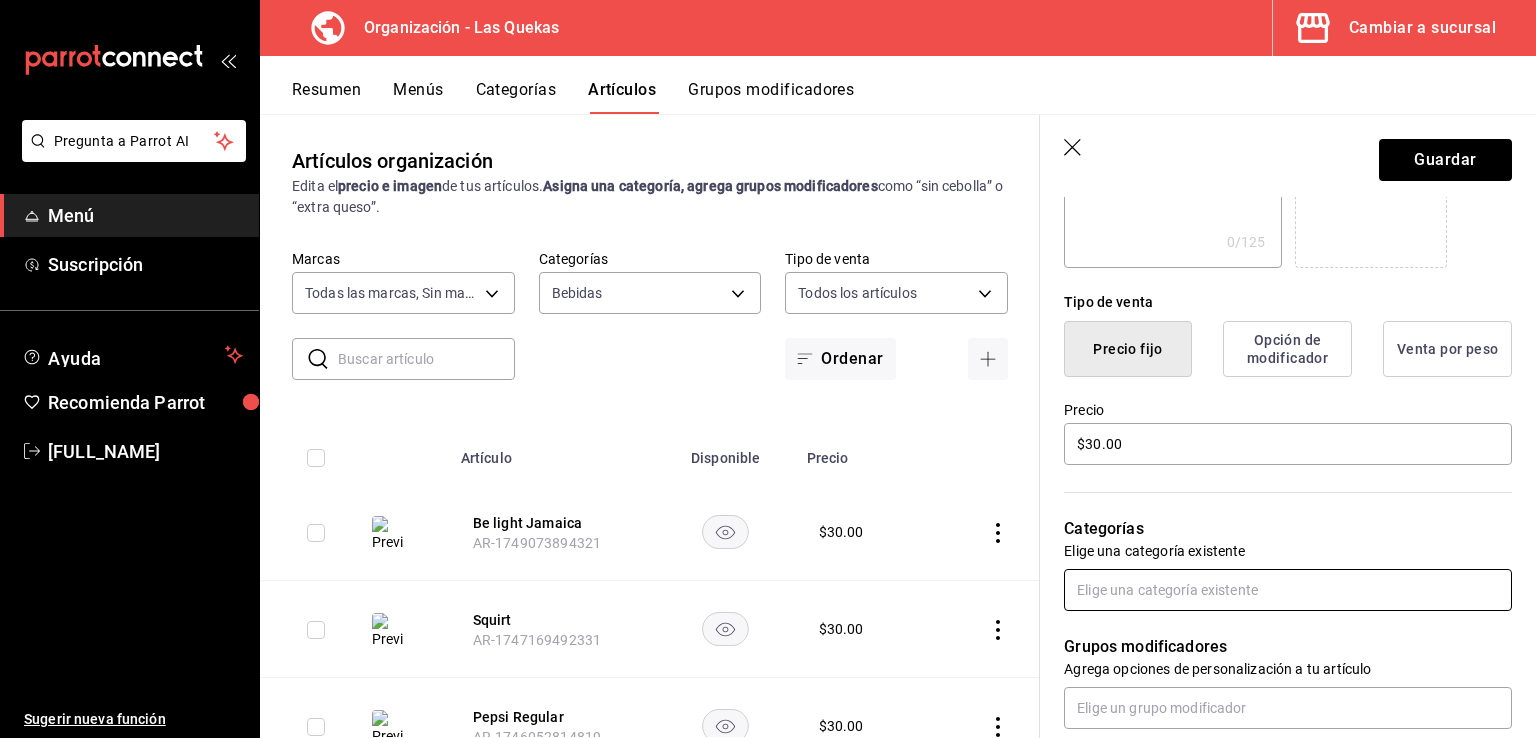 click at bounding box center [1288, 590] 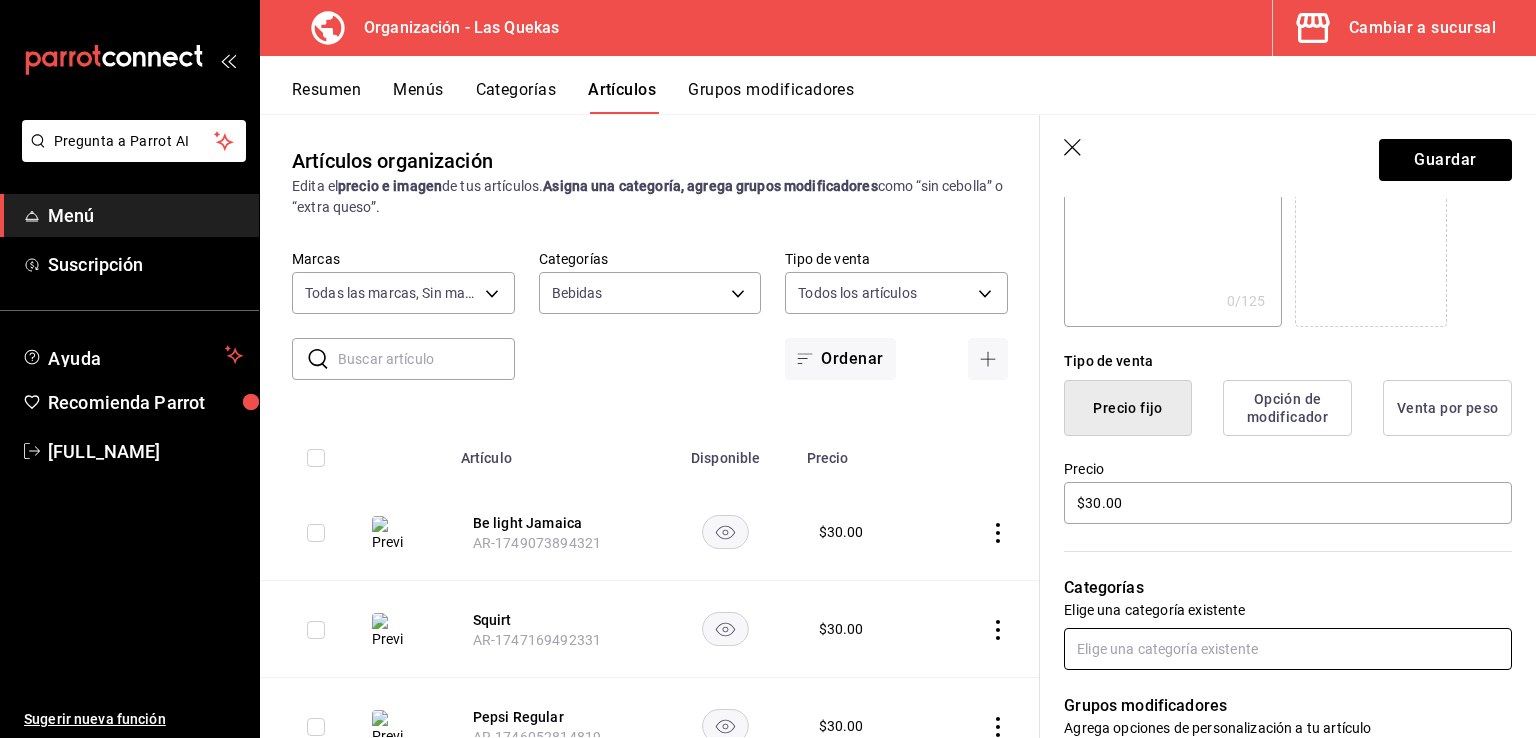 scroll, scrollTop: 300, scrollLeft: 0, axis: vertical 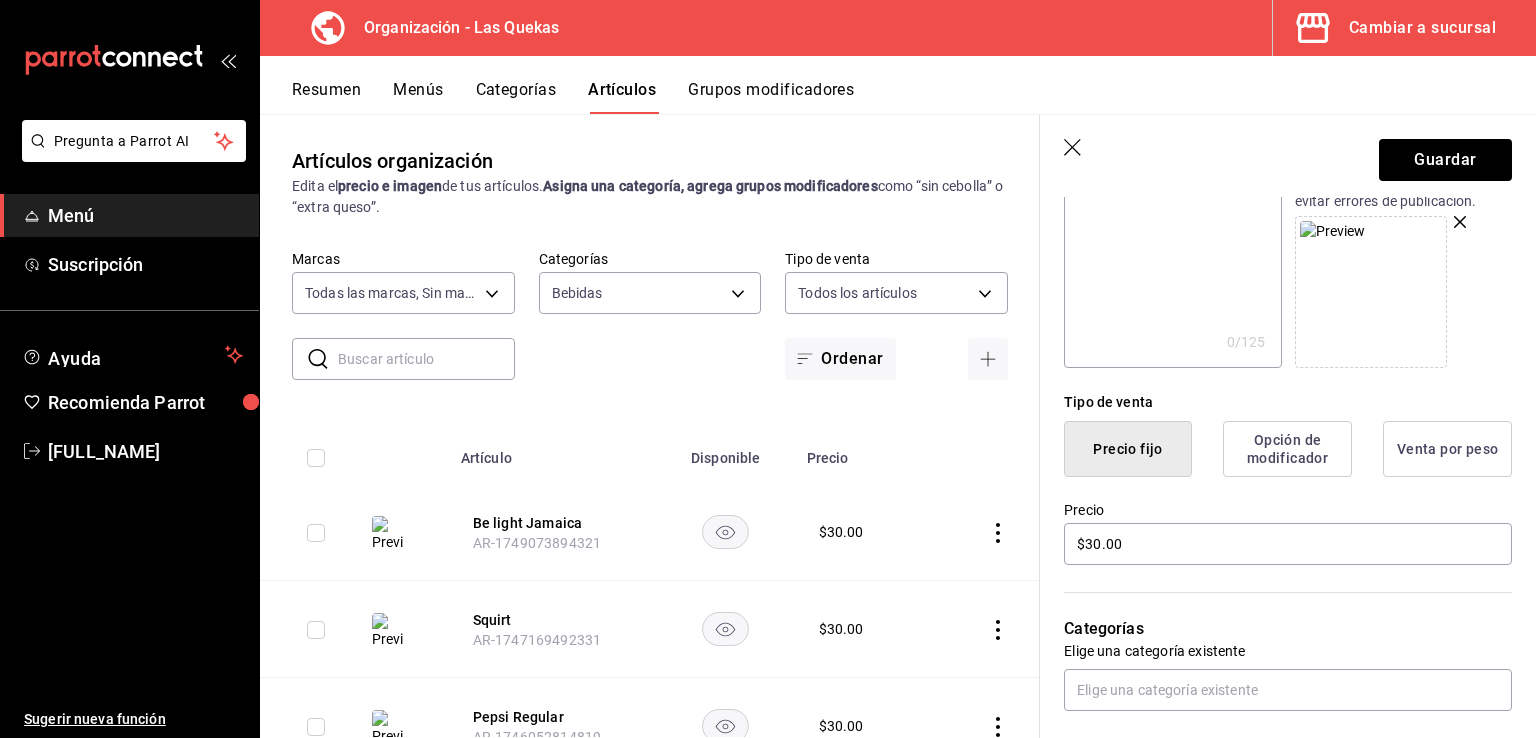 click on "Precio fijo" at bounding box center [1128, 449] 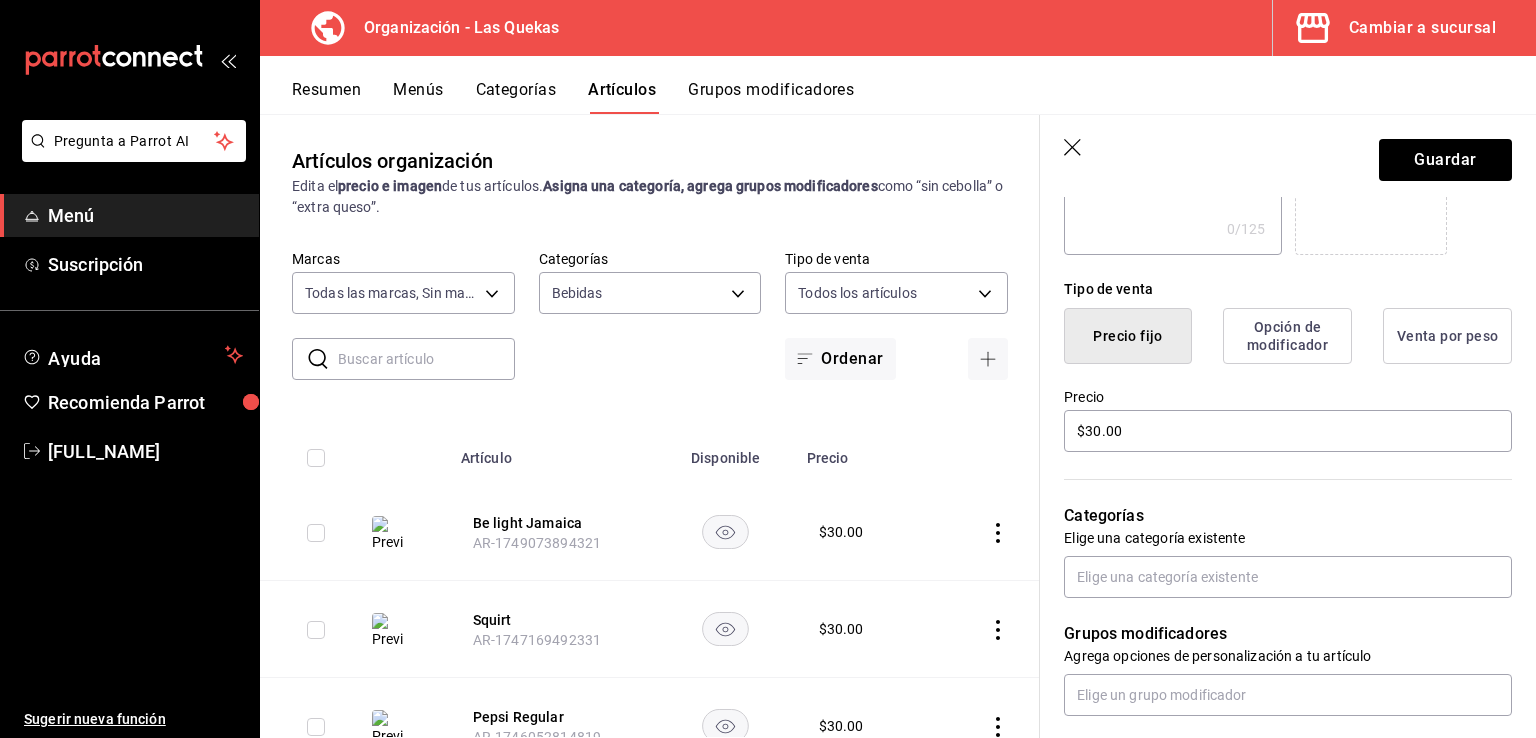 scroll, scrollTop: 500, scrollLeft: 0, axis: vertical 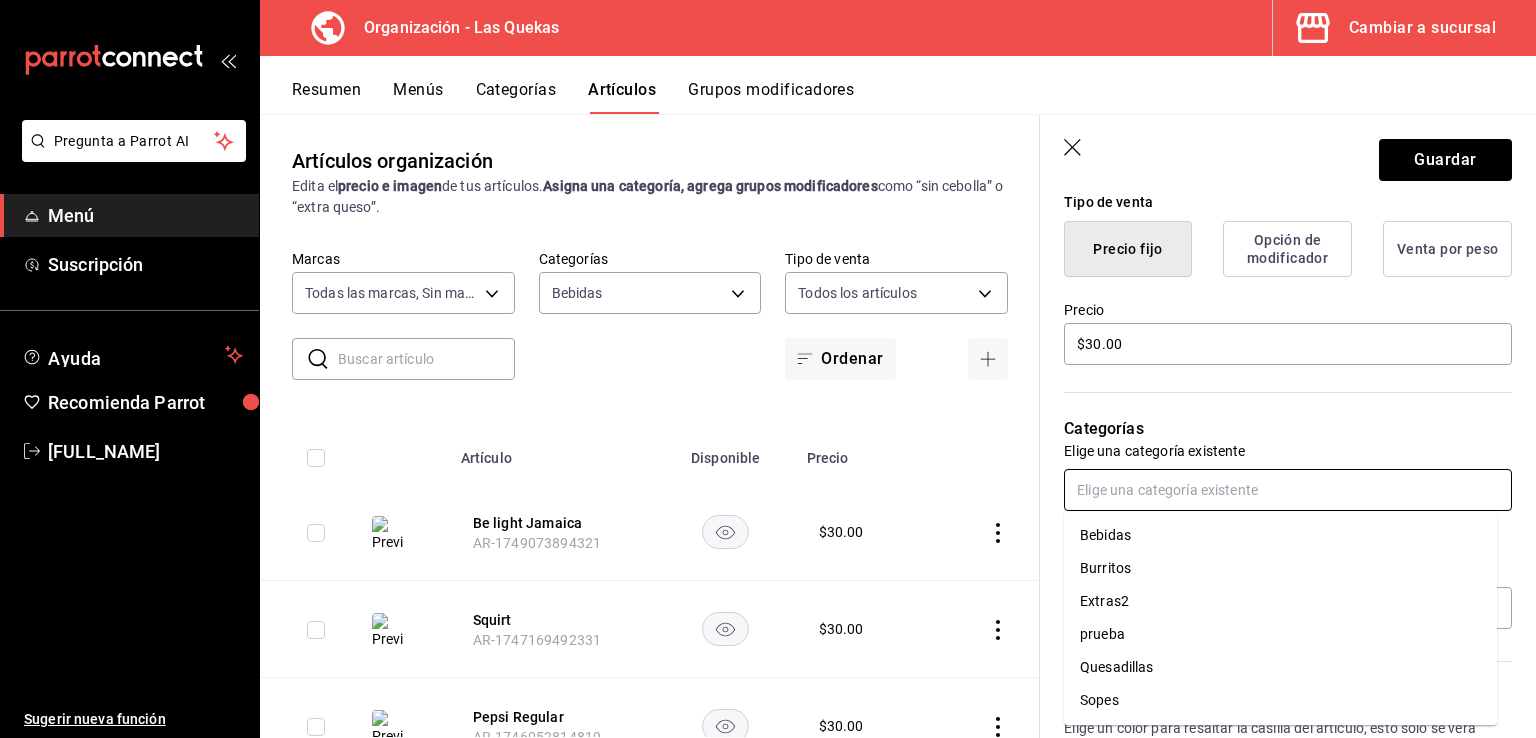 click at bounding box center [1288, 490] 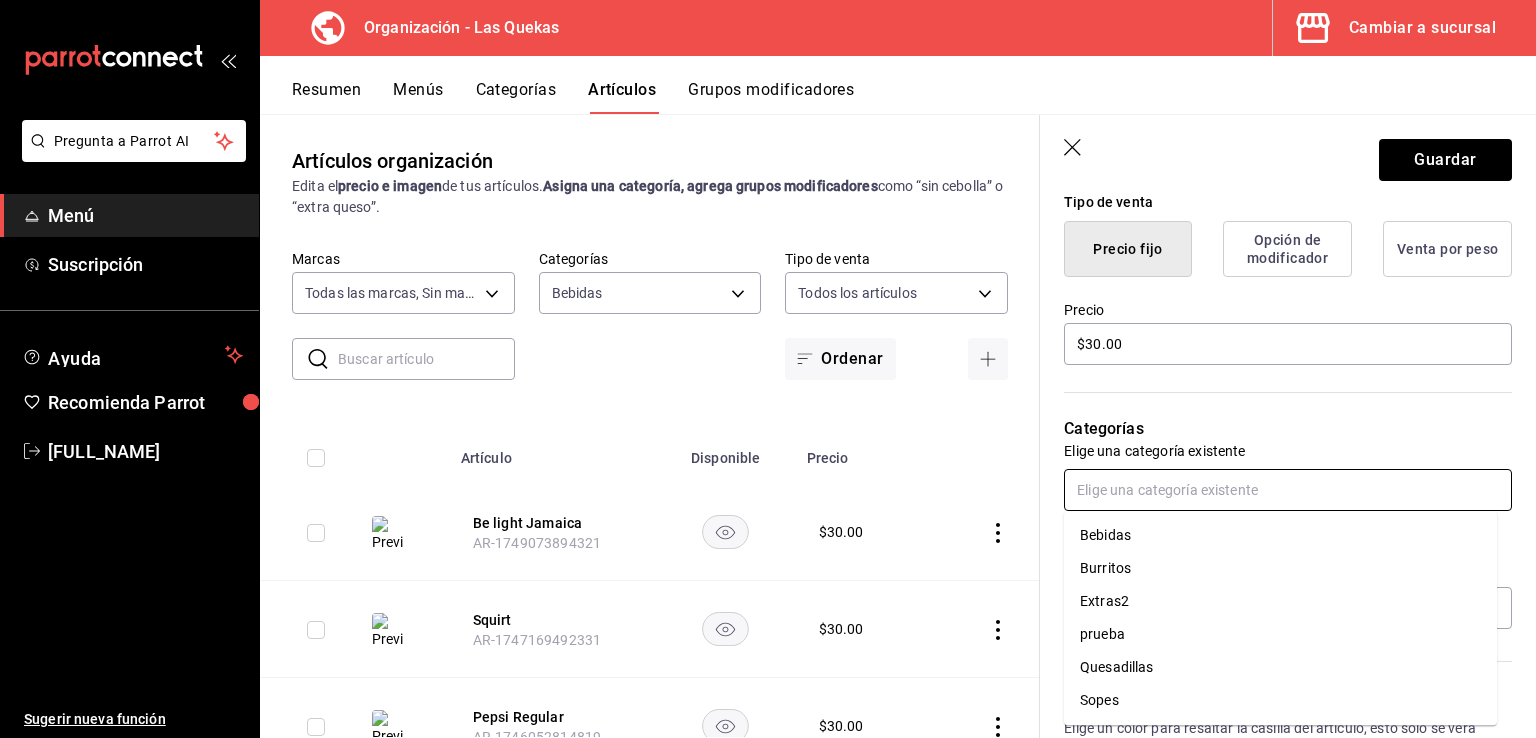click on "Bebidas" at bounding box center (1280, 535) 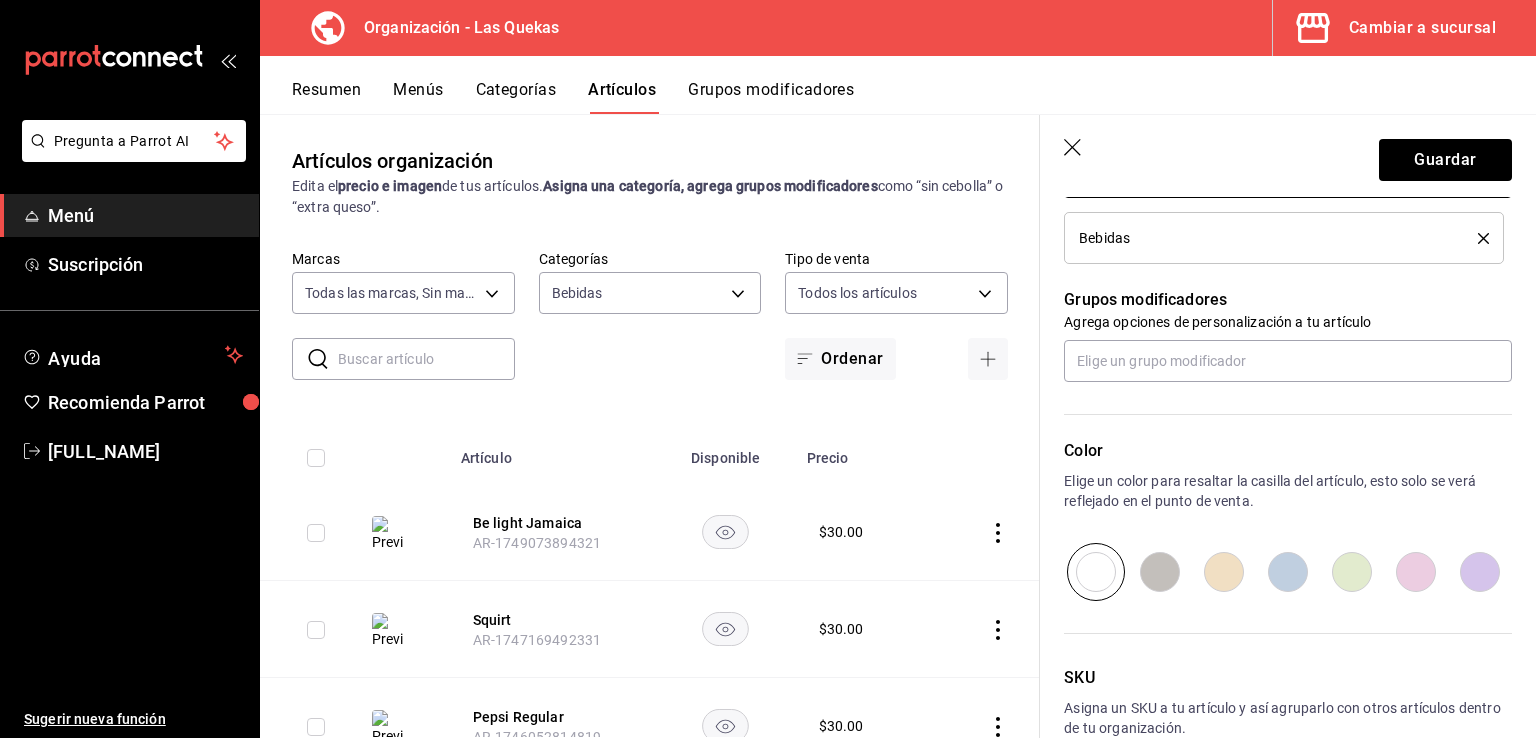 scroll, scrollTop: 900, scrollLeft: 0, axis: vertical 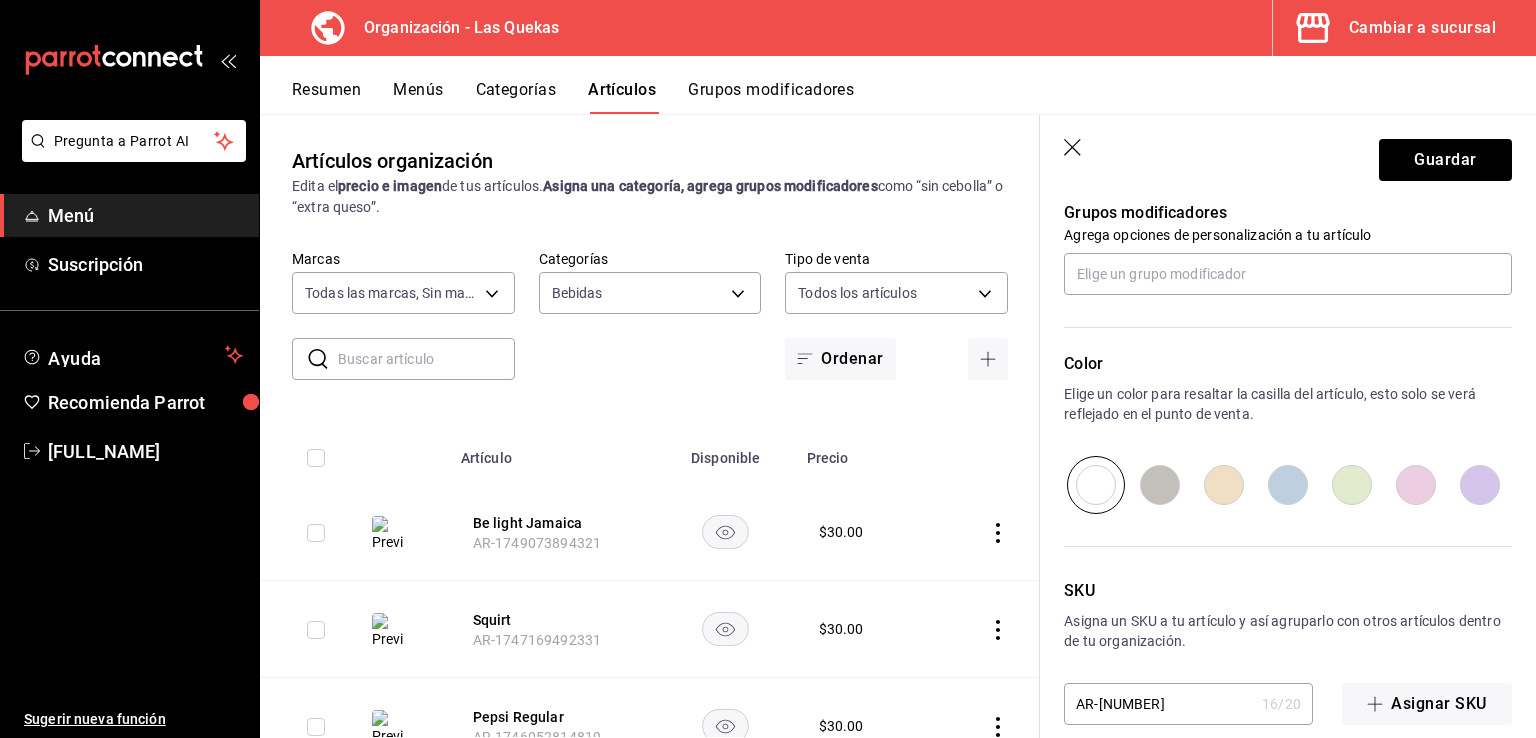 click at bounding box center [1096, 485] 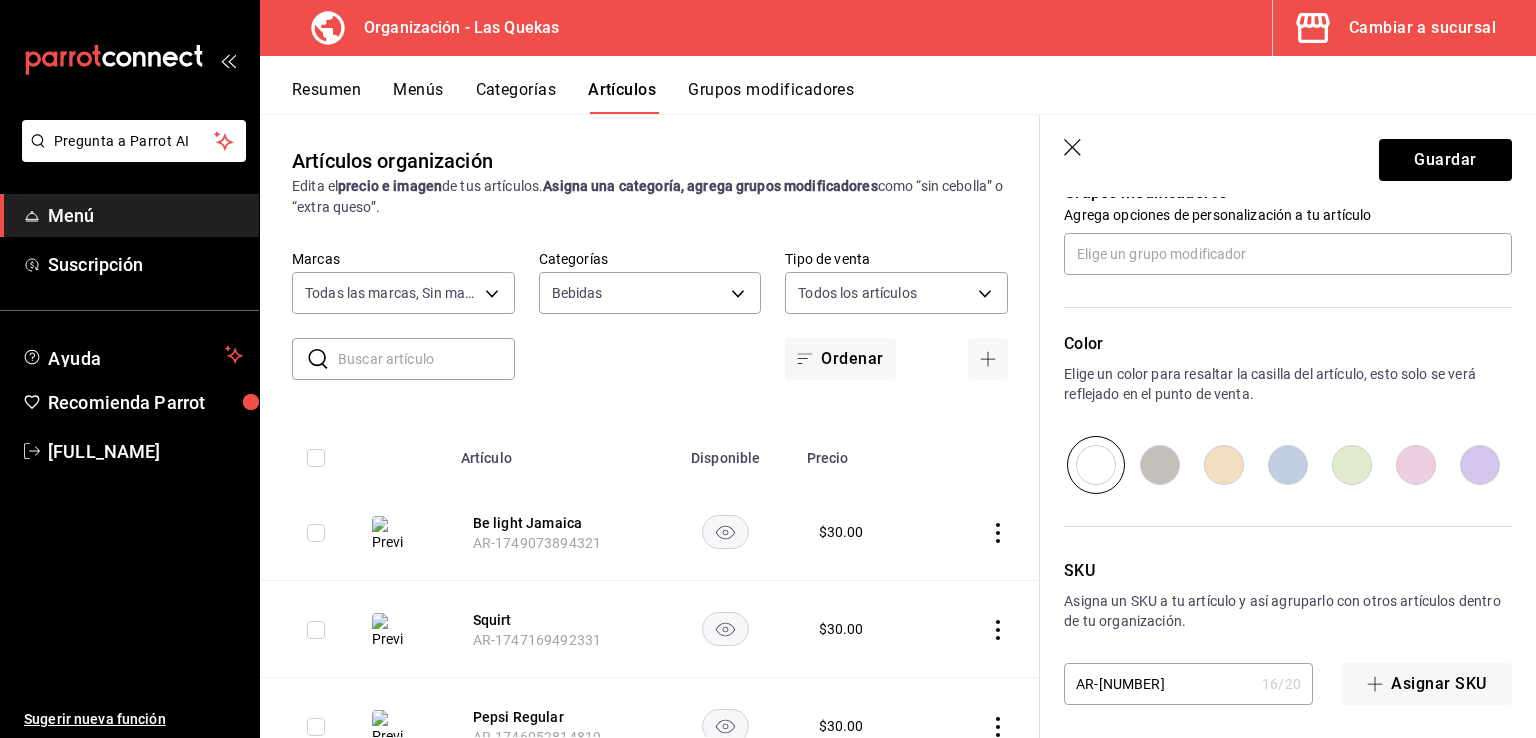 scroll, scrollTop: 926, scrollLeft: 0, axis: vertical 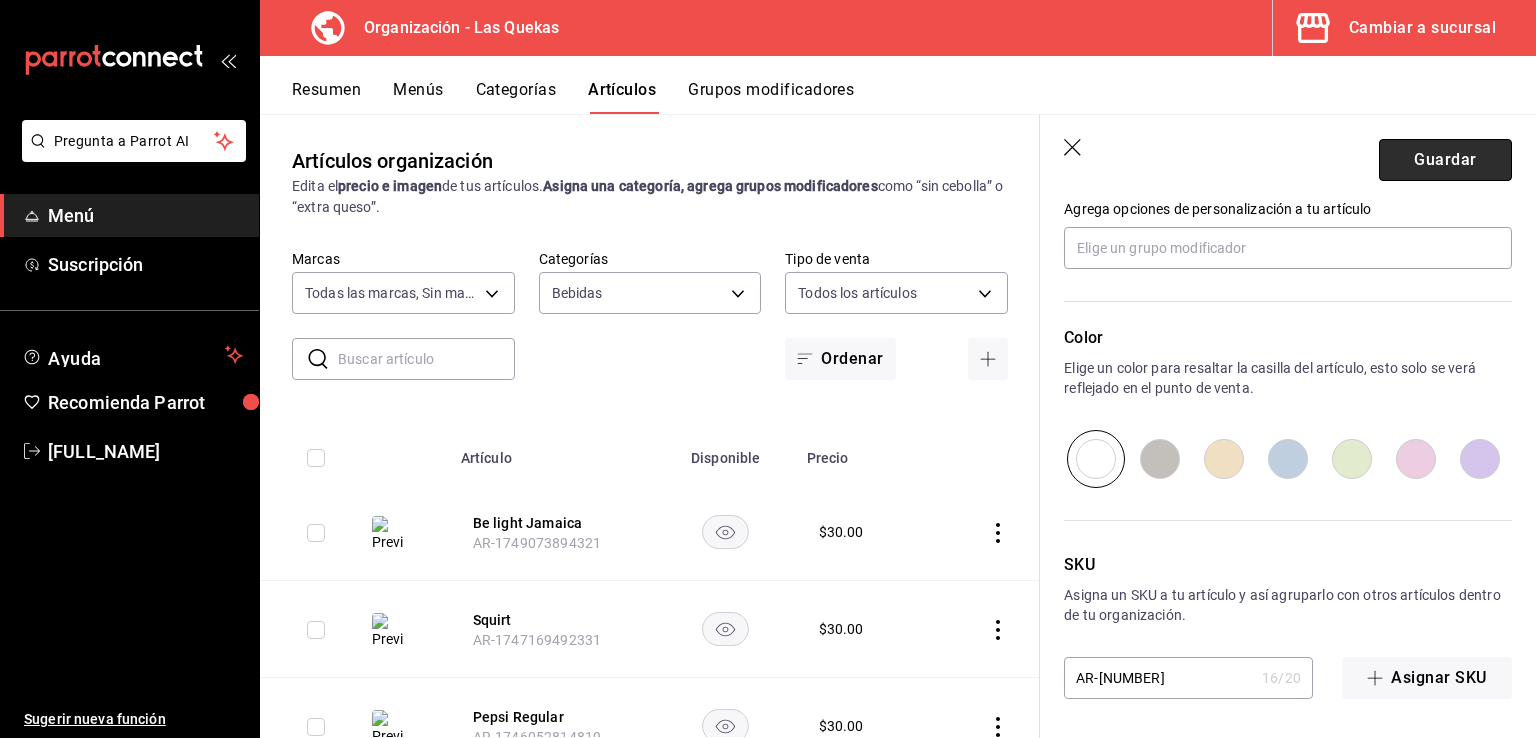 click on "Guardar" at bounding box center [1445, 160] 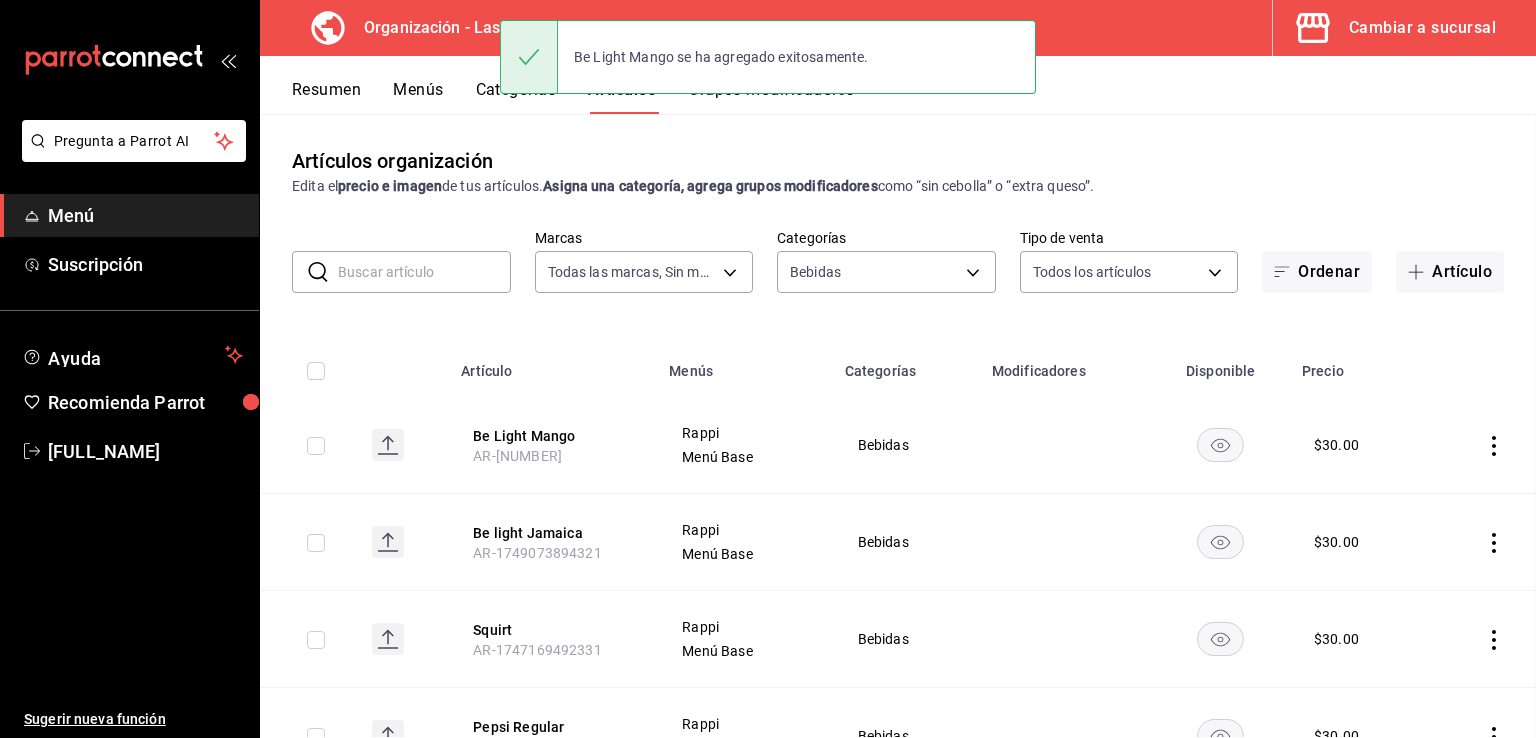 scroll, scrollTop: 0, scrollLeft: 0, axis: both 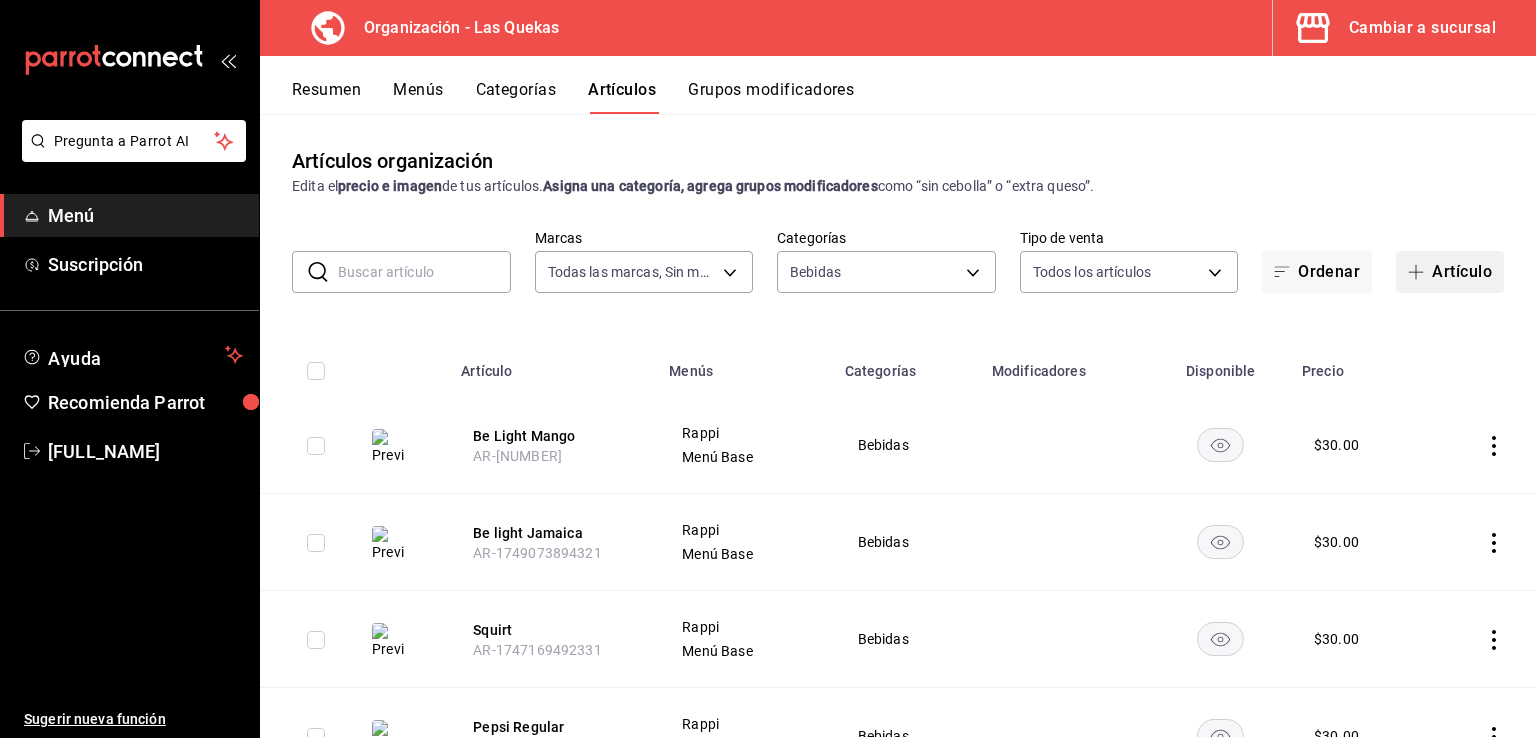 click on "Artículo" at bounding box center [1450, 272] 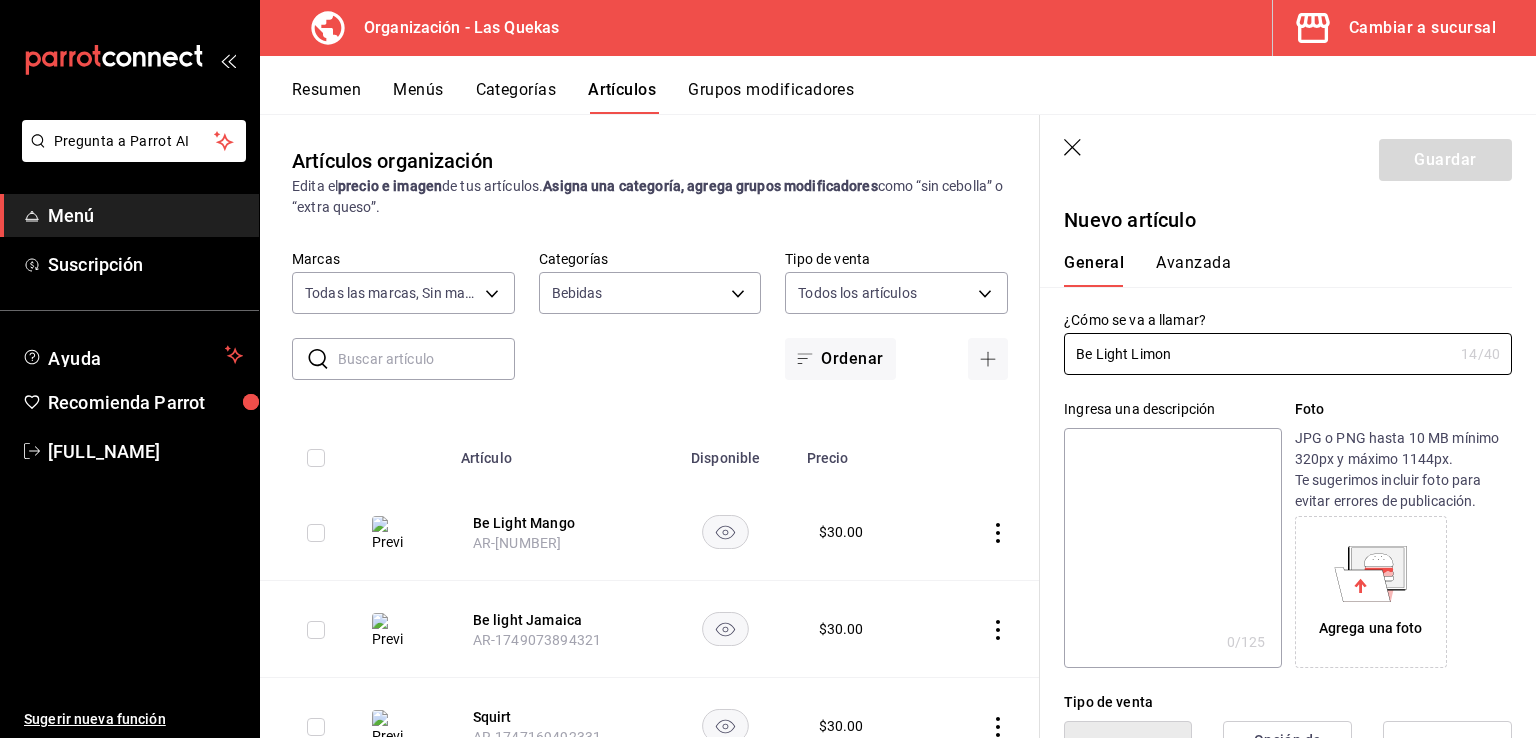 type on "Be Light Limon" 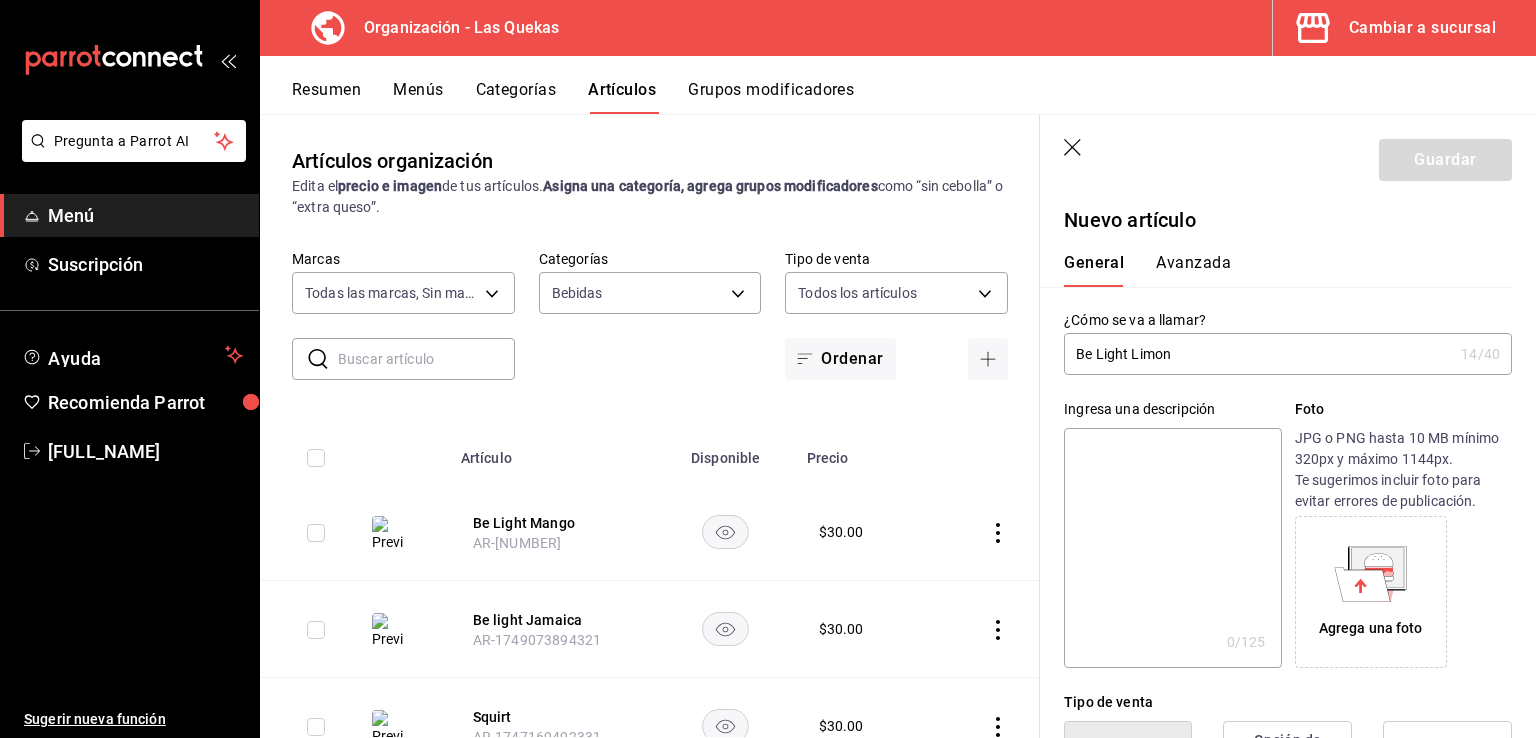 click 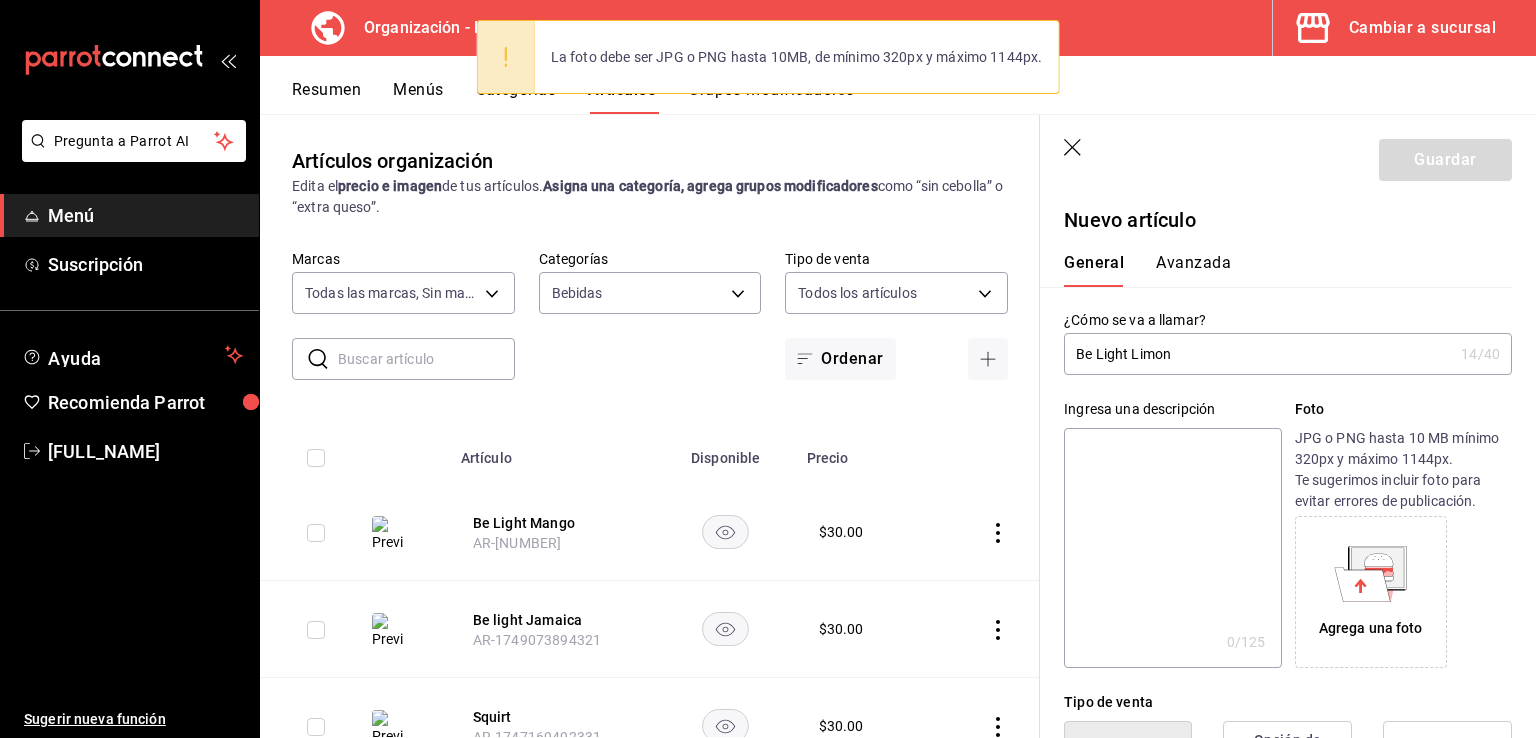 click 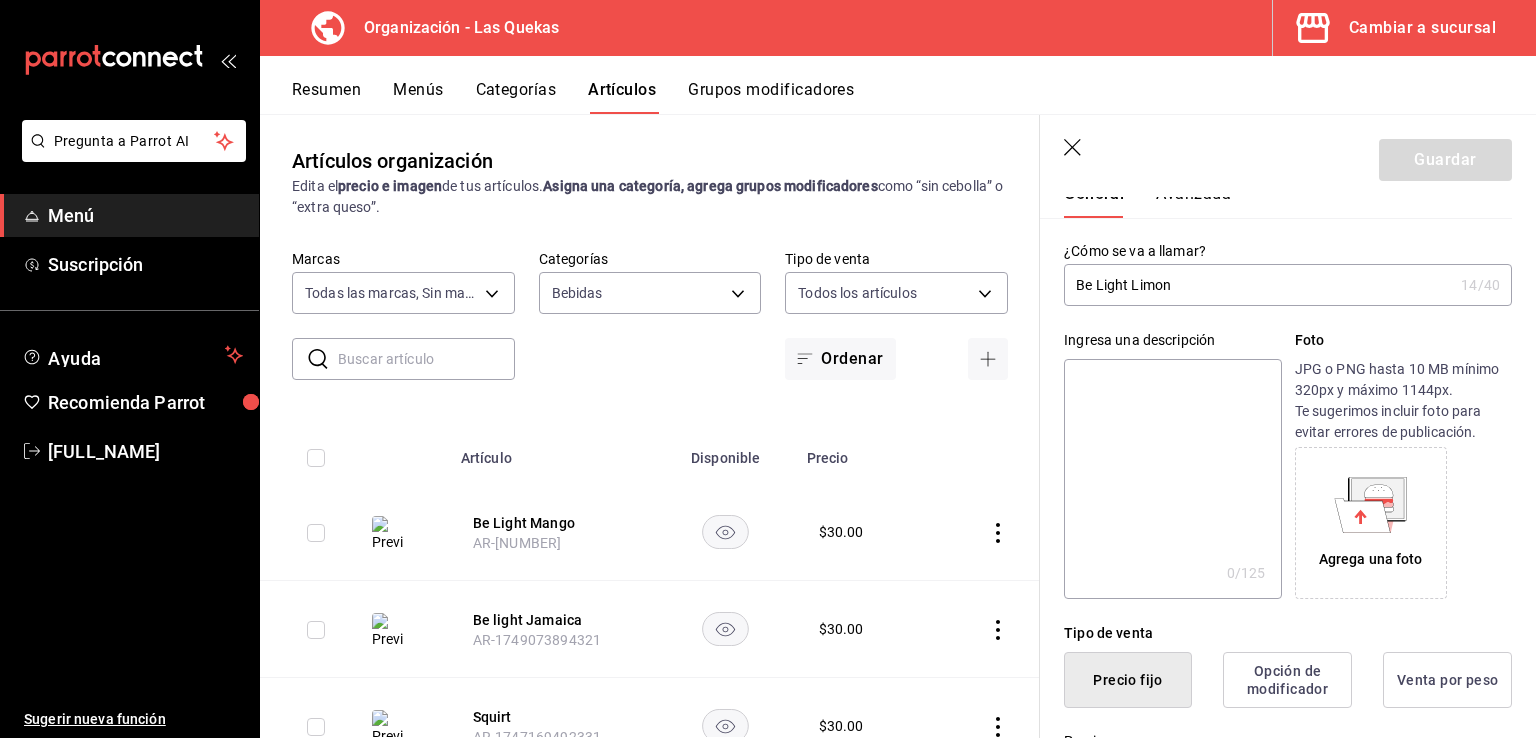 scroll, scrollTop: 0, scrollLeft: 0, axis: both 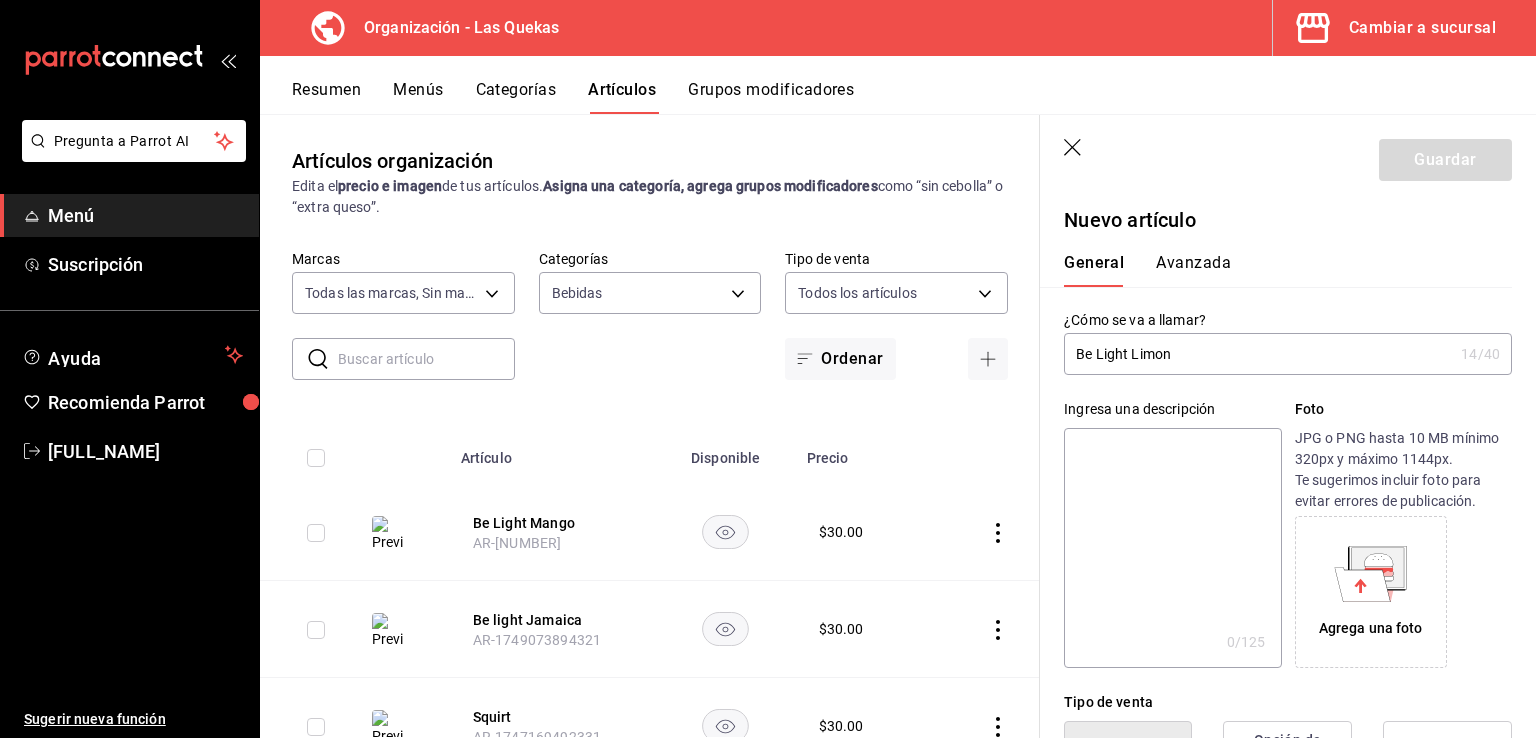 click 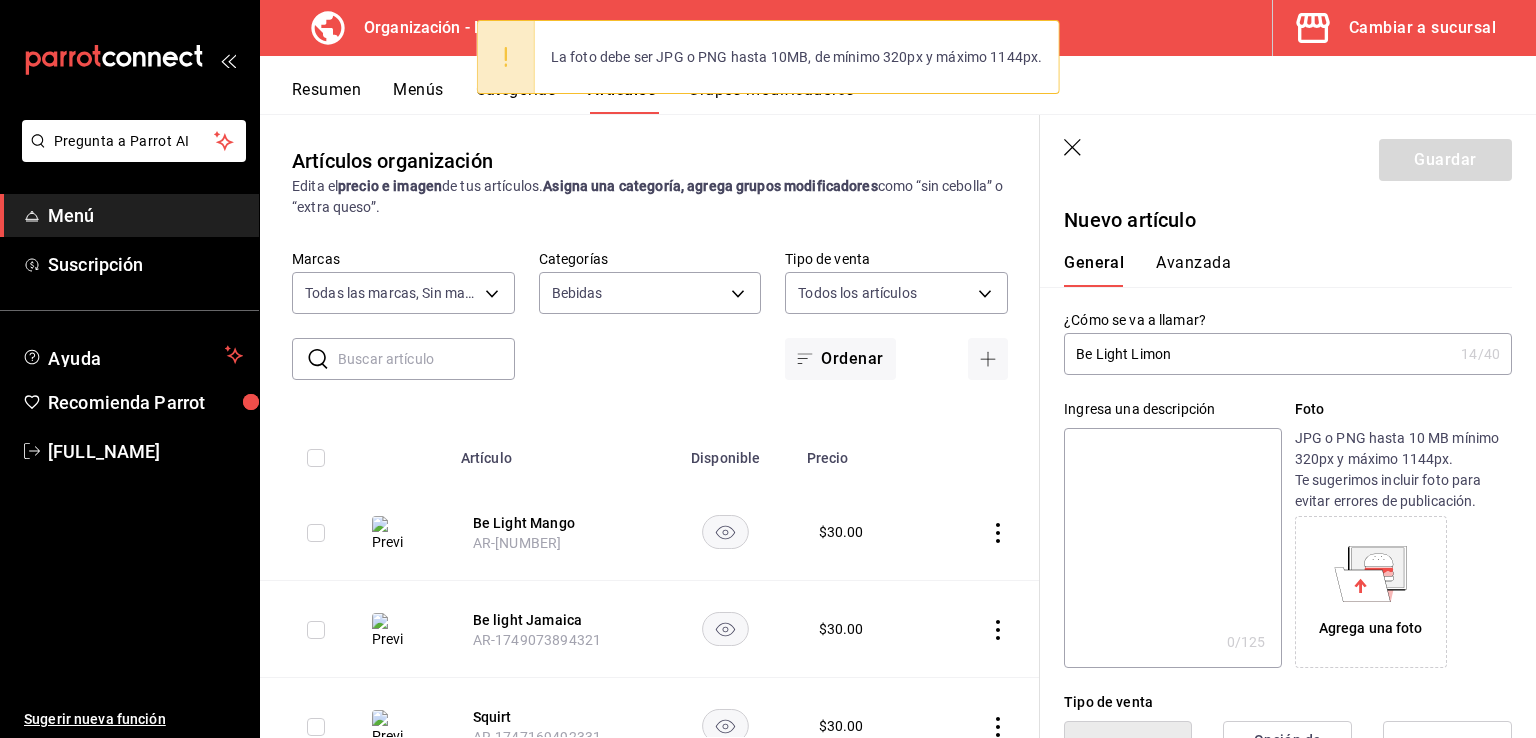 click 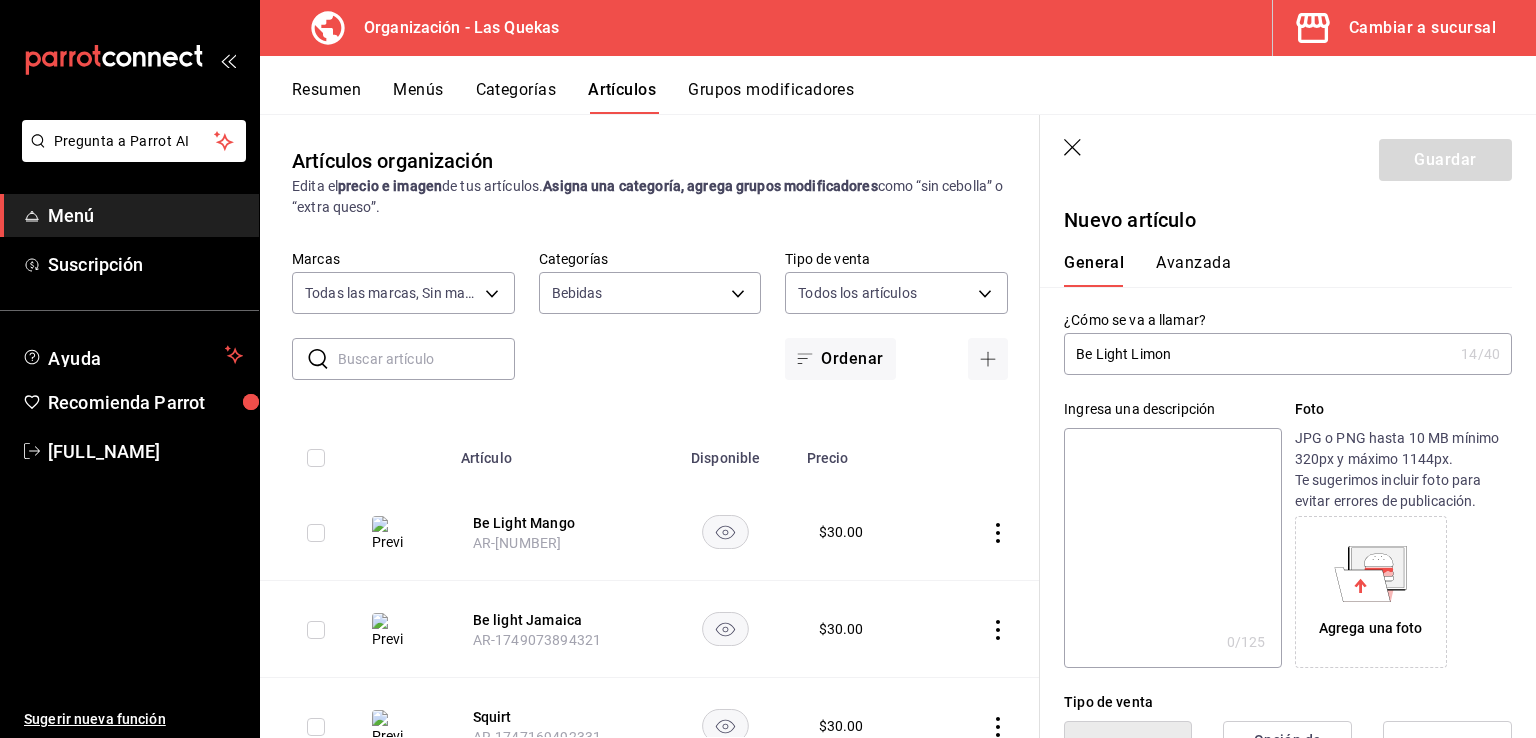 scroll, scrollTop: 200, scrollLeft: 0, axis: vertical 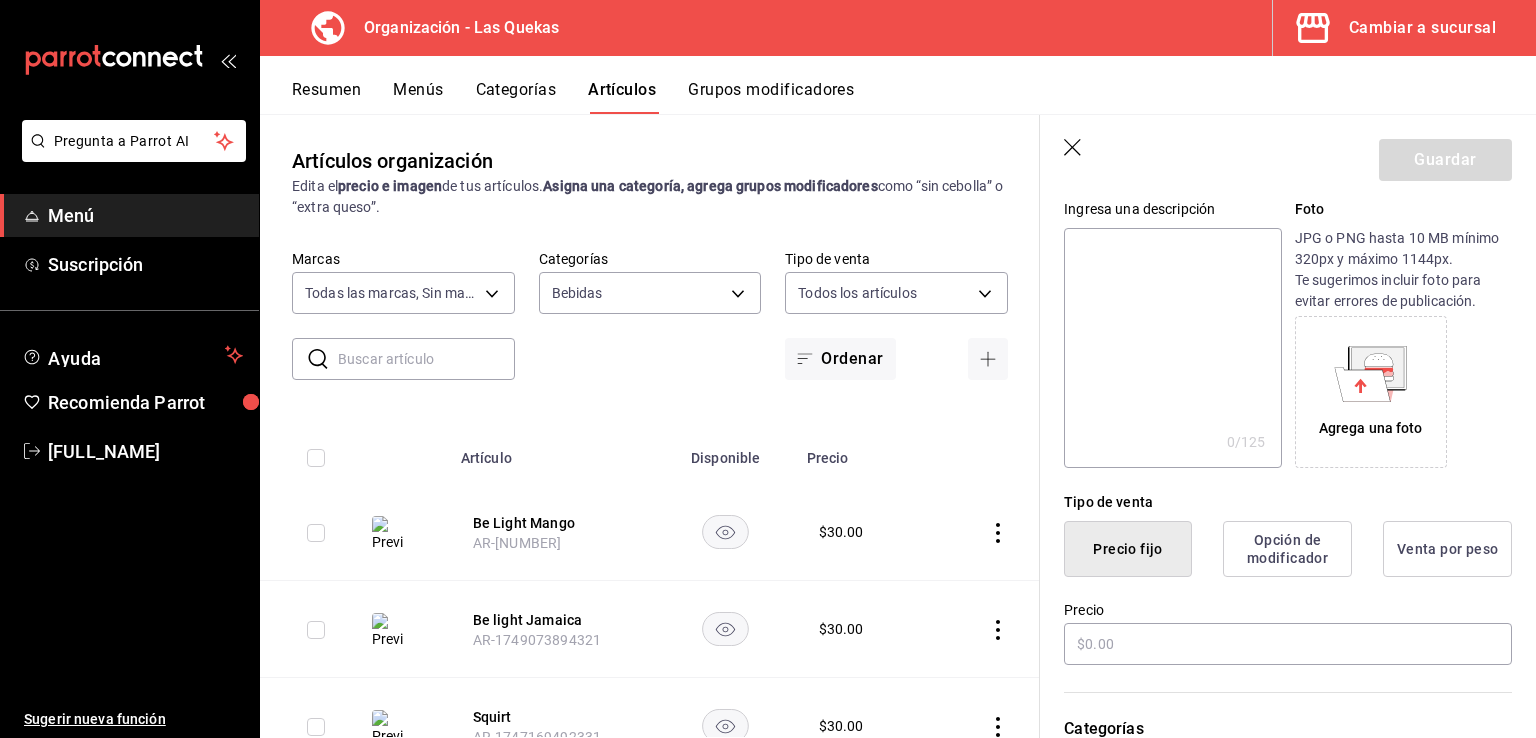 click 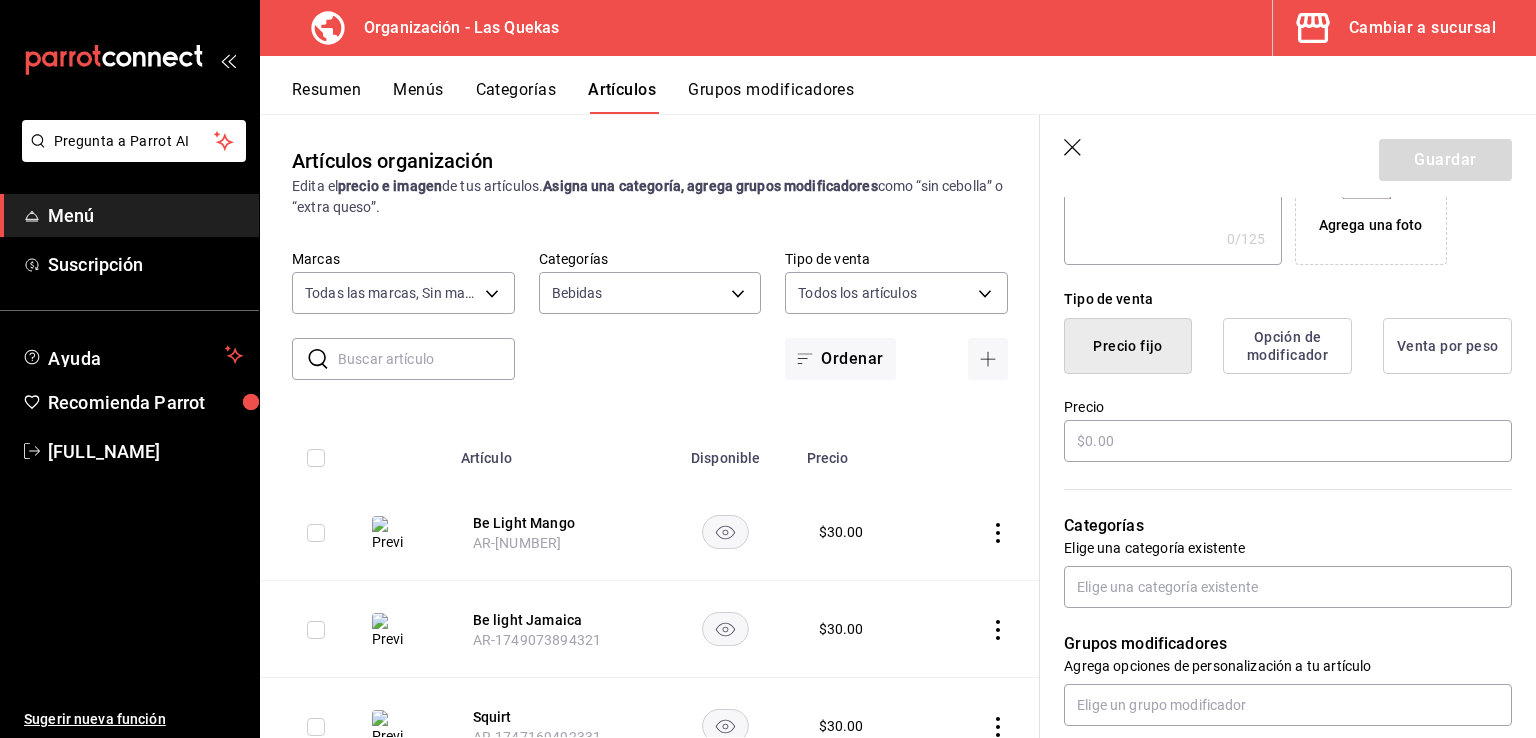 scroll, scrollTop: 400, scrollLeft: 0, axis: vertical 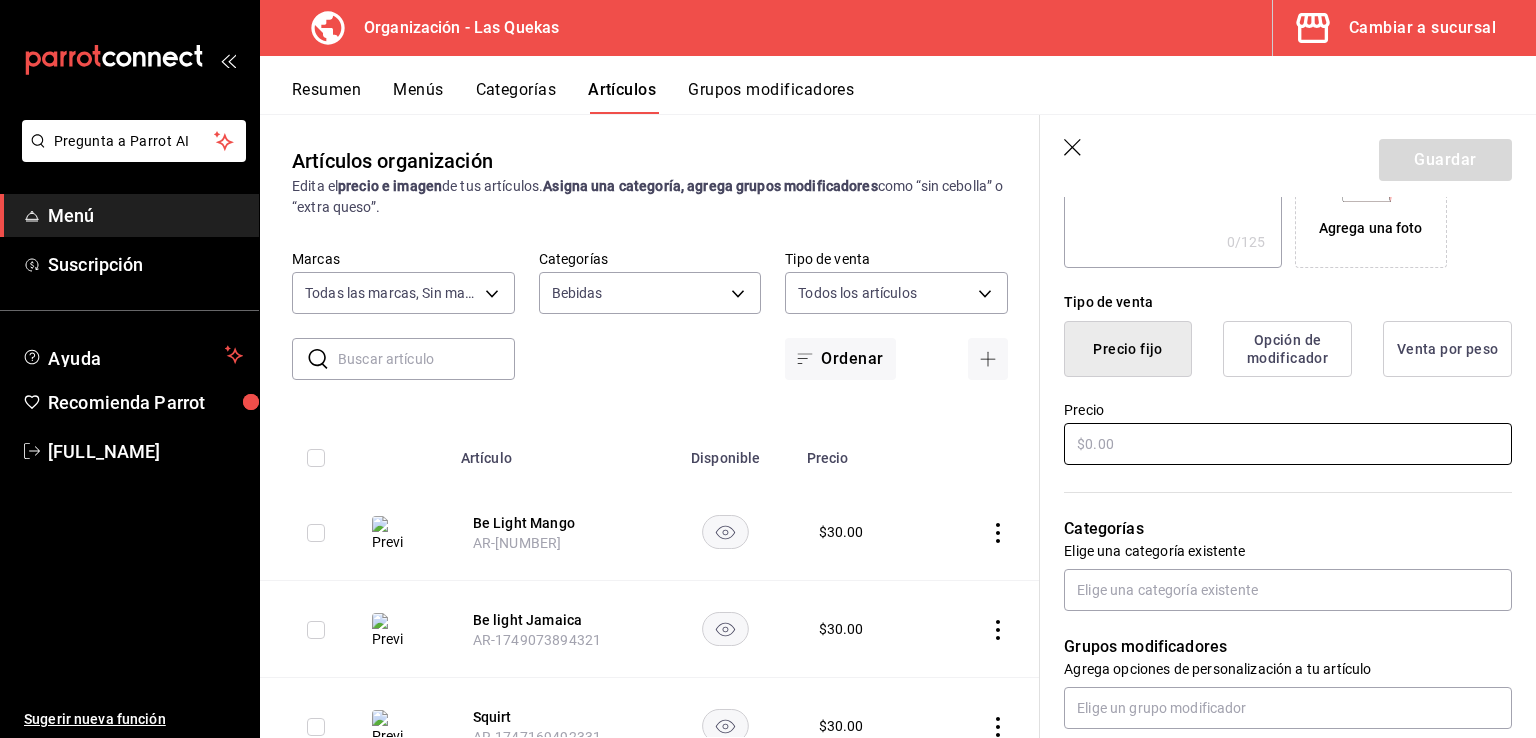 click at bounding box center [1288, 444] 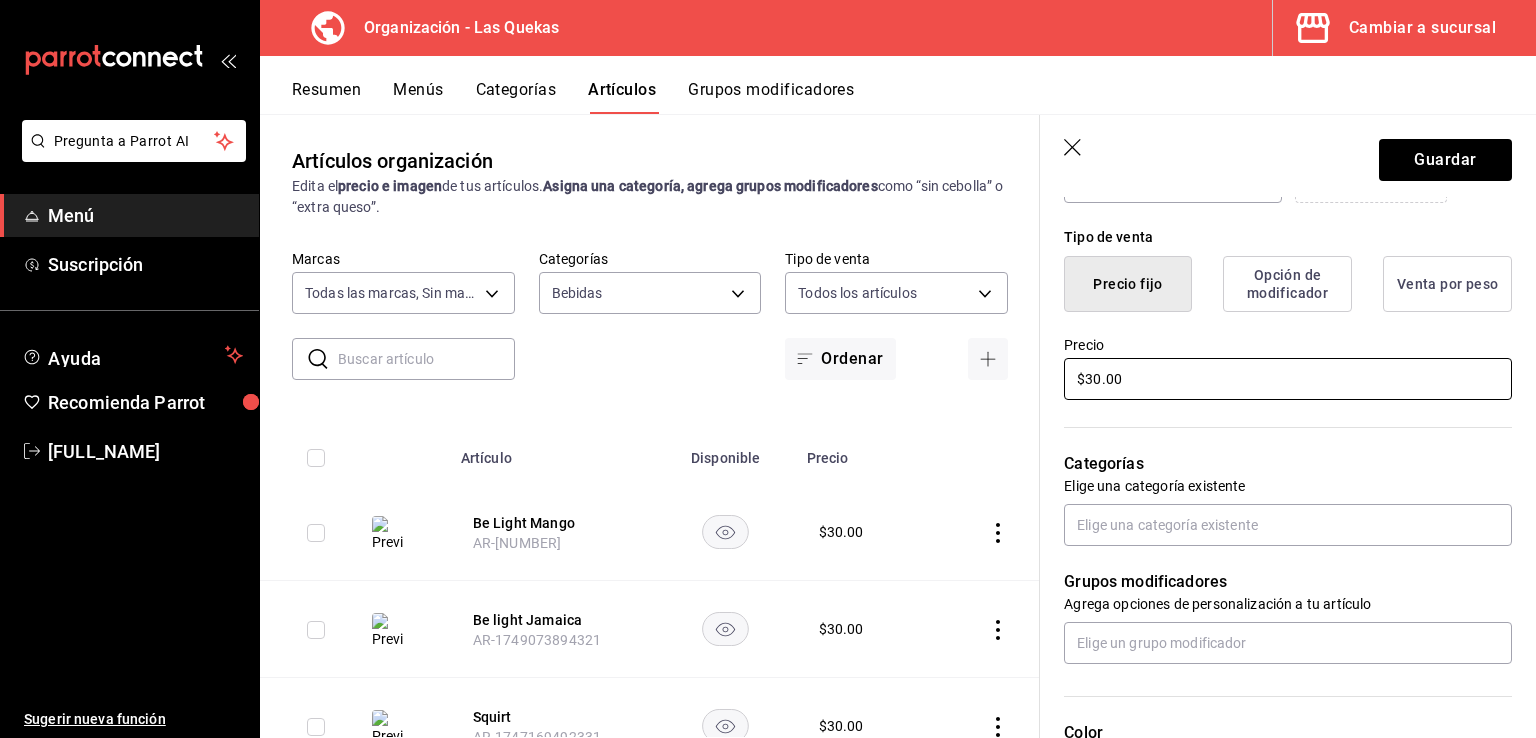 scroll, scrollTop: 500, scrollLeft: 0, axis: vertical 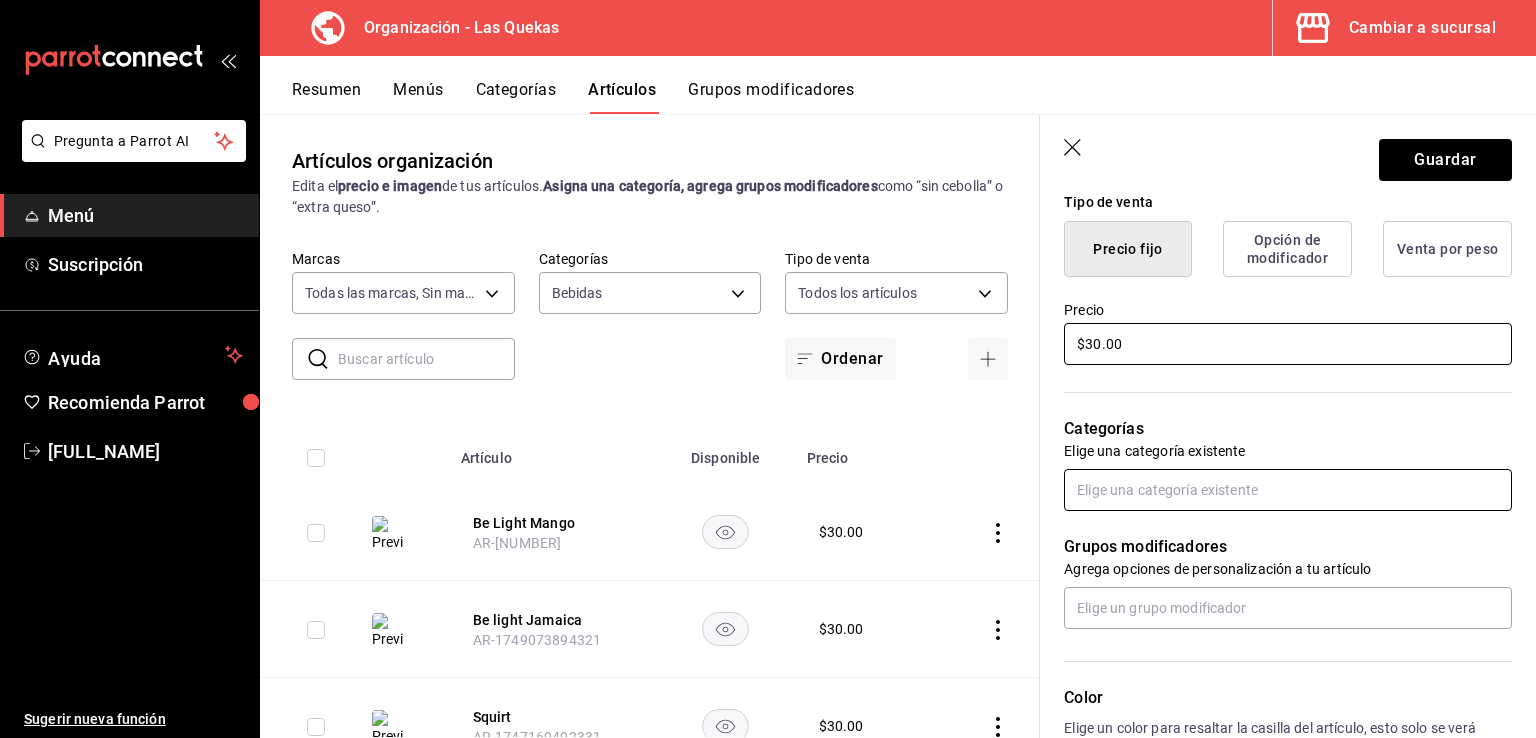 type on "$30.00" 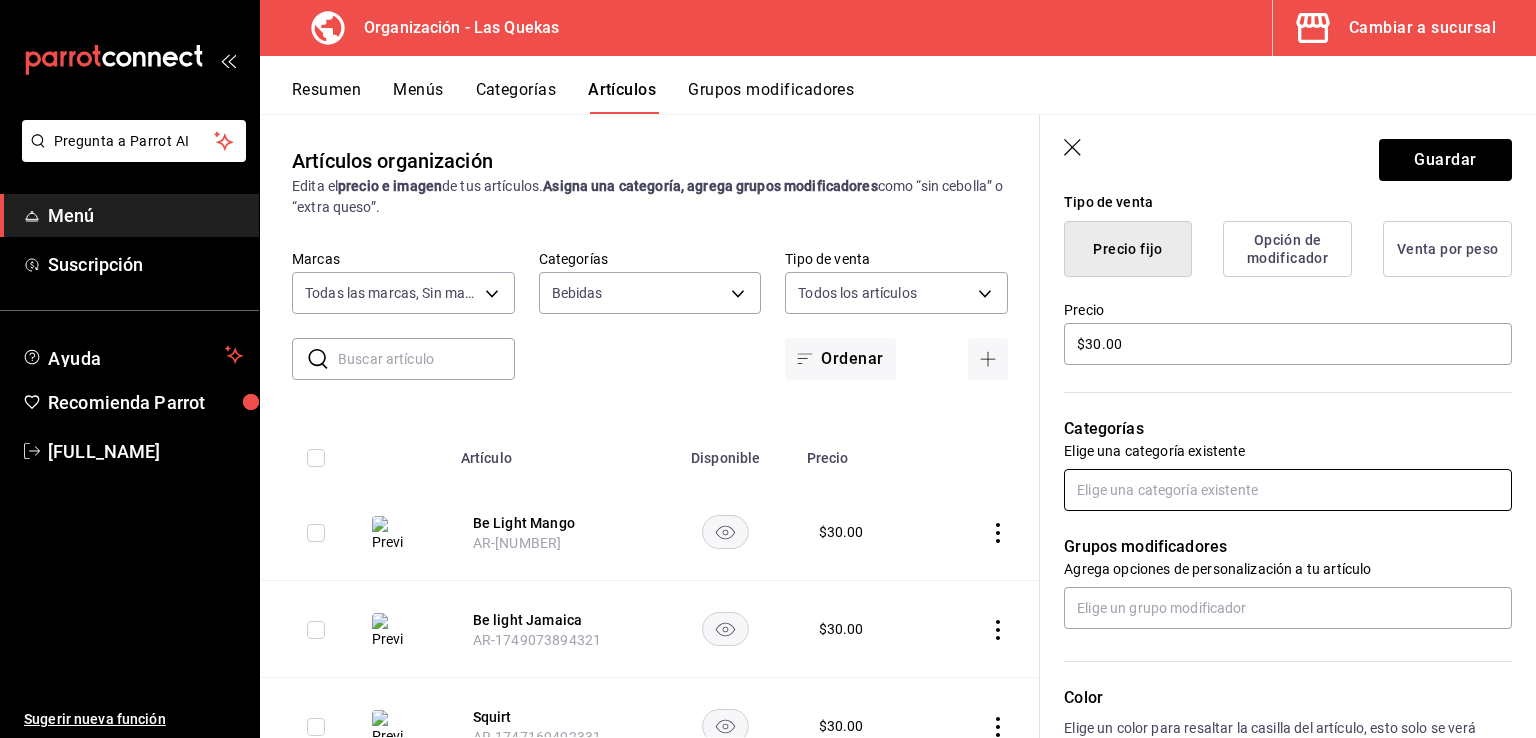 click at bounding box center [1288, 490] 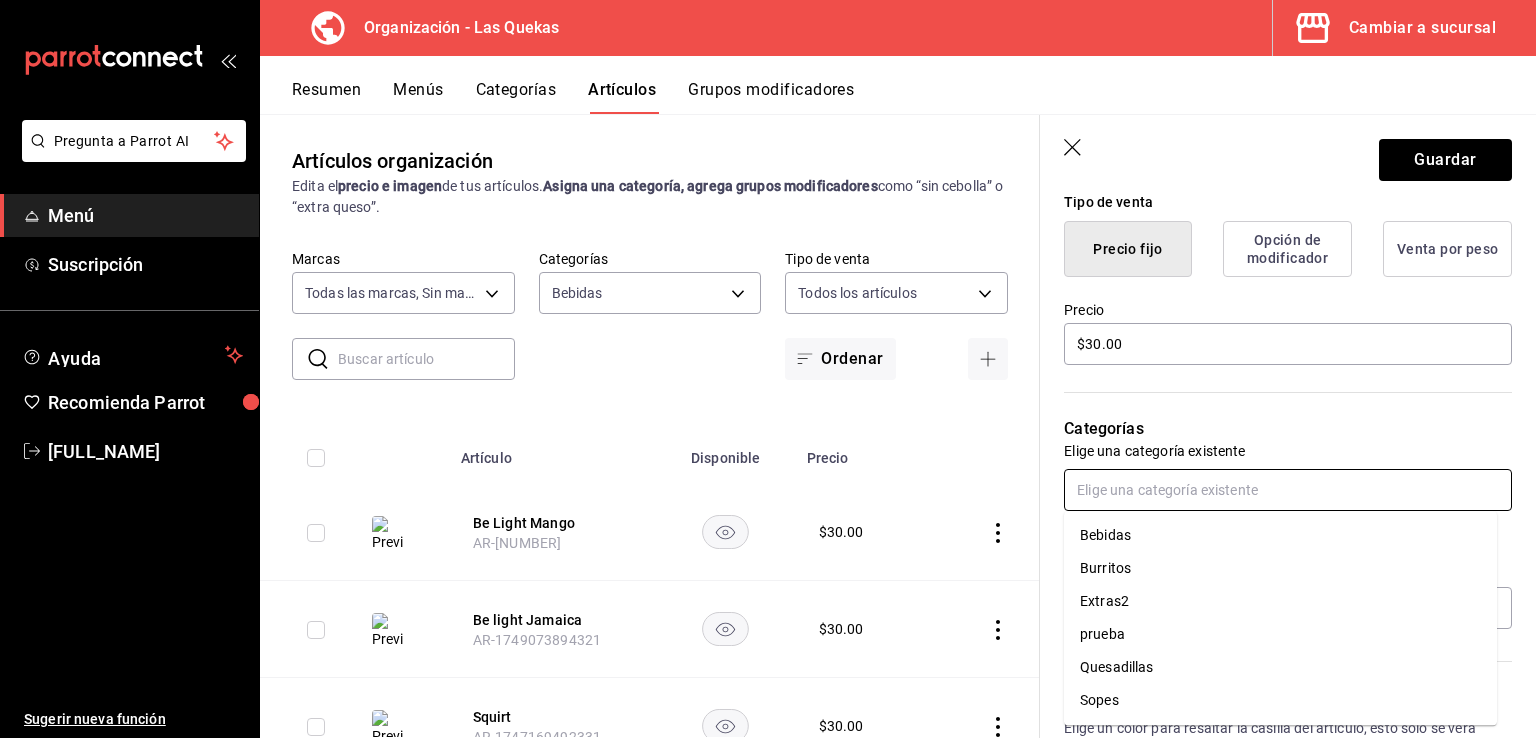 click on "Bebidas" at bounding box center [1280, 535] 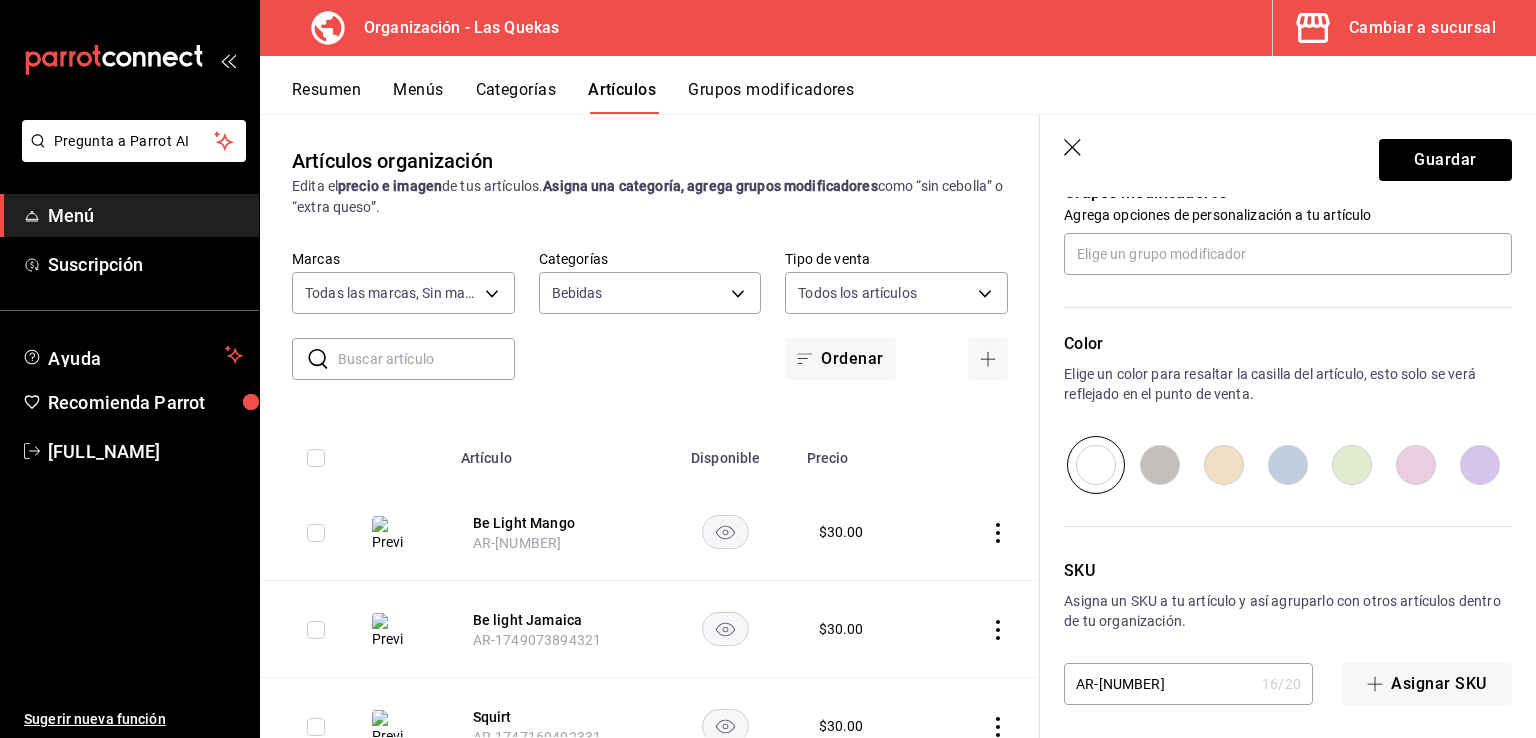 scroll, scrollTop: 926, scrollLeft: 0, axis: vertical 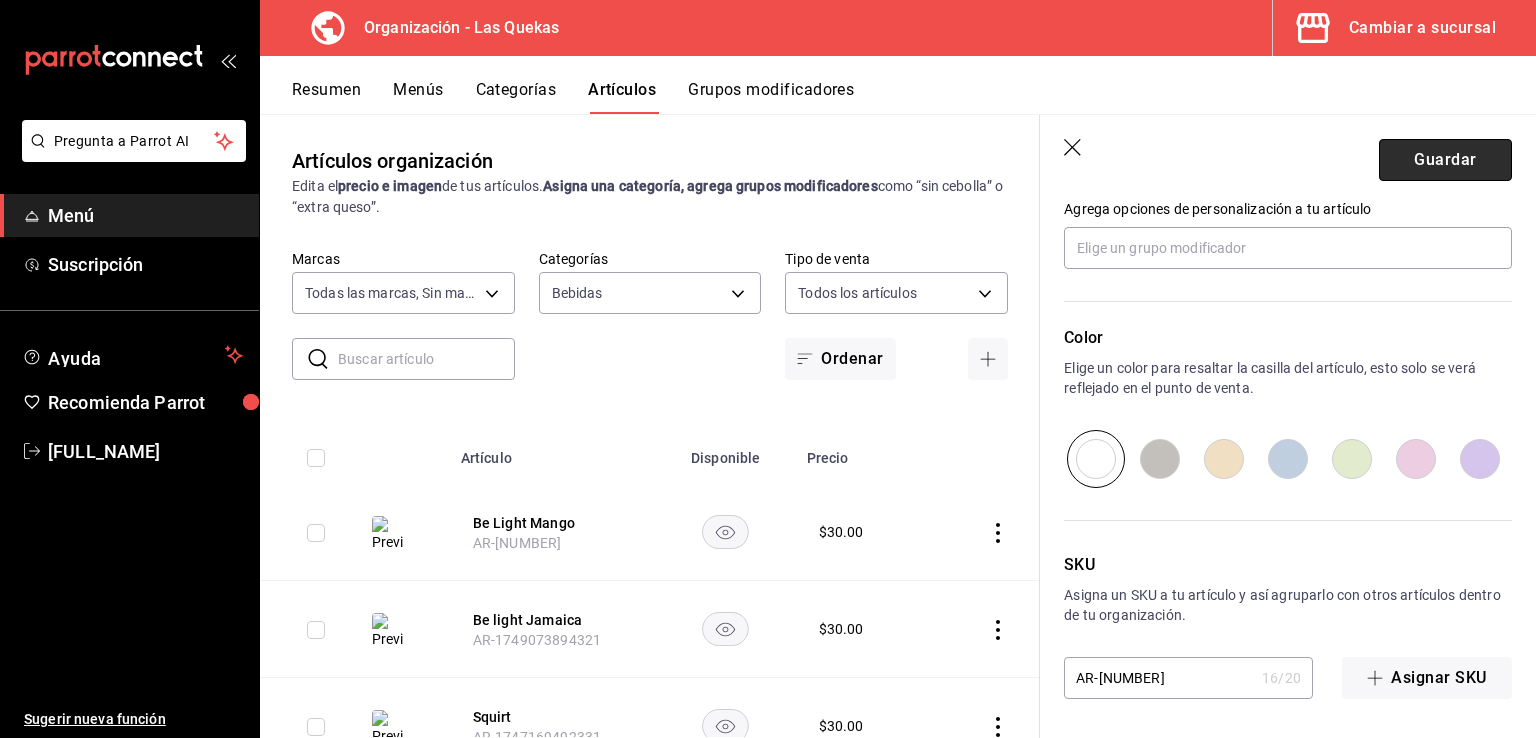 click on "Guardar" at bounding box center (1445, 160) 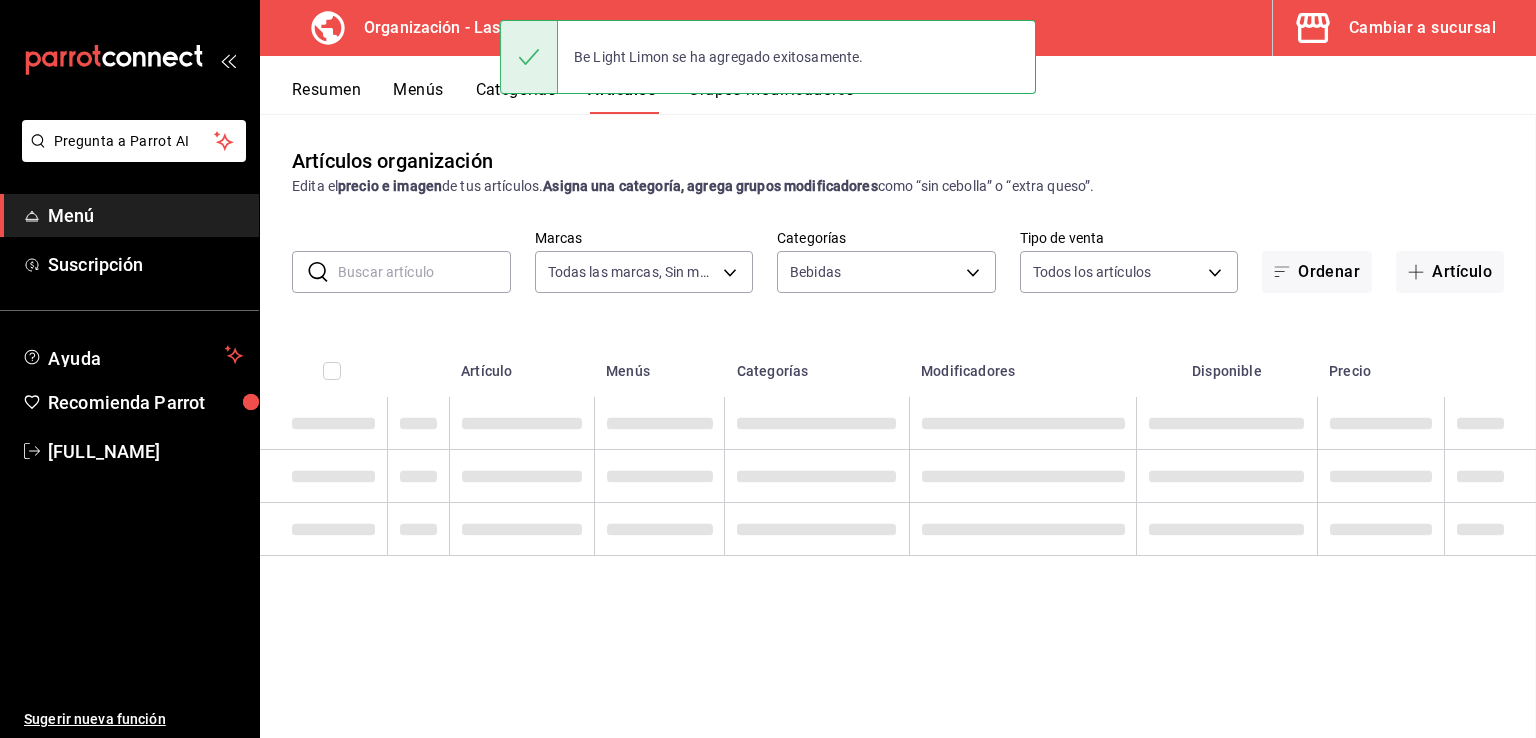 scroll, scrollTop: 0, scrollLeft: 0, axis: both 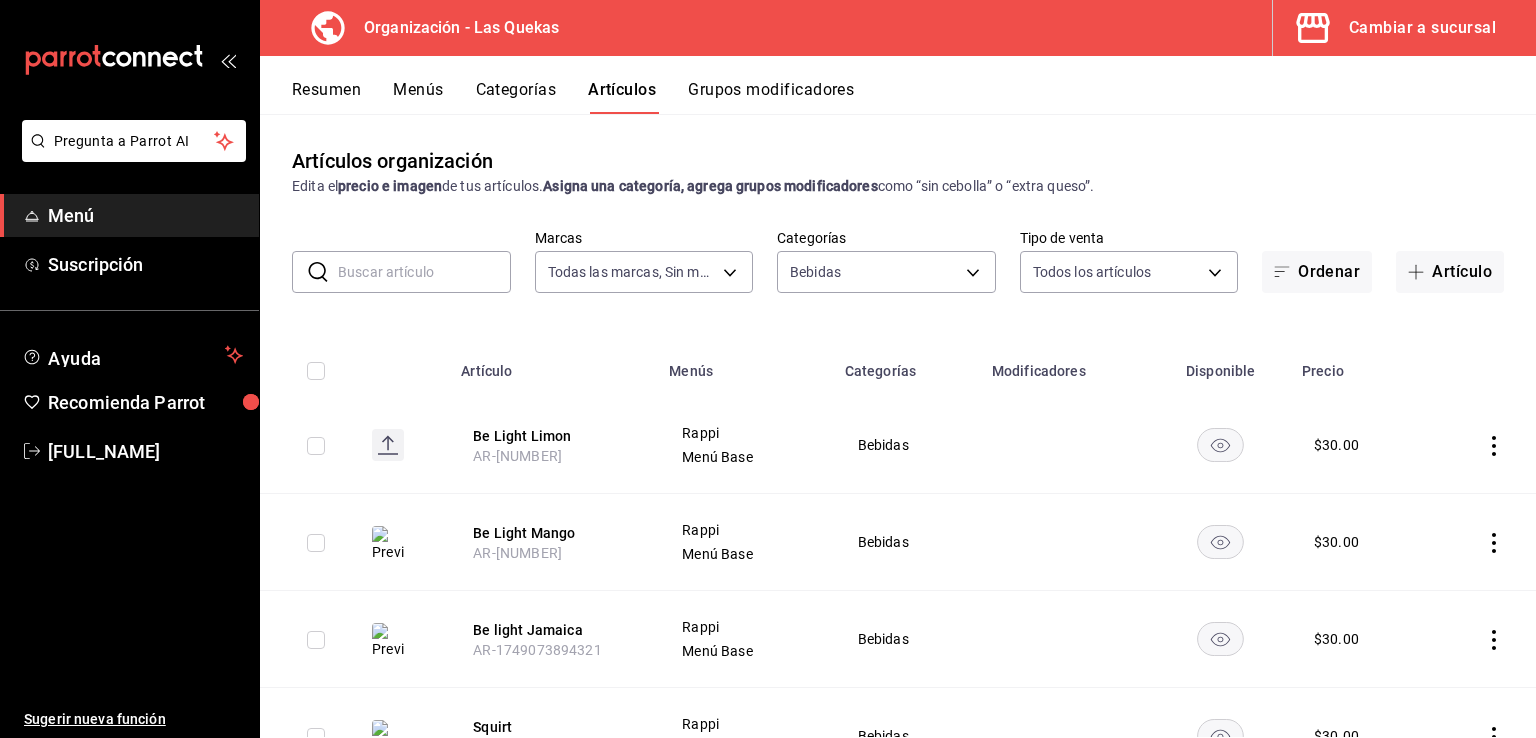 click 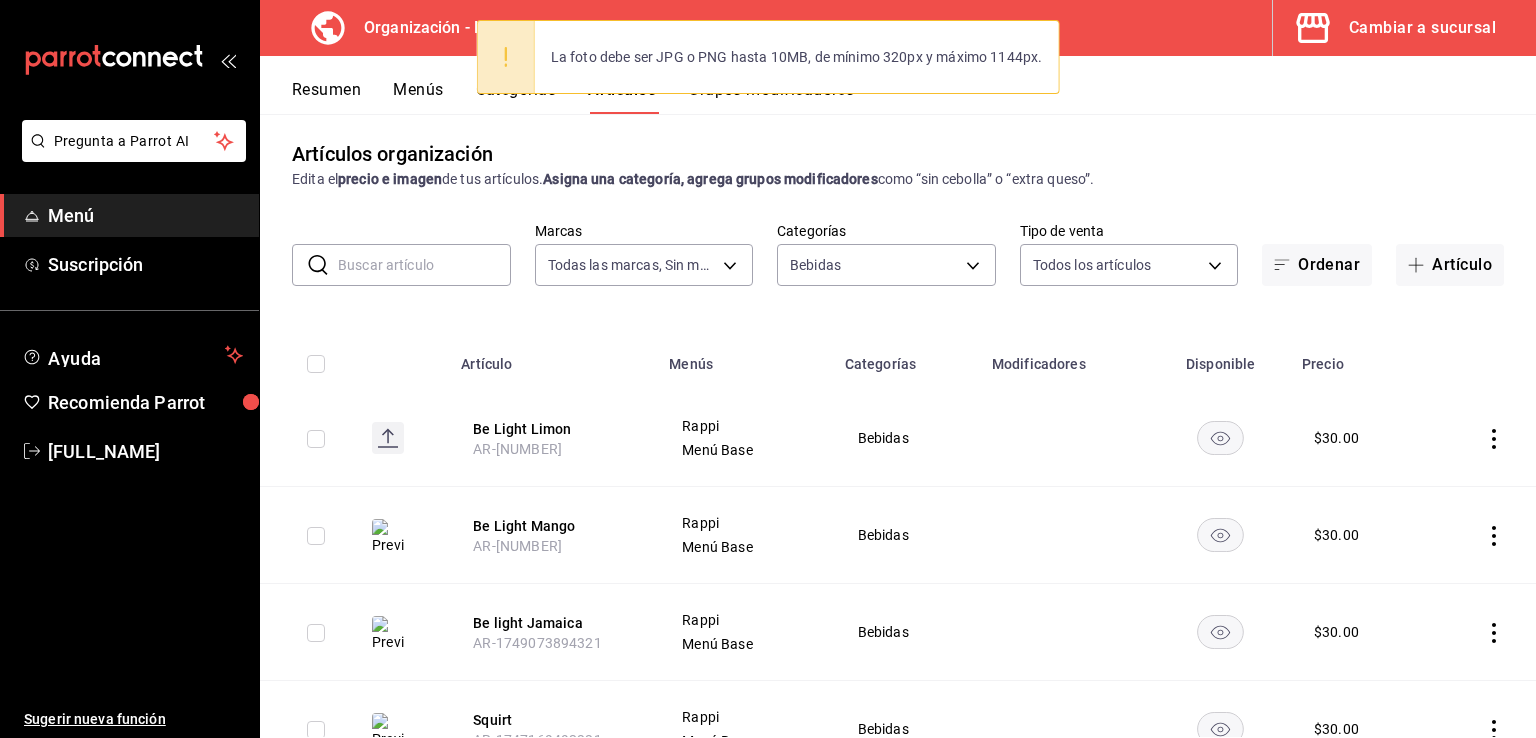 scroll, scrollTop: 0, scrollLeft: 0, axis: both 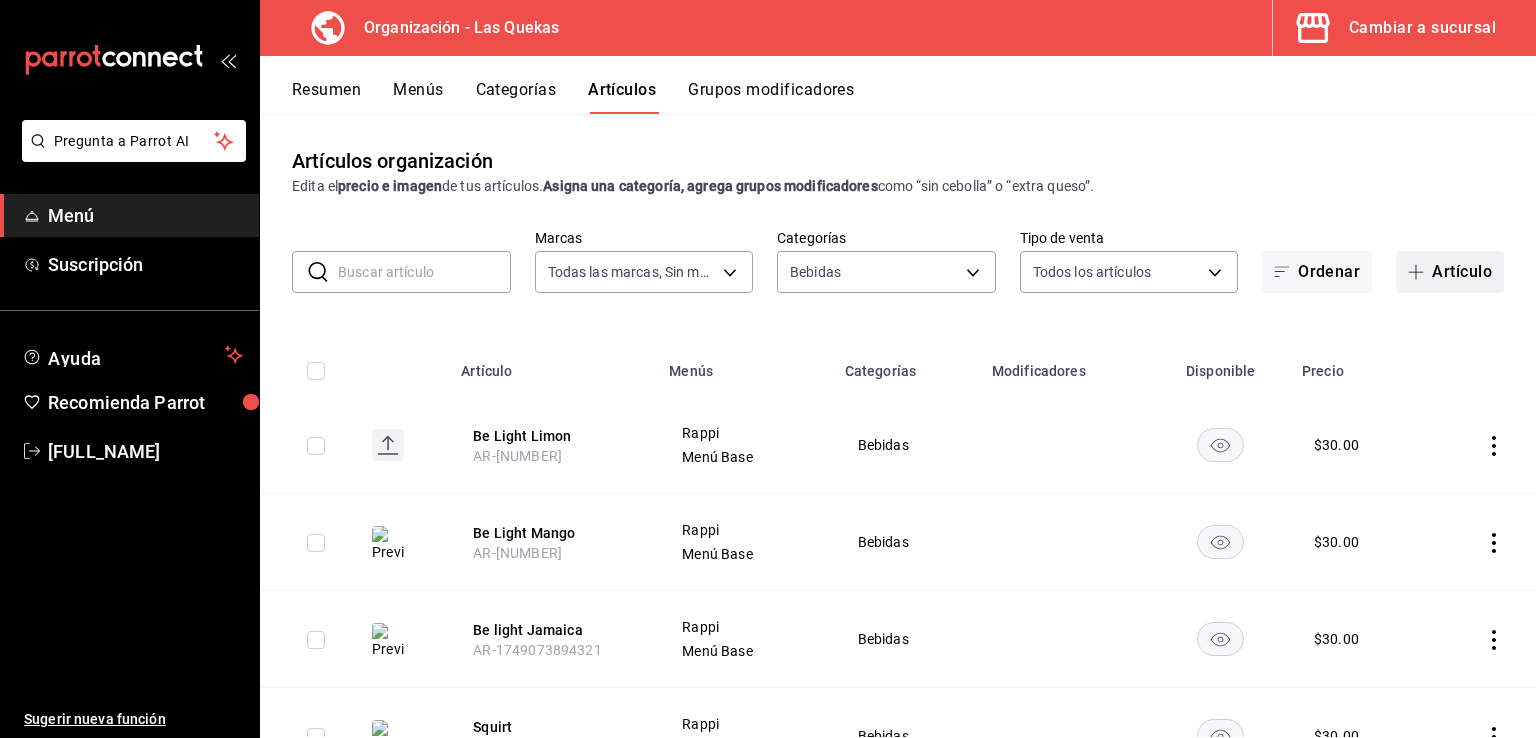 click on "Artículo" at bounding box center [1450, 272] 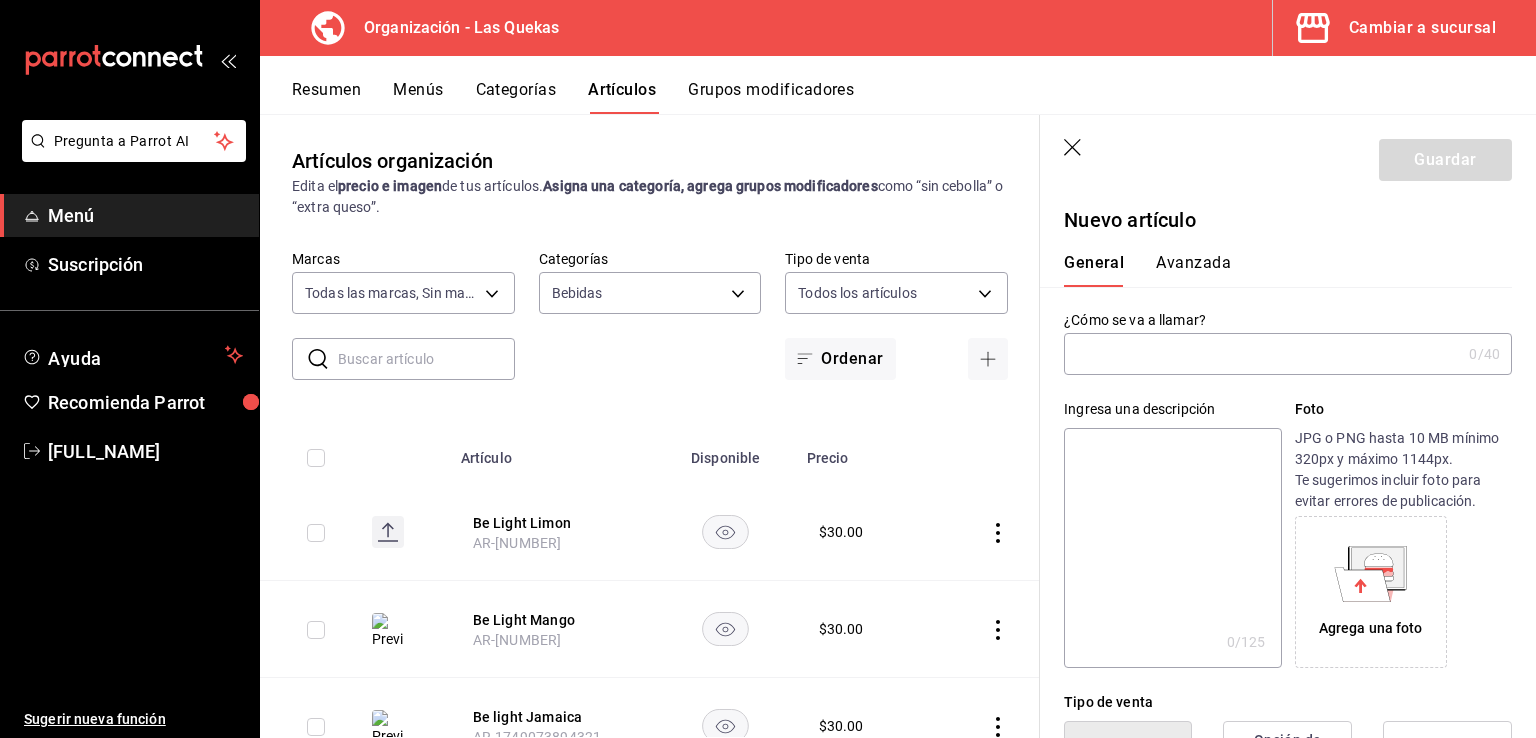 click at bounding box center [1262, 354] 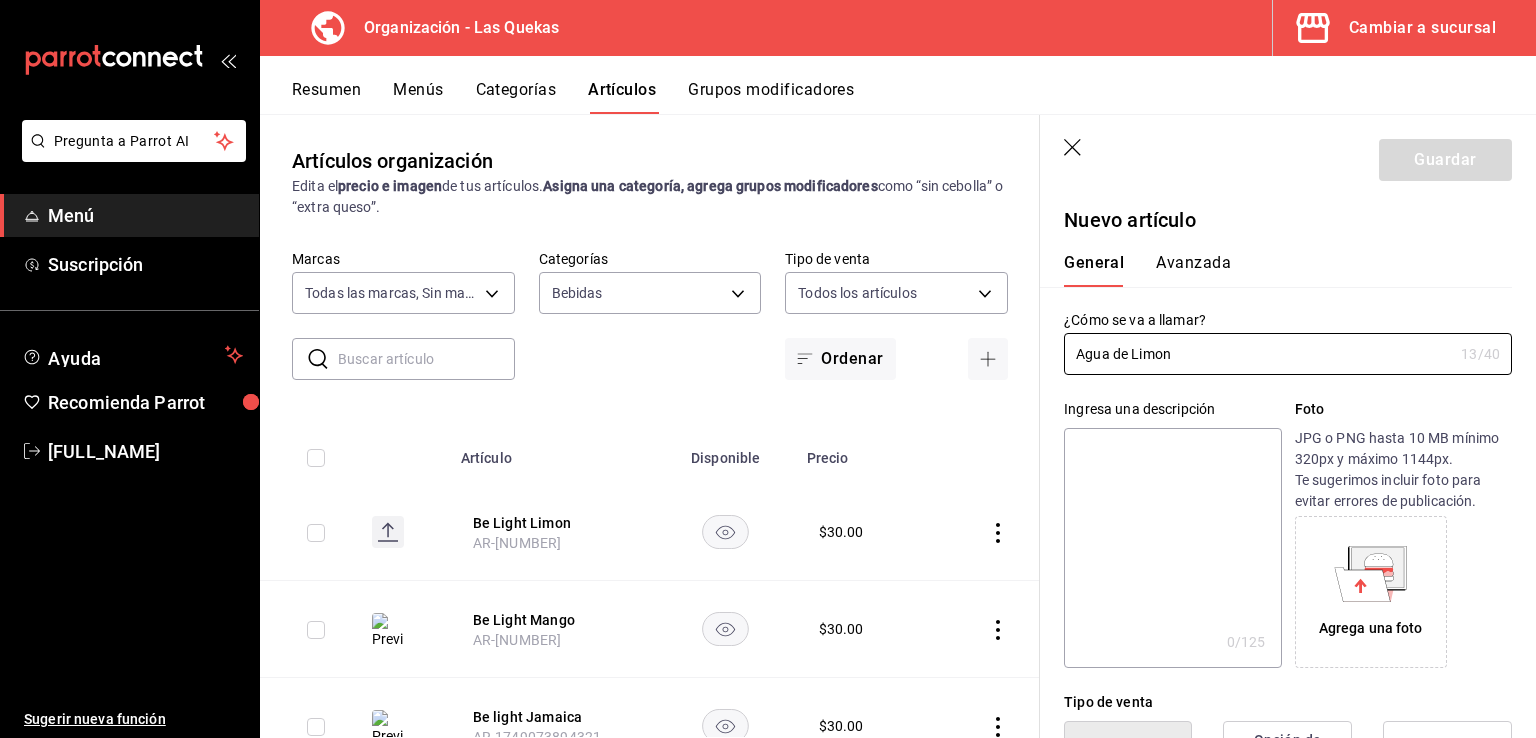 scroll, scrollTop: 200, scrollLeft: 0, axis: vertical 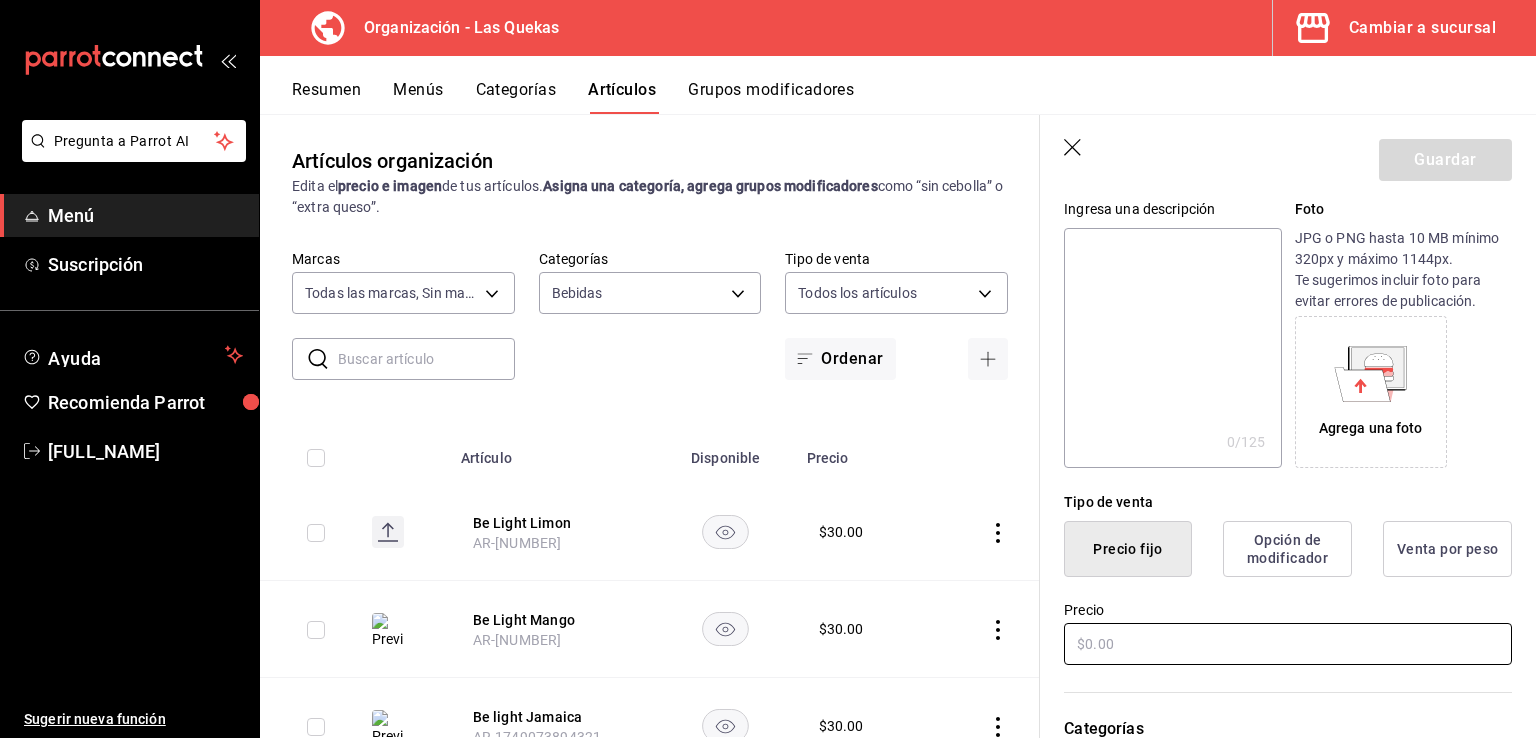 type on "Agua de Limon" 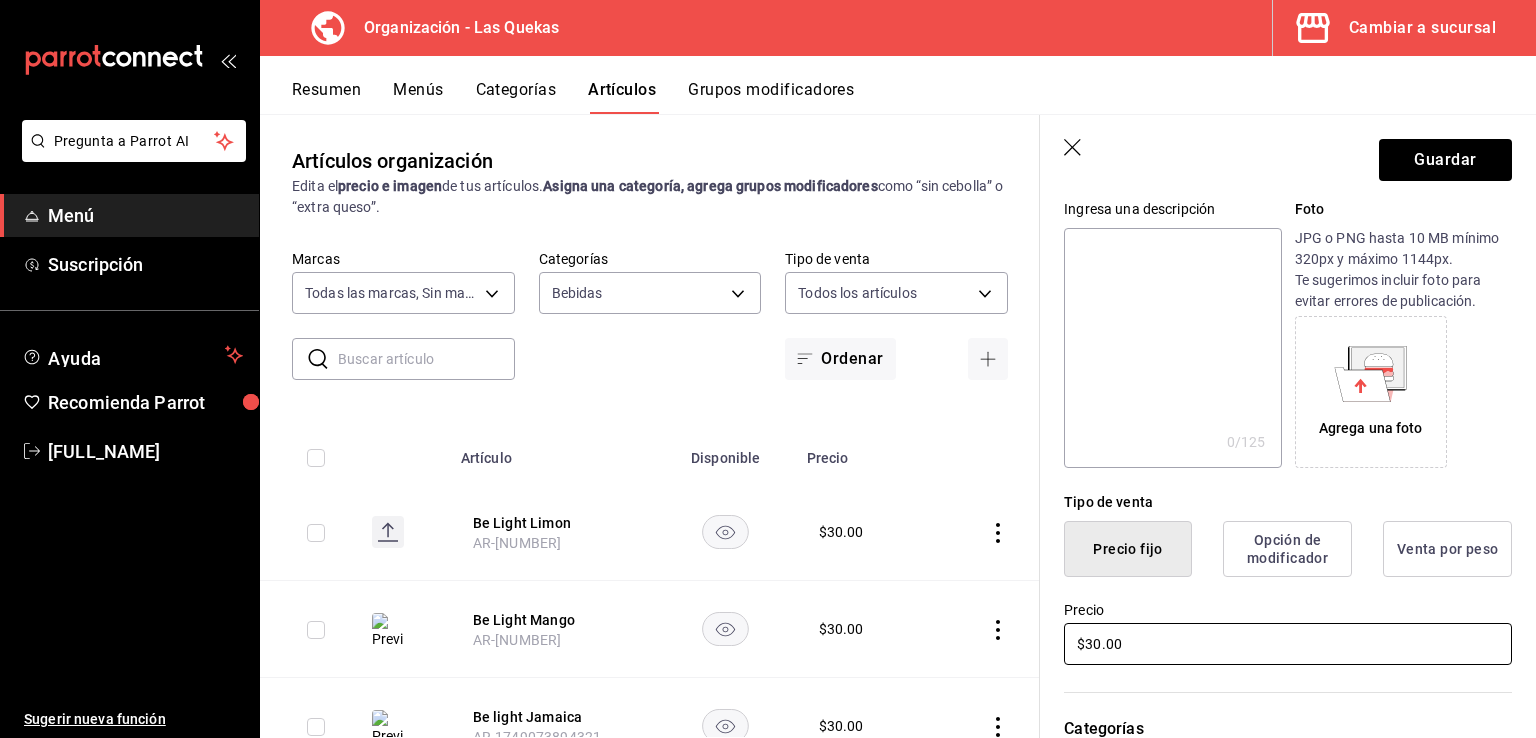scroll, scrollTop: 400, scrollLeft: 0, axis: vertical 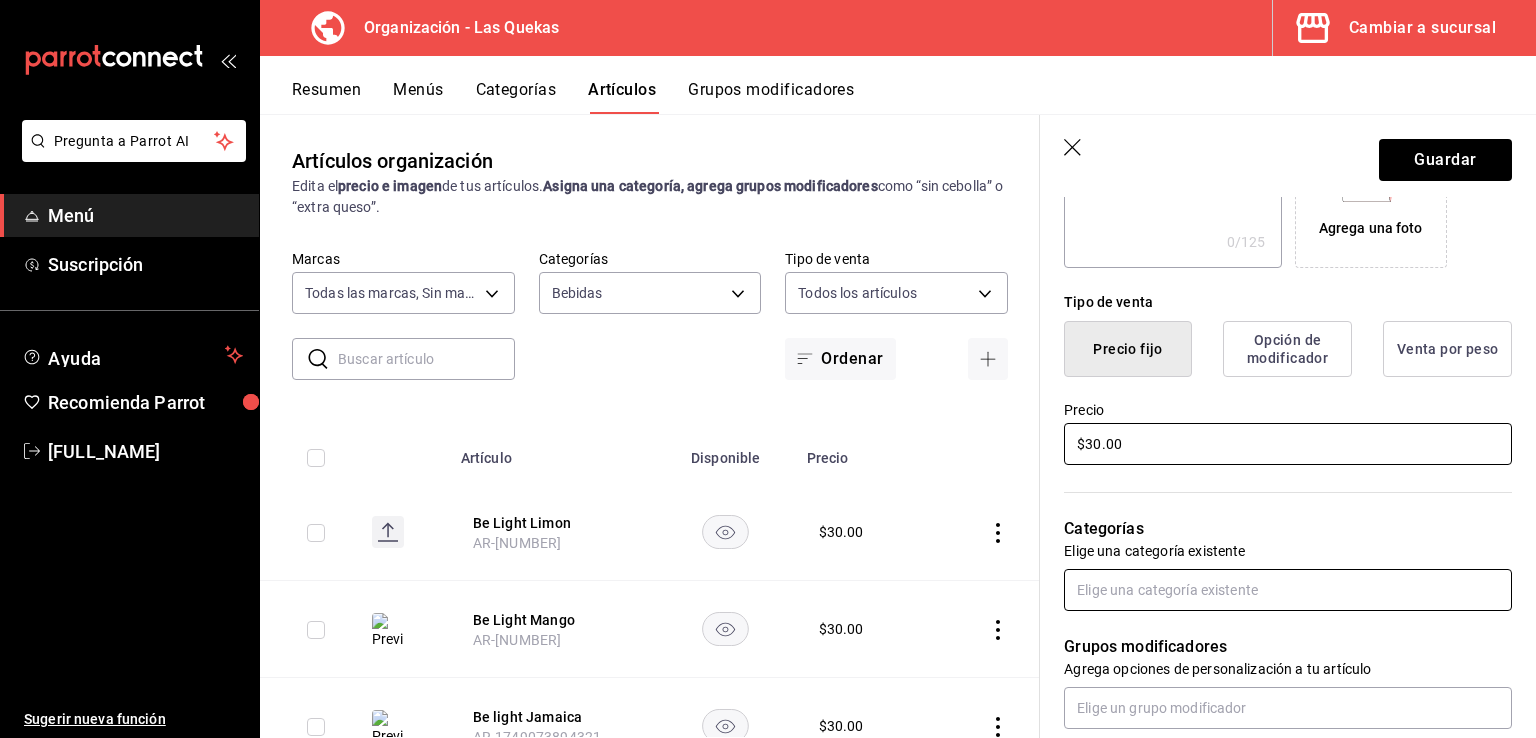 type on "$30.00" 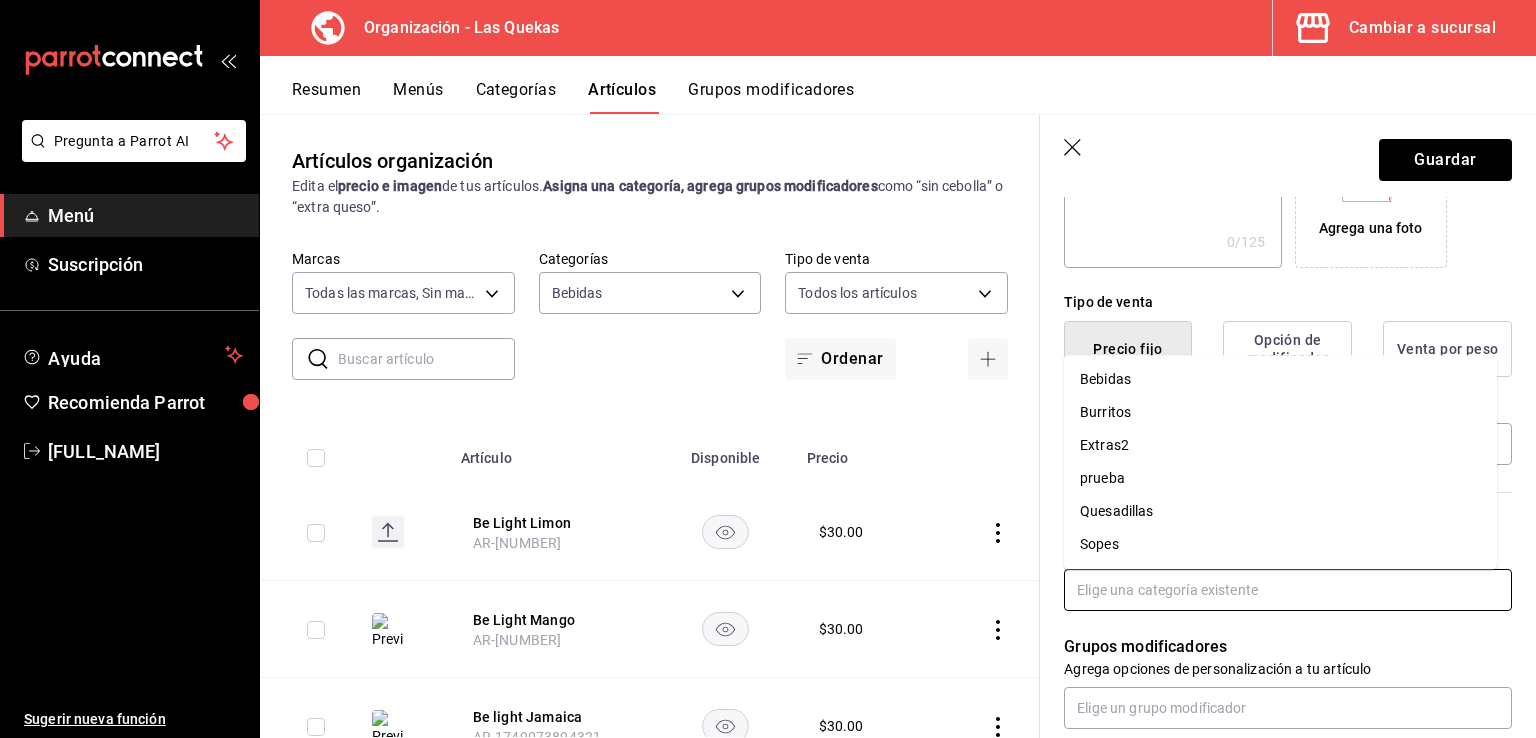 click at bounding box center [1288, 590] 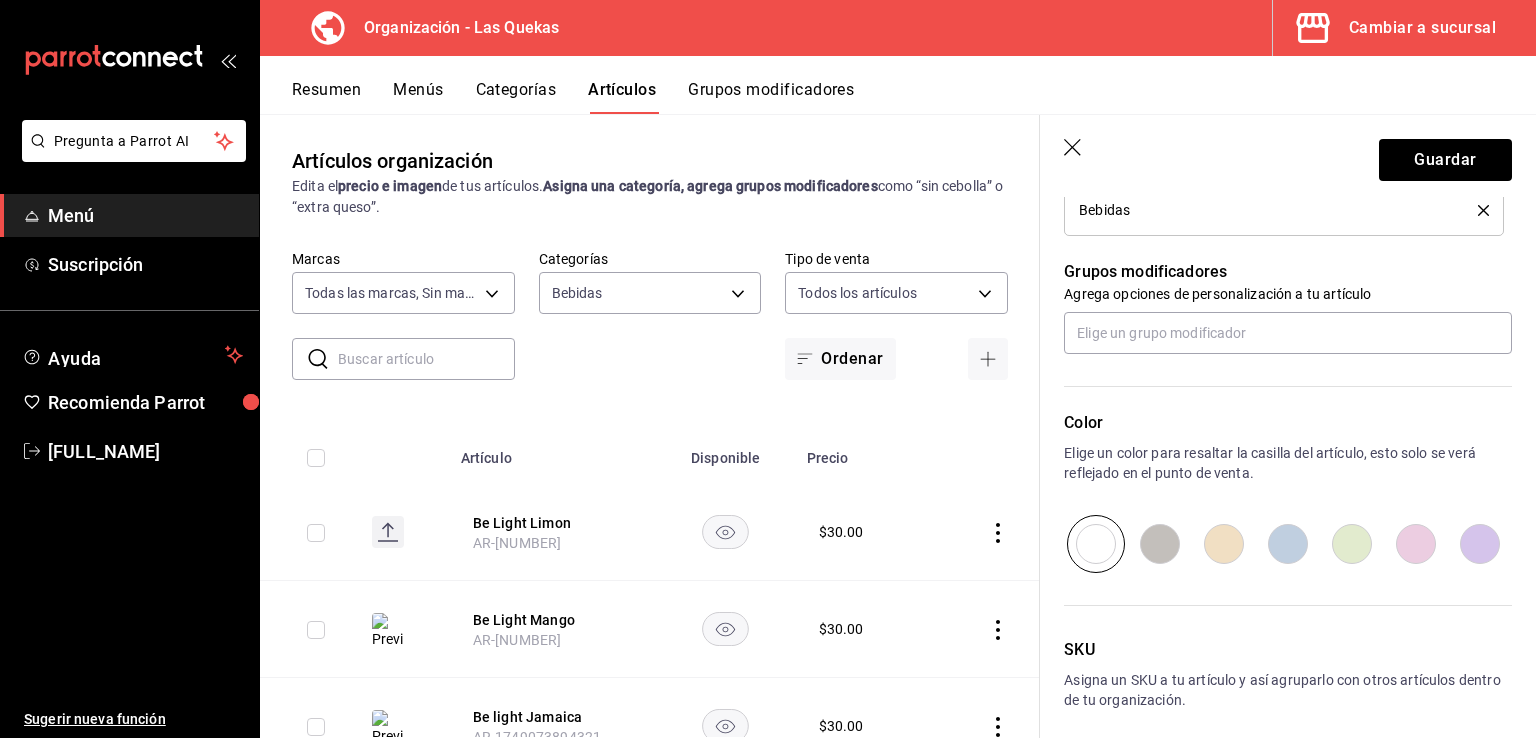 scroll, scrollTop: 926, scrollLeft: 0, axis: vertical 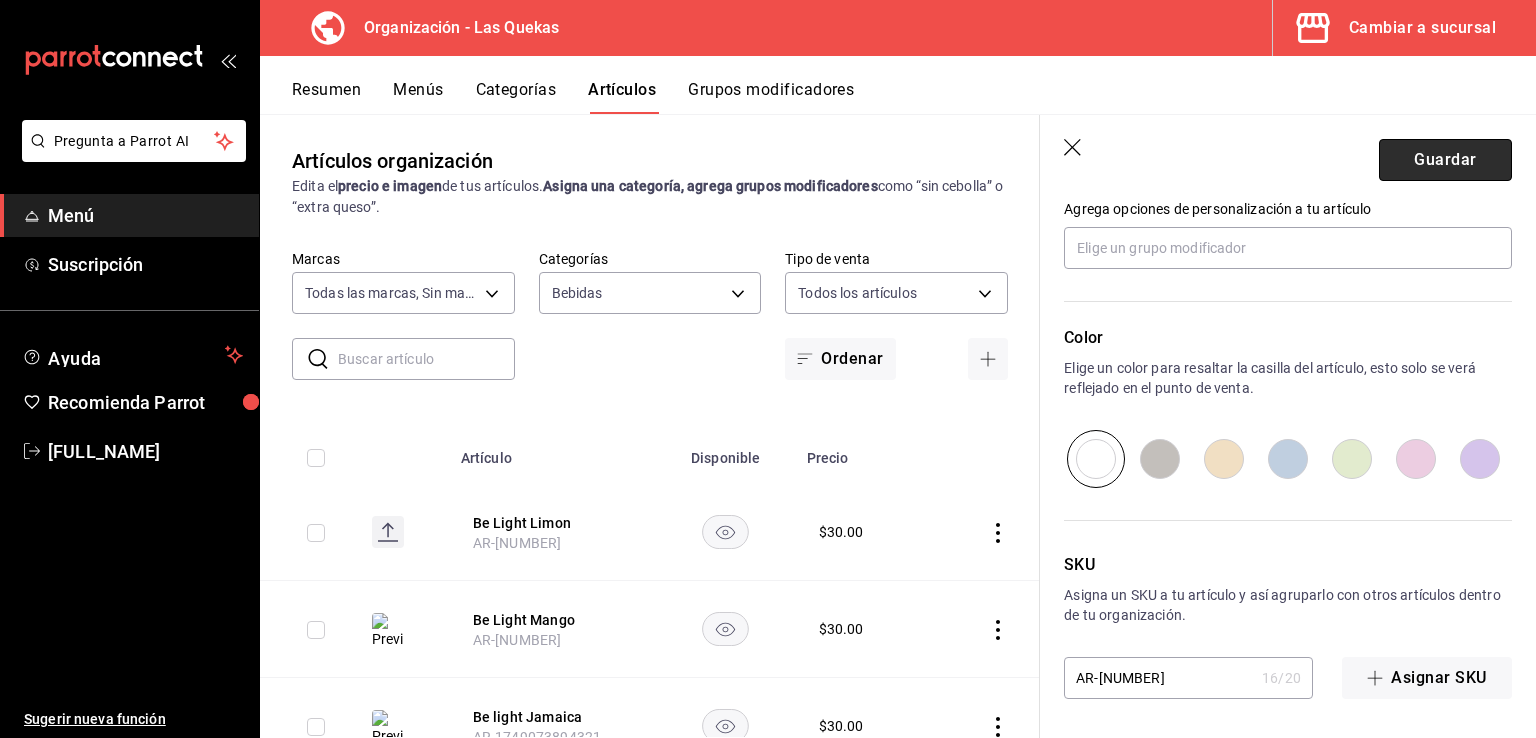 click on "Guardar" at bounding box center [1445, 160] 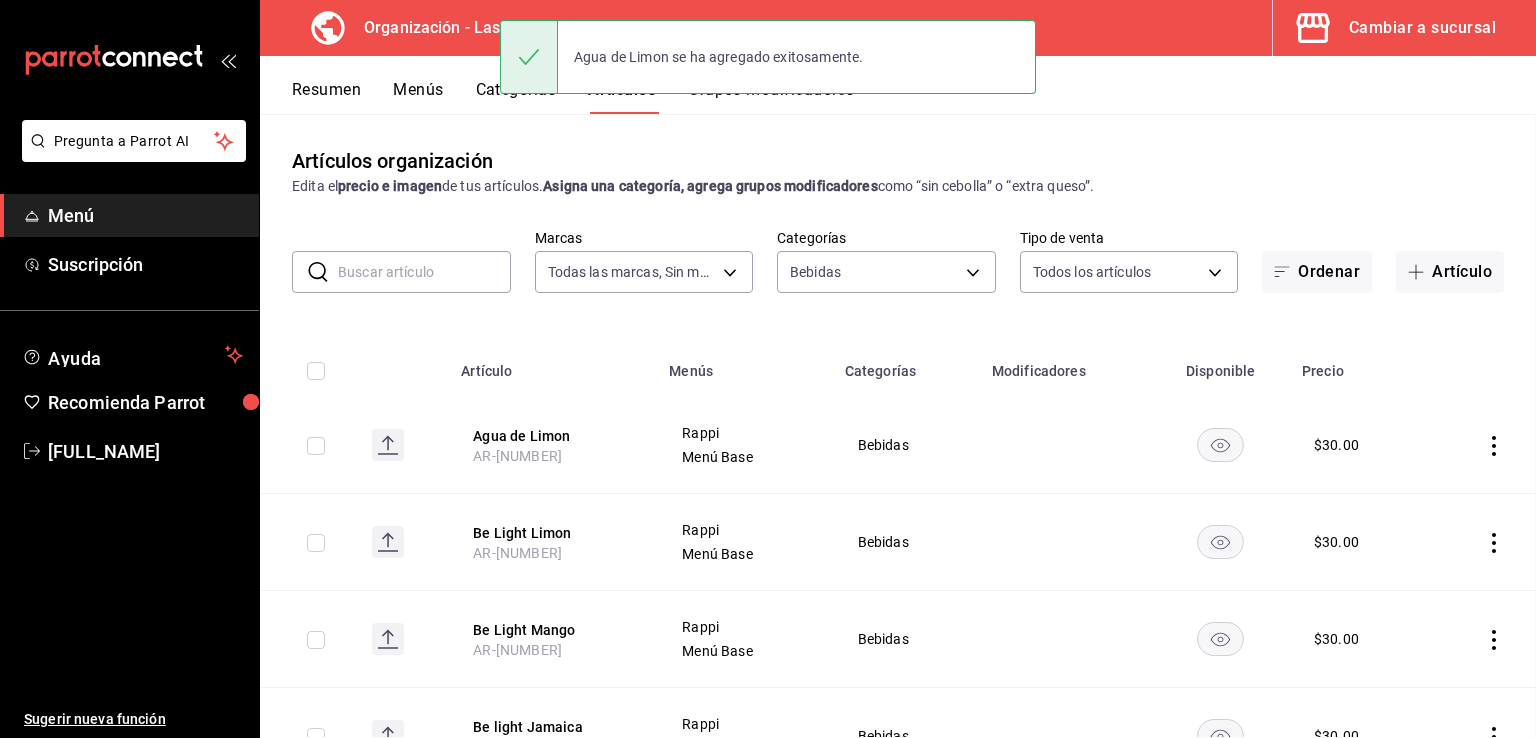 scroll, scrollTop: 0, scrollLeft: 0, axis: both 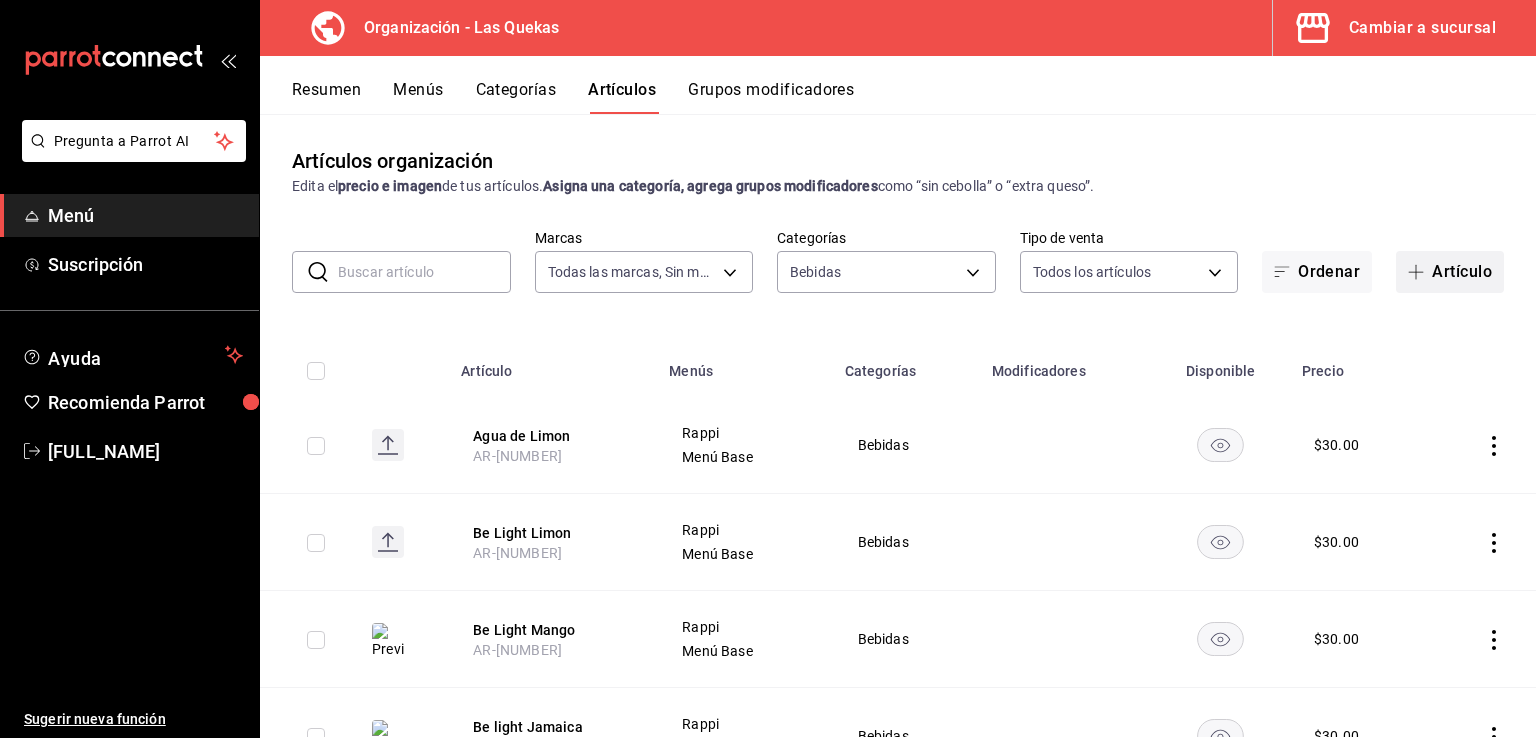 click on "Artículo" at bounding box center (1450, 272) 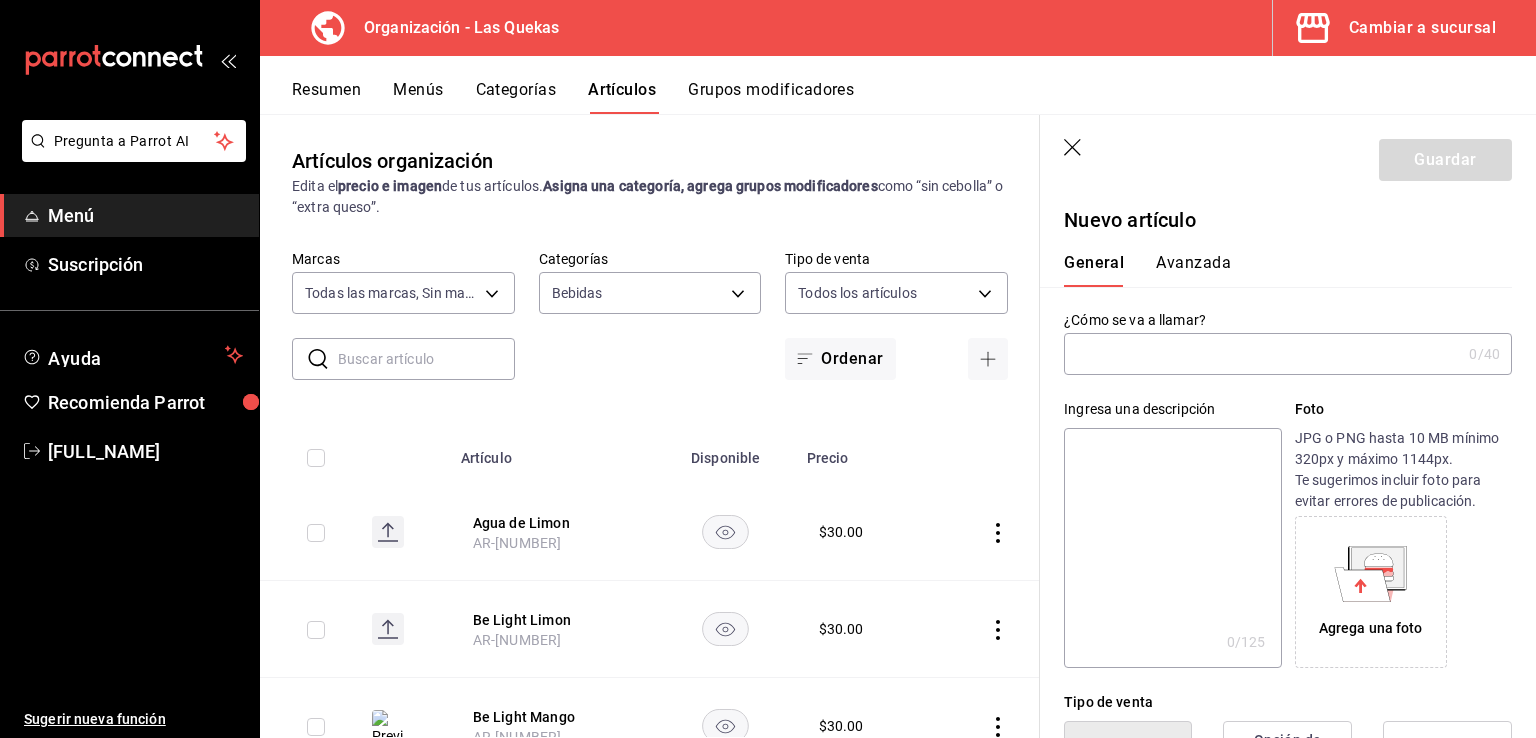 click at bounding box center [1262, 354] 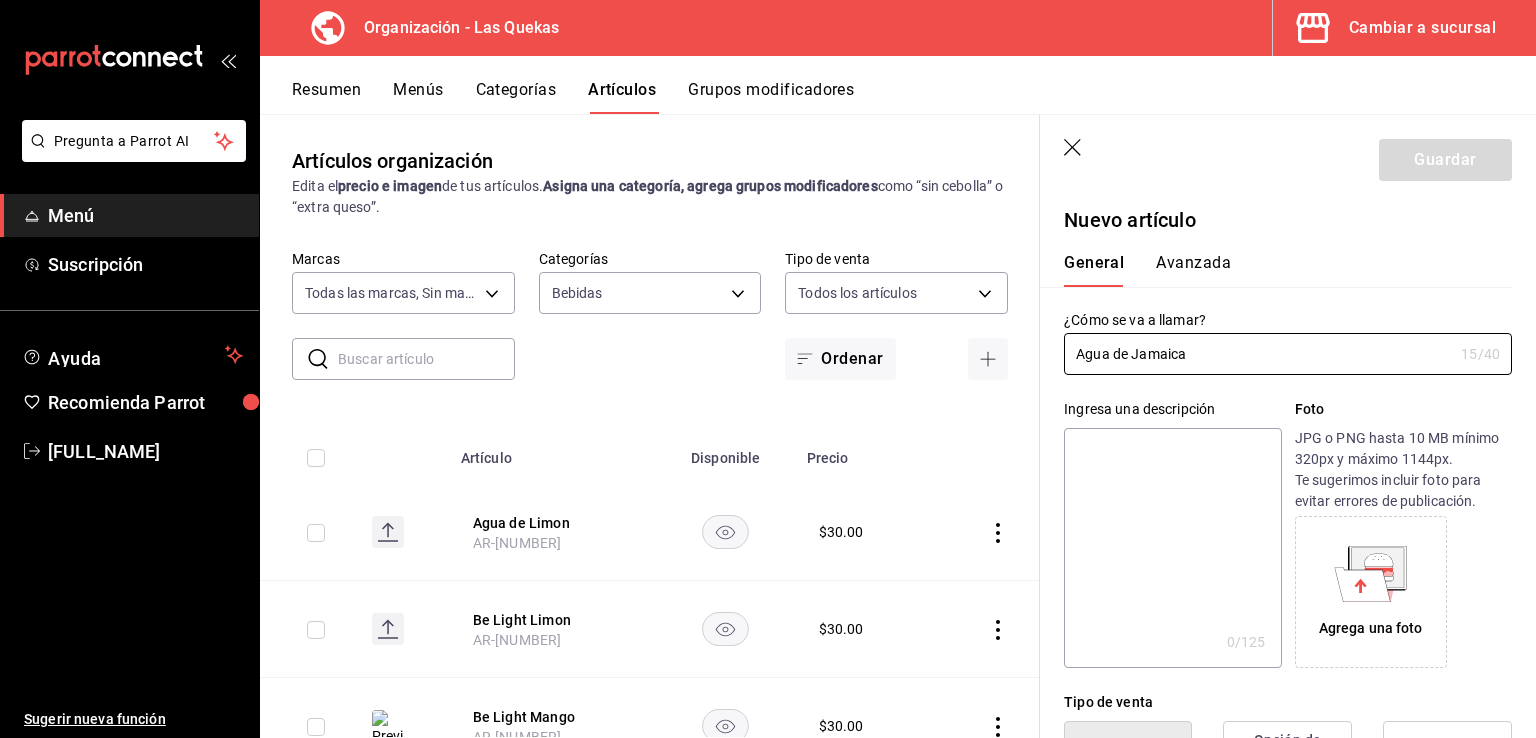 scroll, scrollTop: 200, scrollLeft: 0, axis: vertical 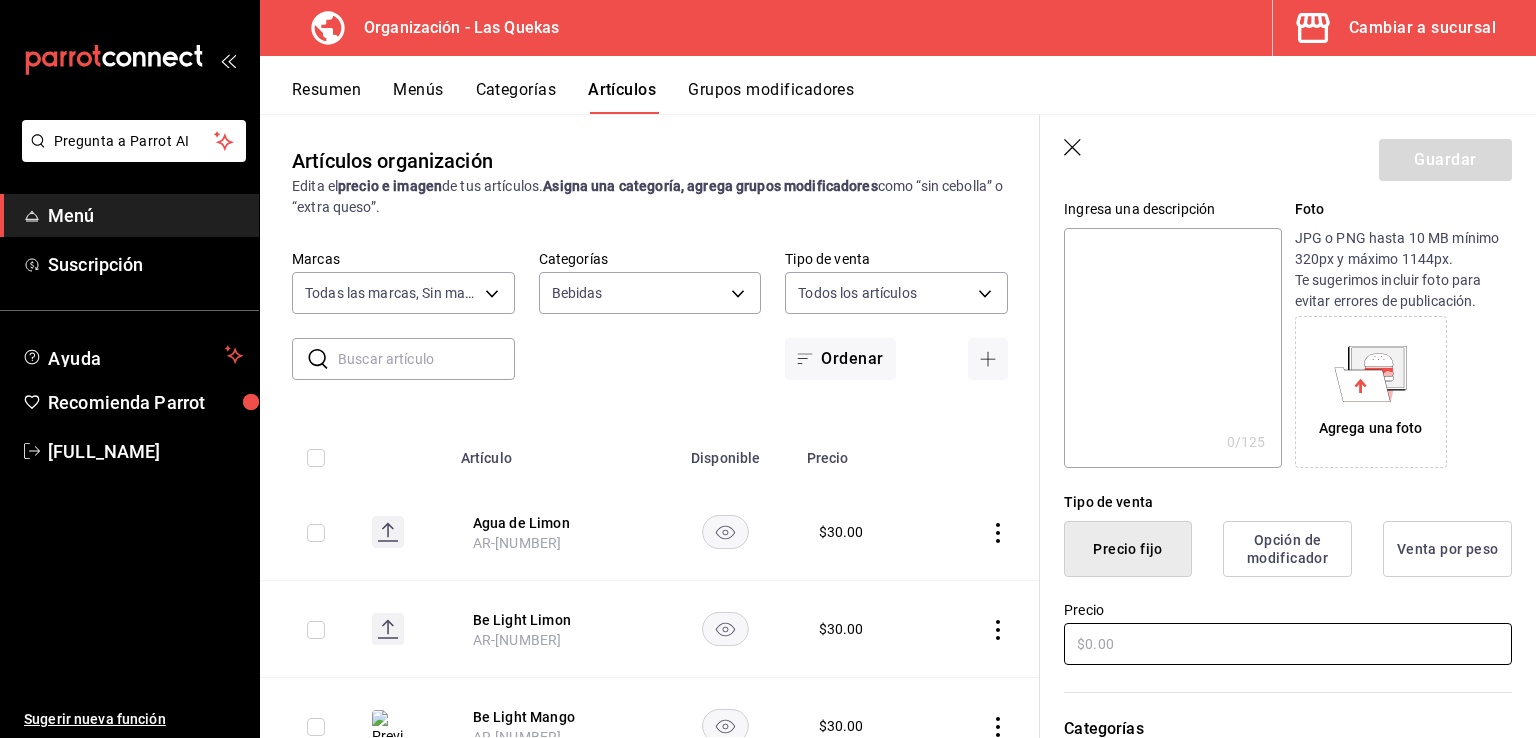 type on "Agua de Jamaica" 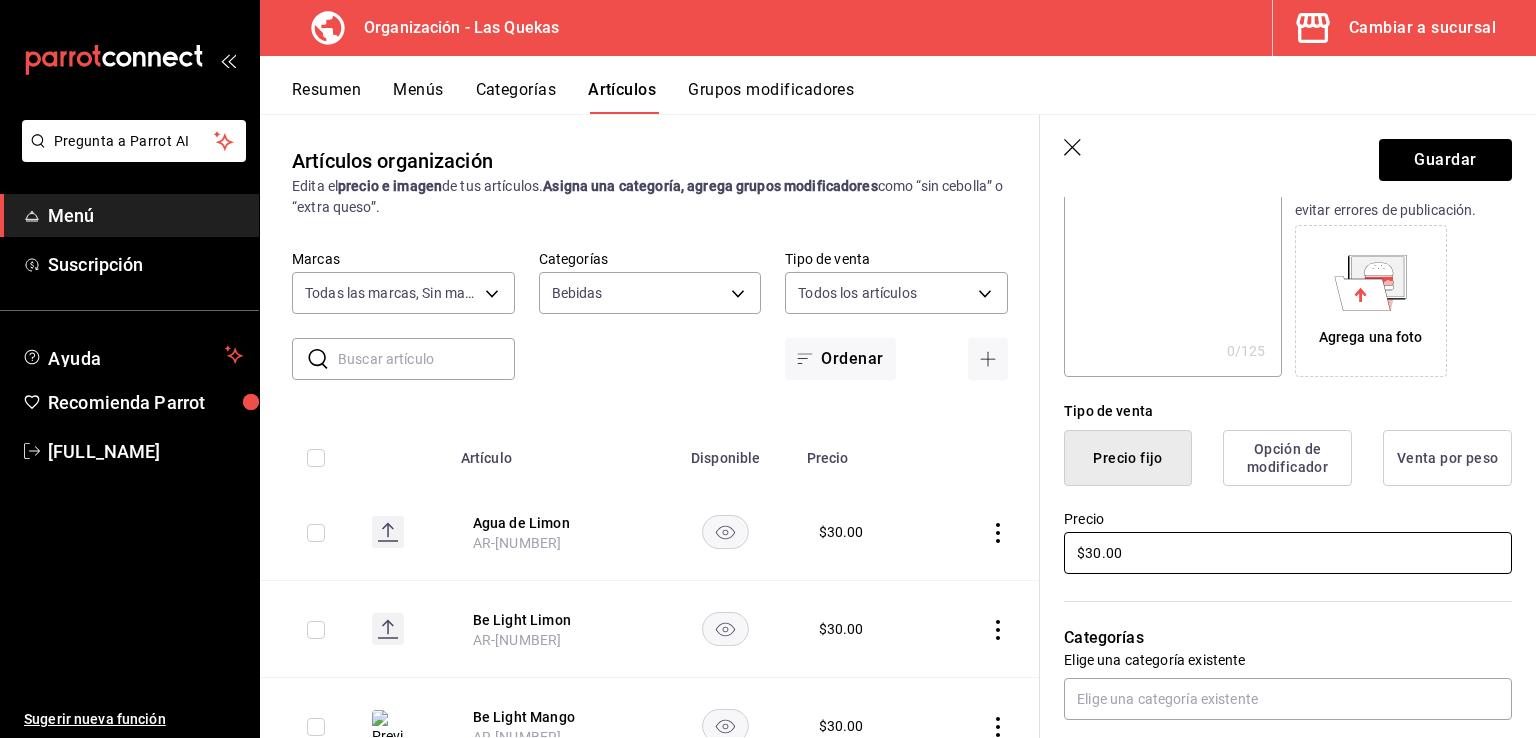 scroll, scrollTop: 400, scrollLeft: 0, axis: vertical 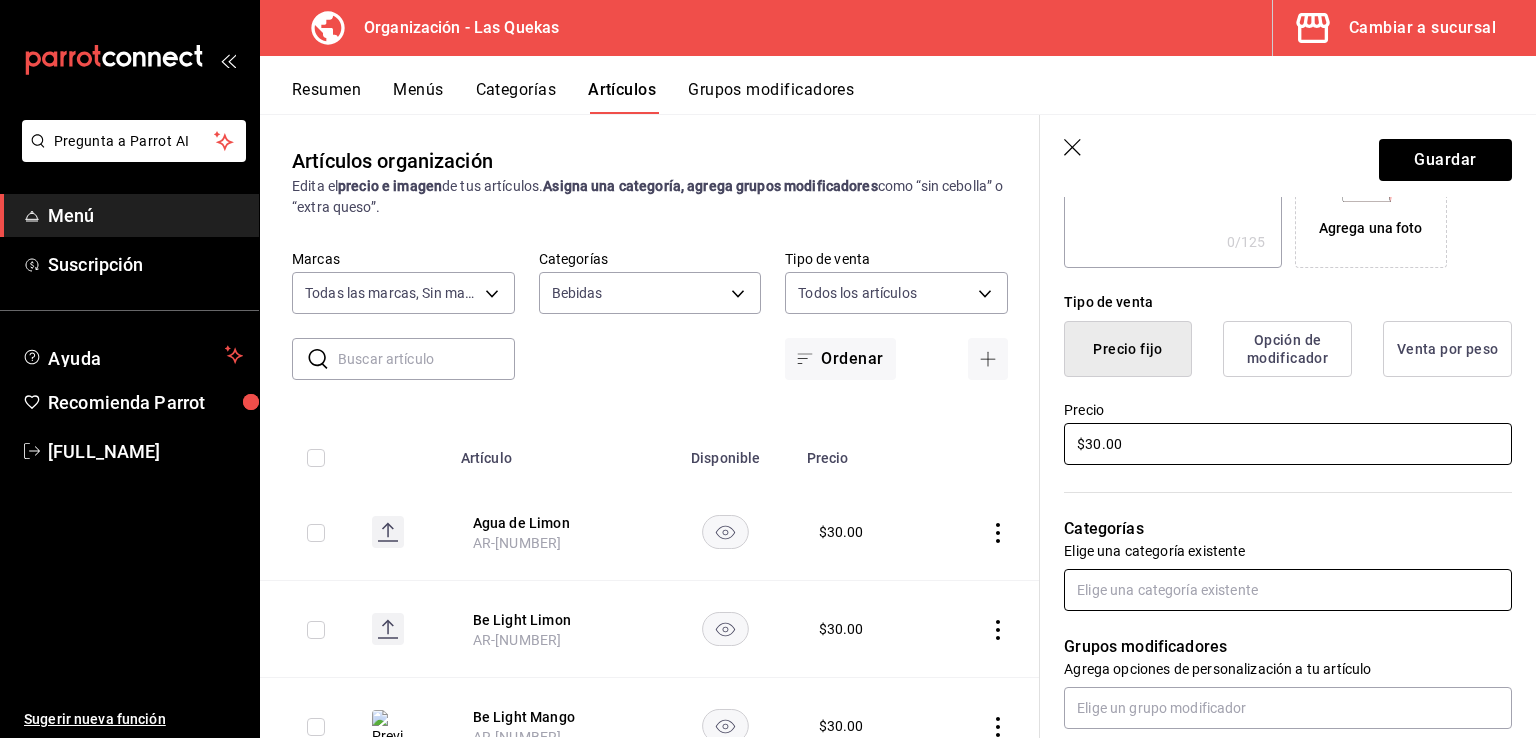 type on "$30.00" 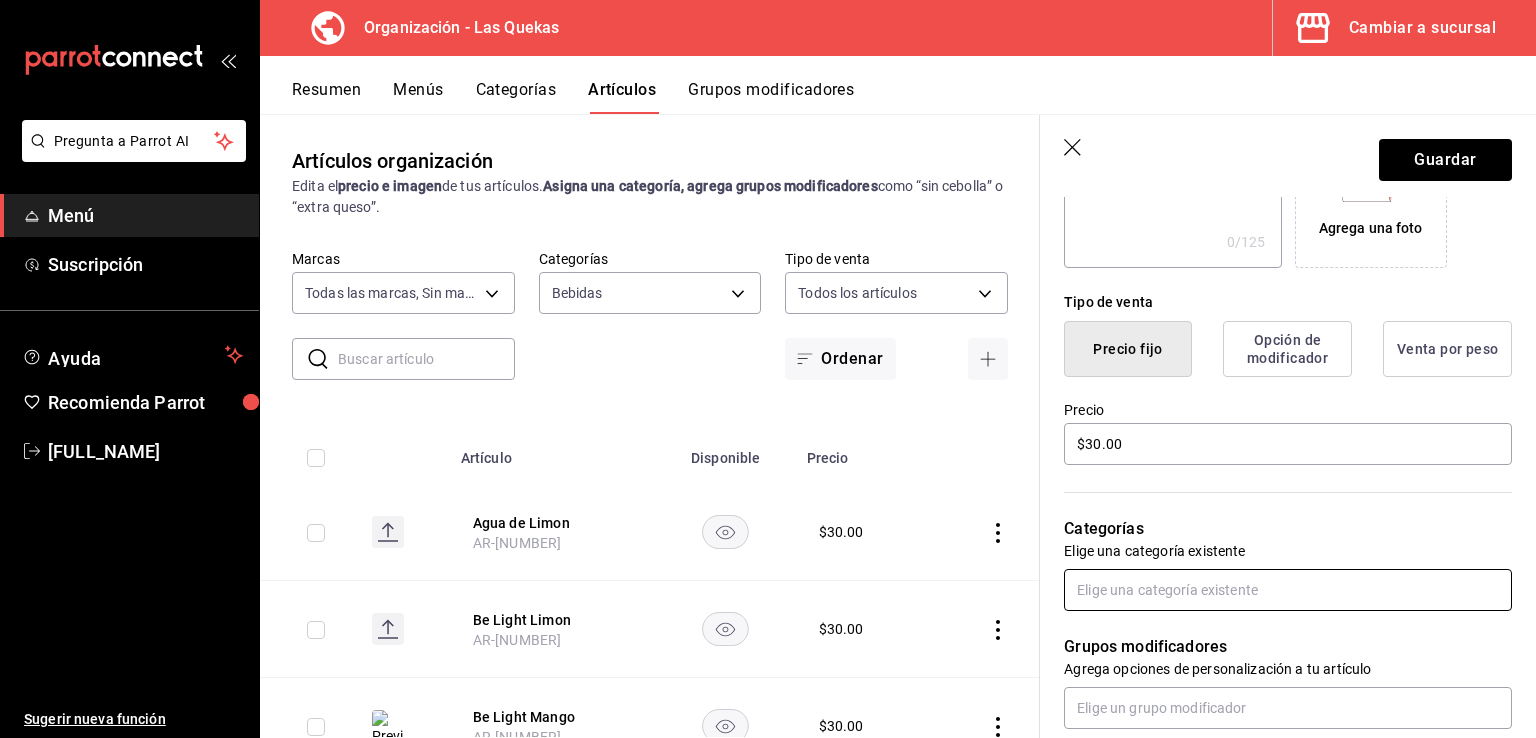 click at bounding box center (1288, 590) 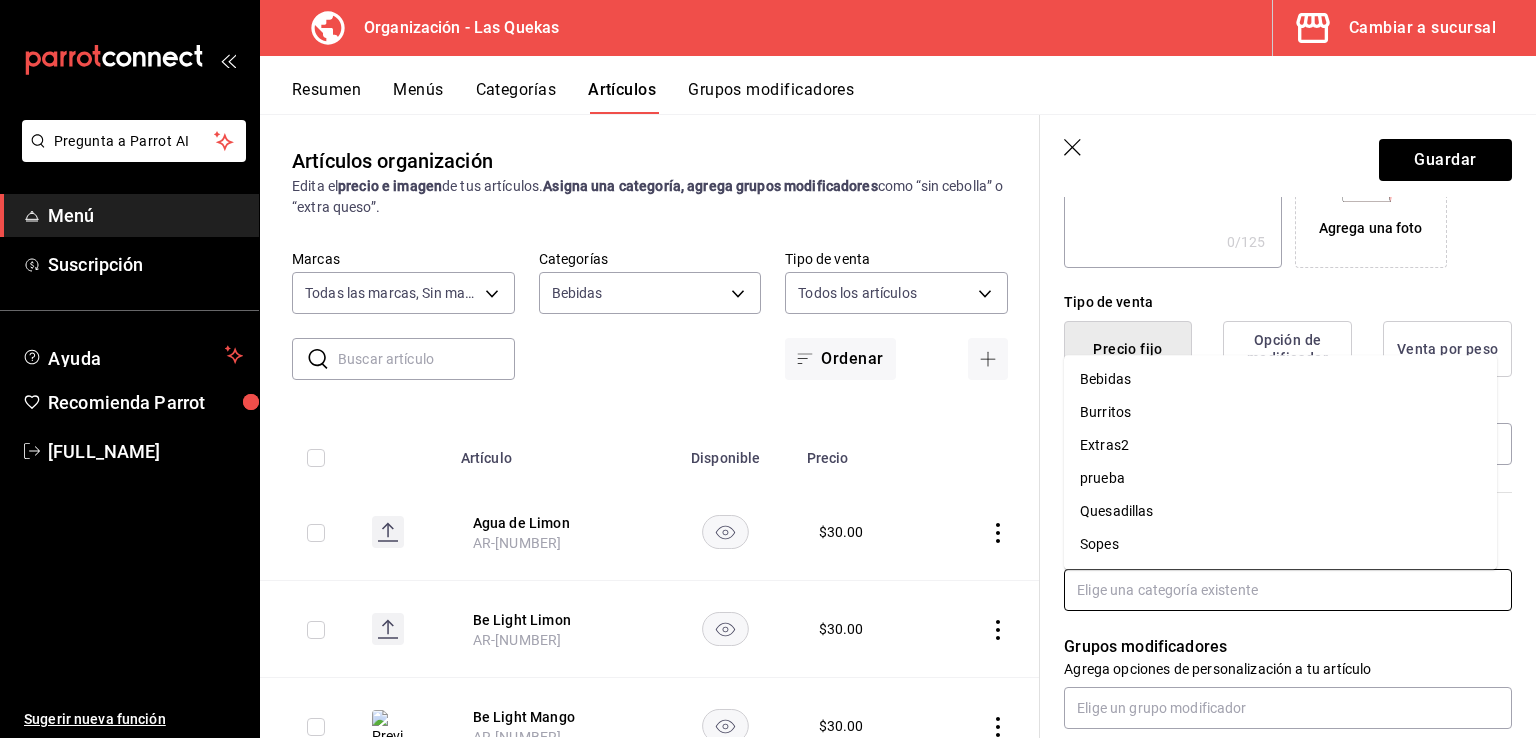 click on "Bebidas" at bounding box center [1280, 379] 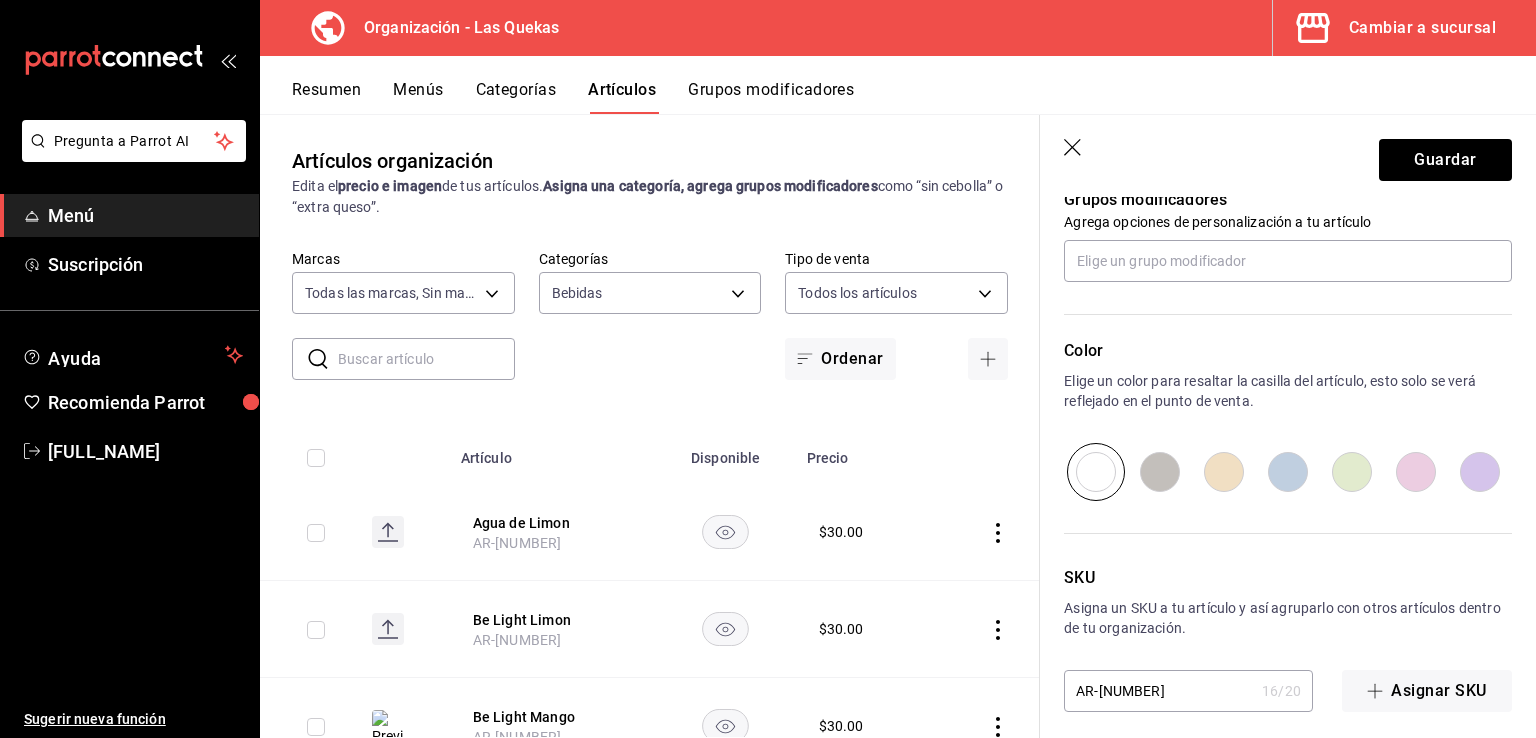 scroll, scrollTop: 926, scrollLeft: 0, axis: vertical 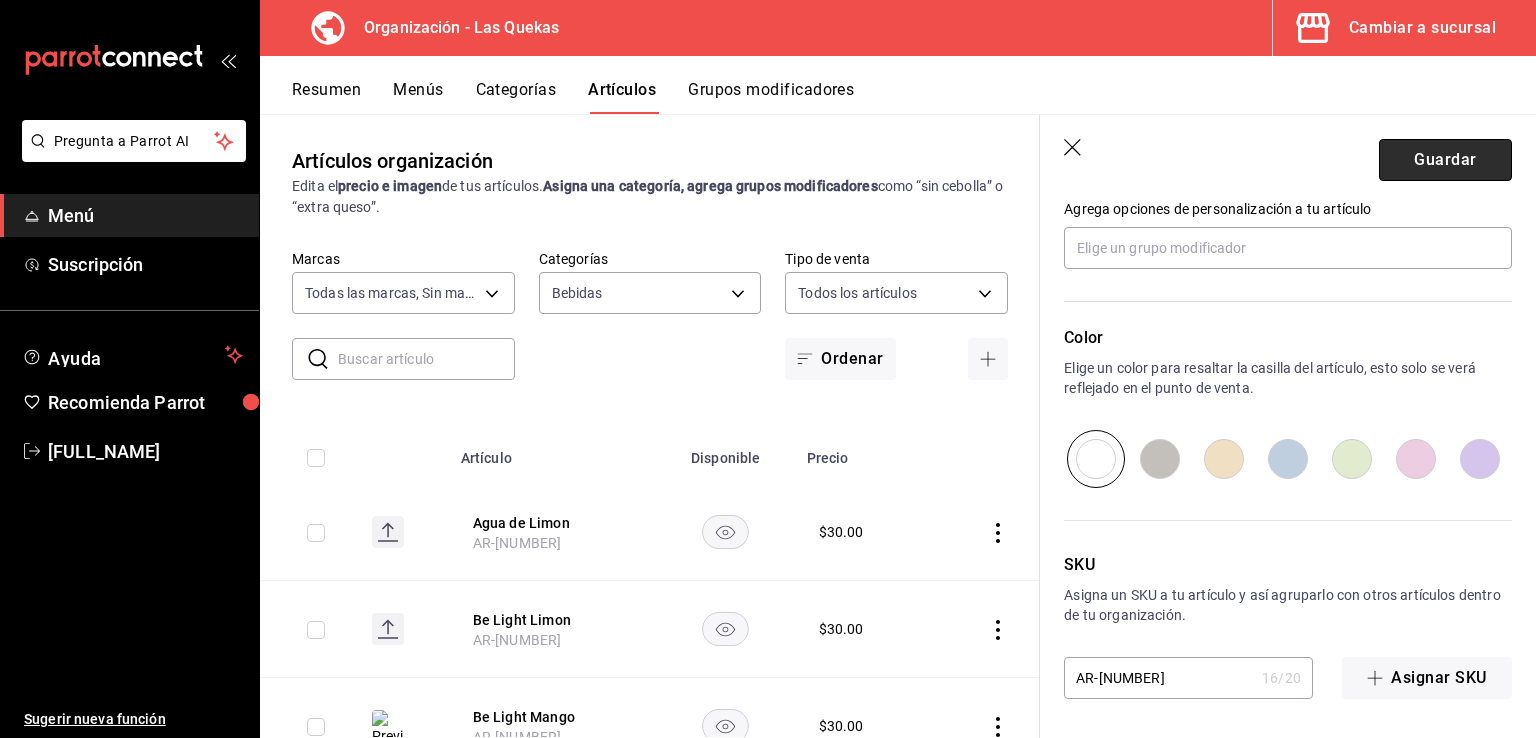 click on "Guardar" at bounding box center [1445, 160] 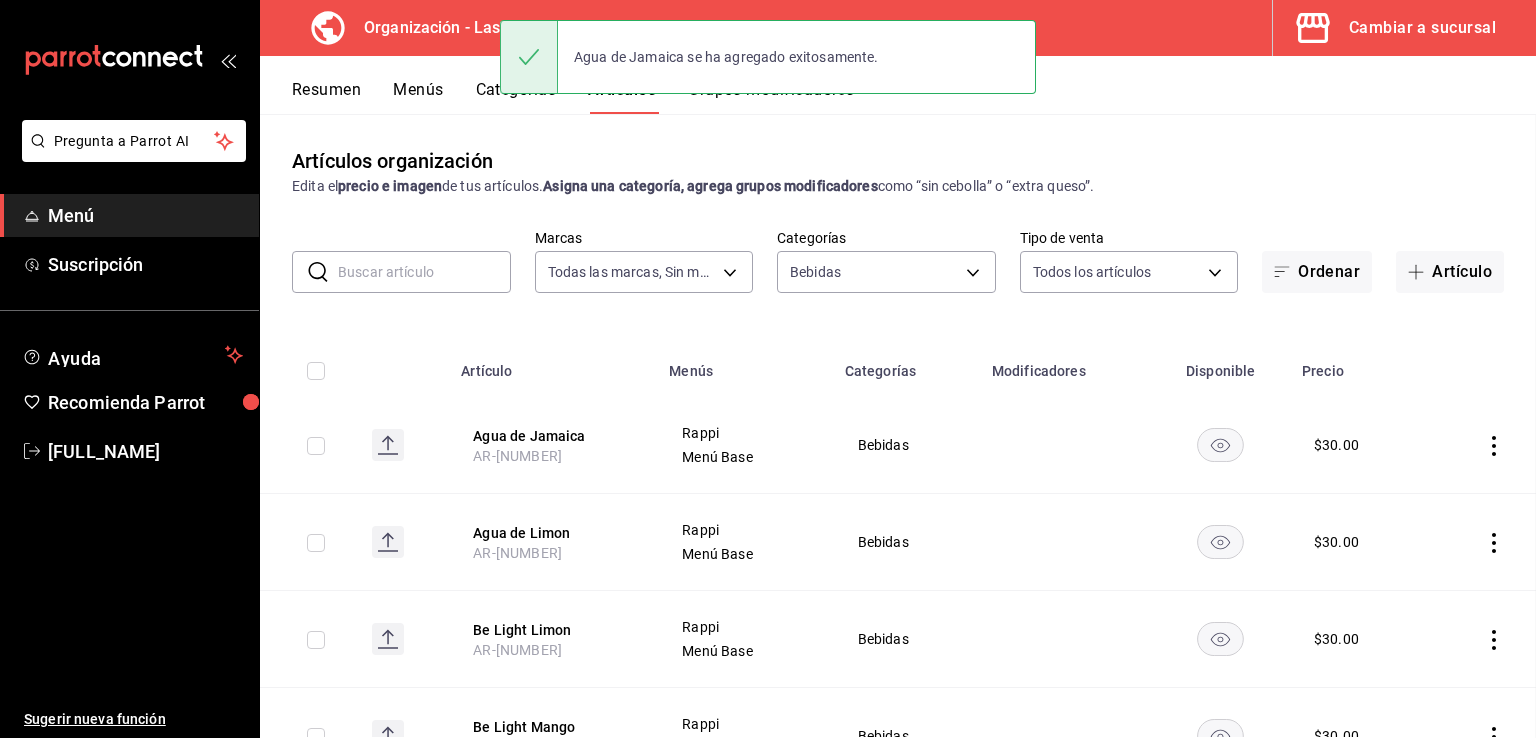 scroll, scrollTop: 0, scrollLeft: 0, axis: both 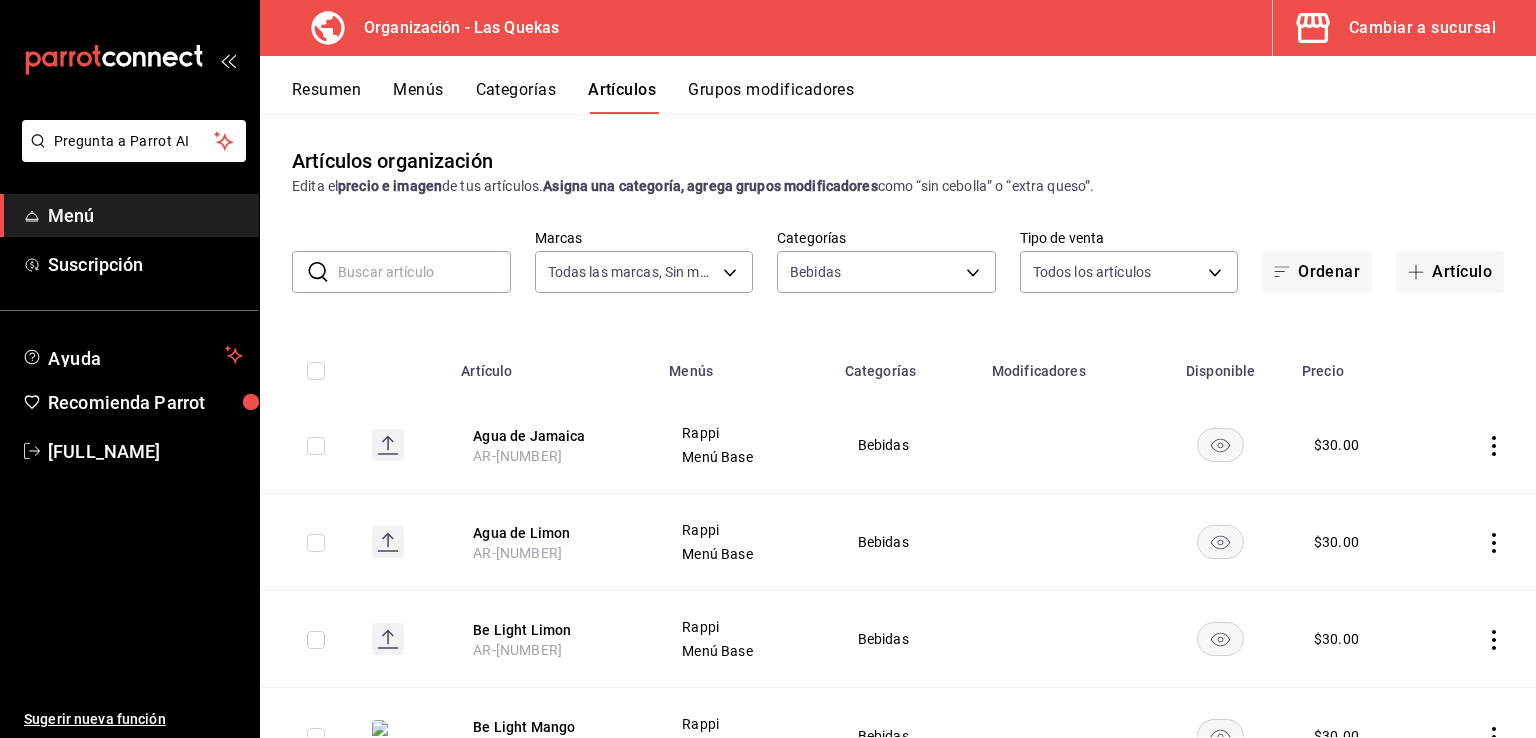 click on "Menús" at bounding box center (418, 97) 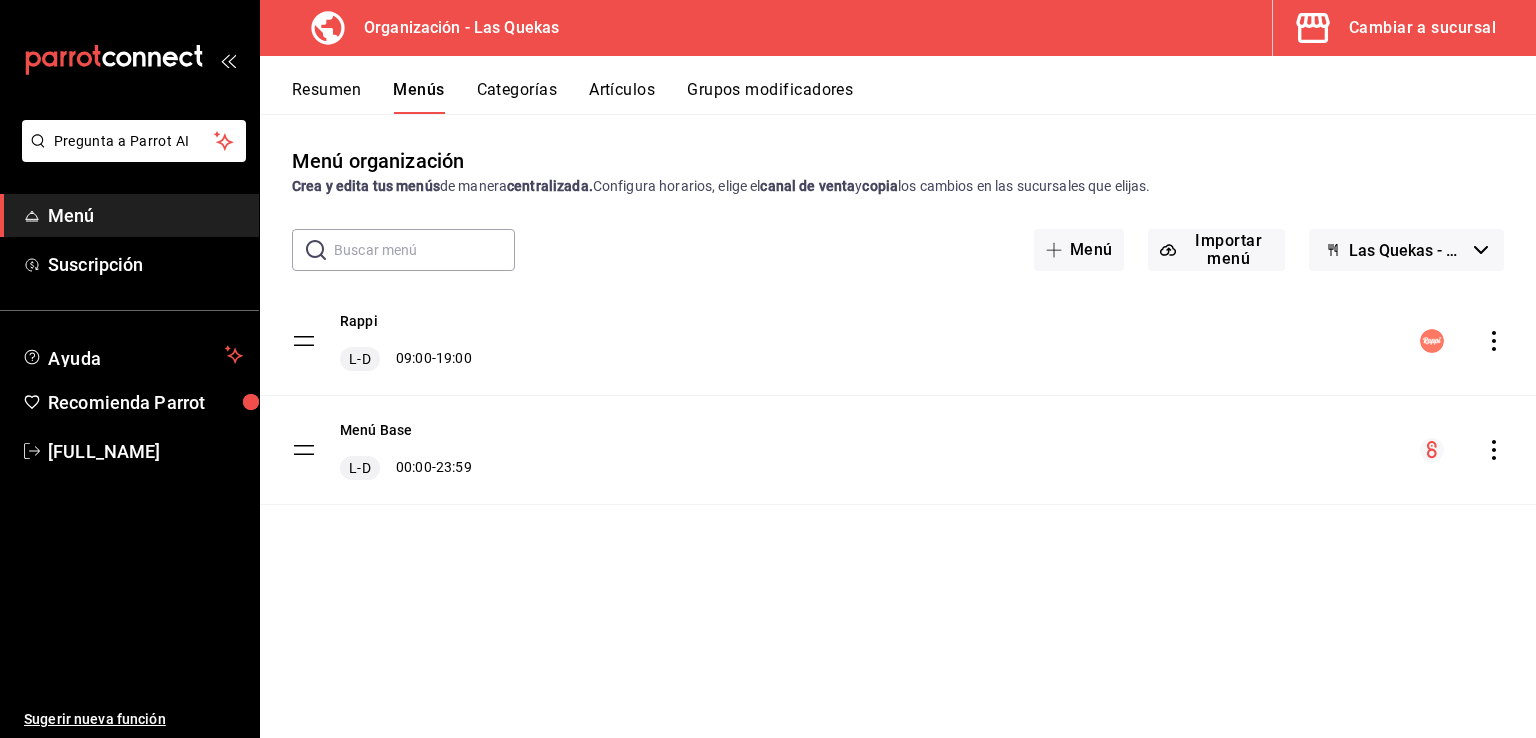 click 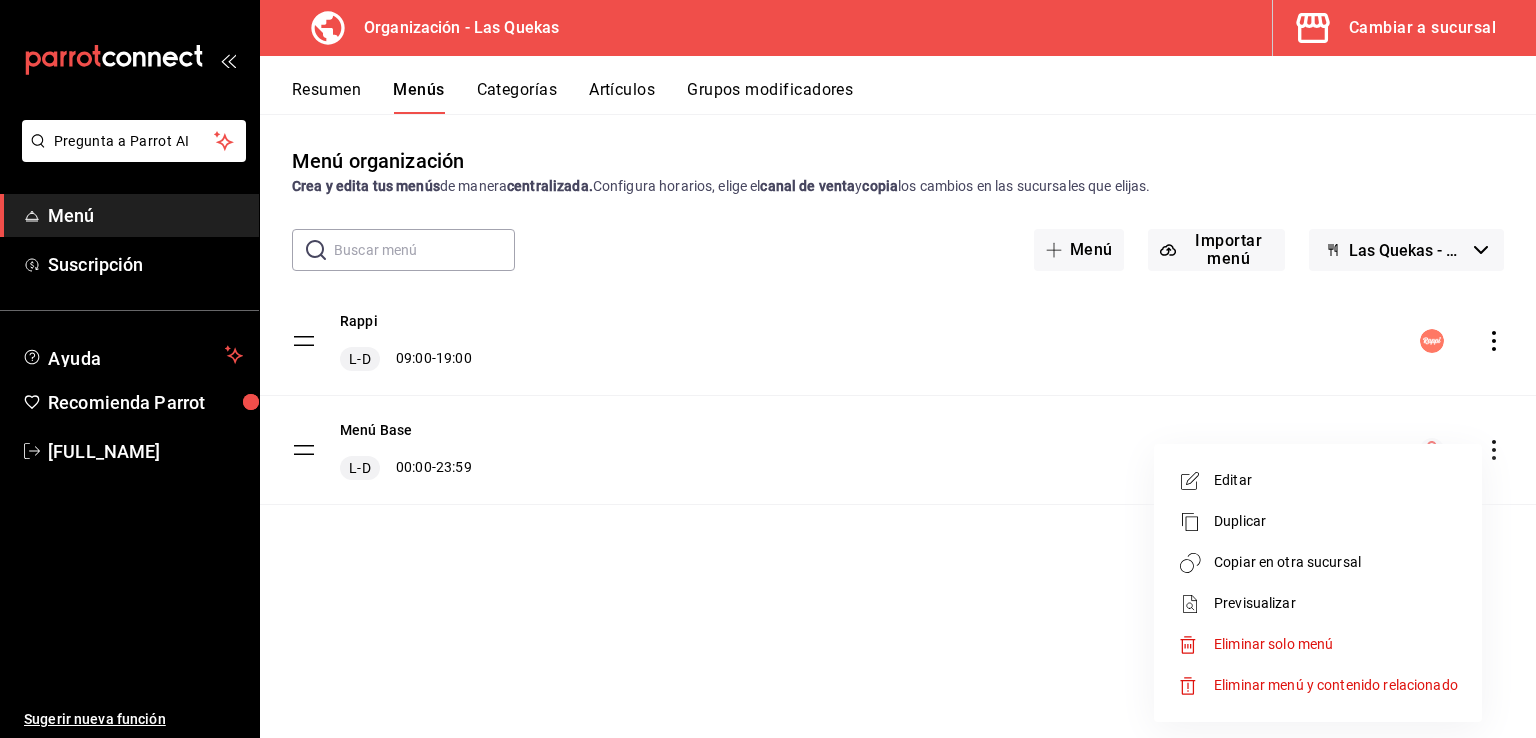 click on "Copiar en otra sucursal" at bounding box center (1336, 562) 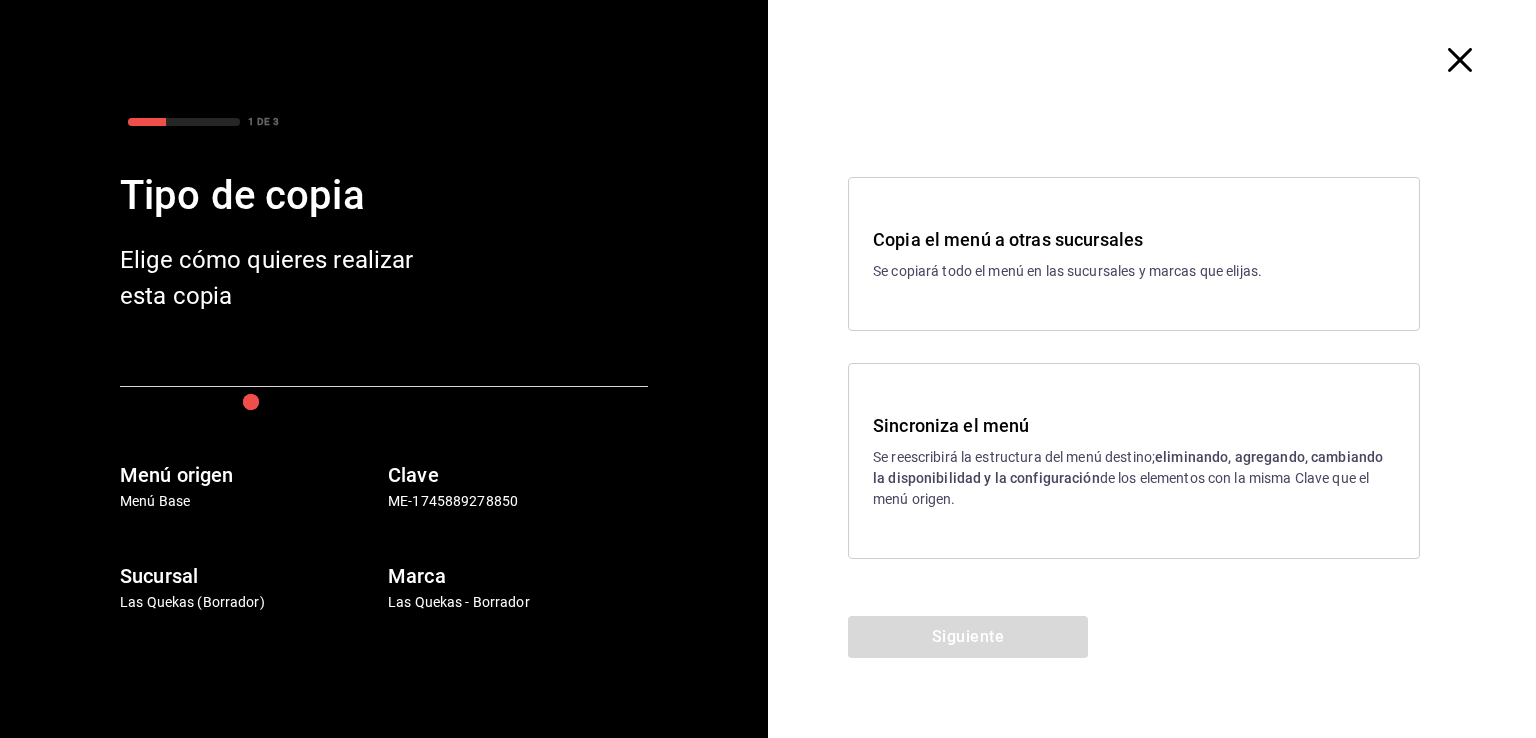 click on "Copia el menú a otras sucursales Se copiará todo el menú en las sucursales y marcas que elijas." at bounding box center [1134, 254] 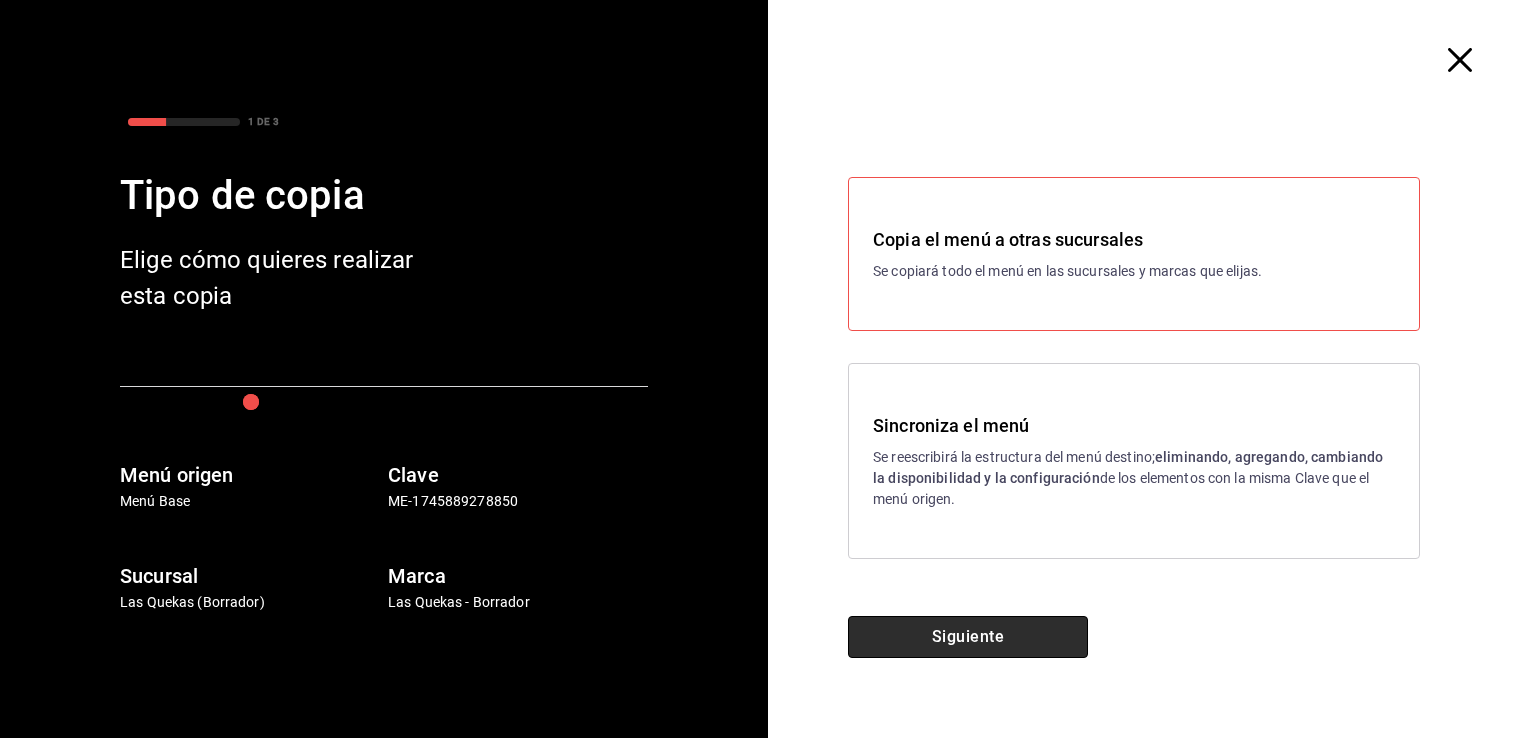 click on "Siguiente" at bounding box center (968, 637) 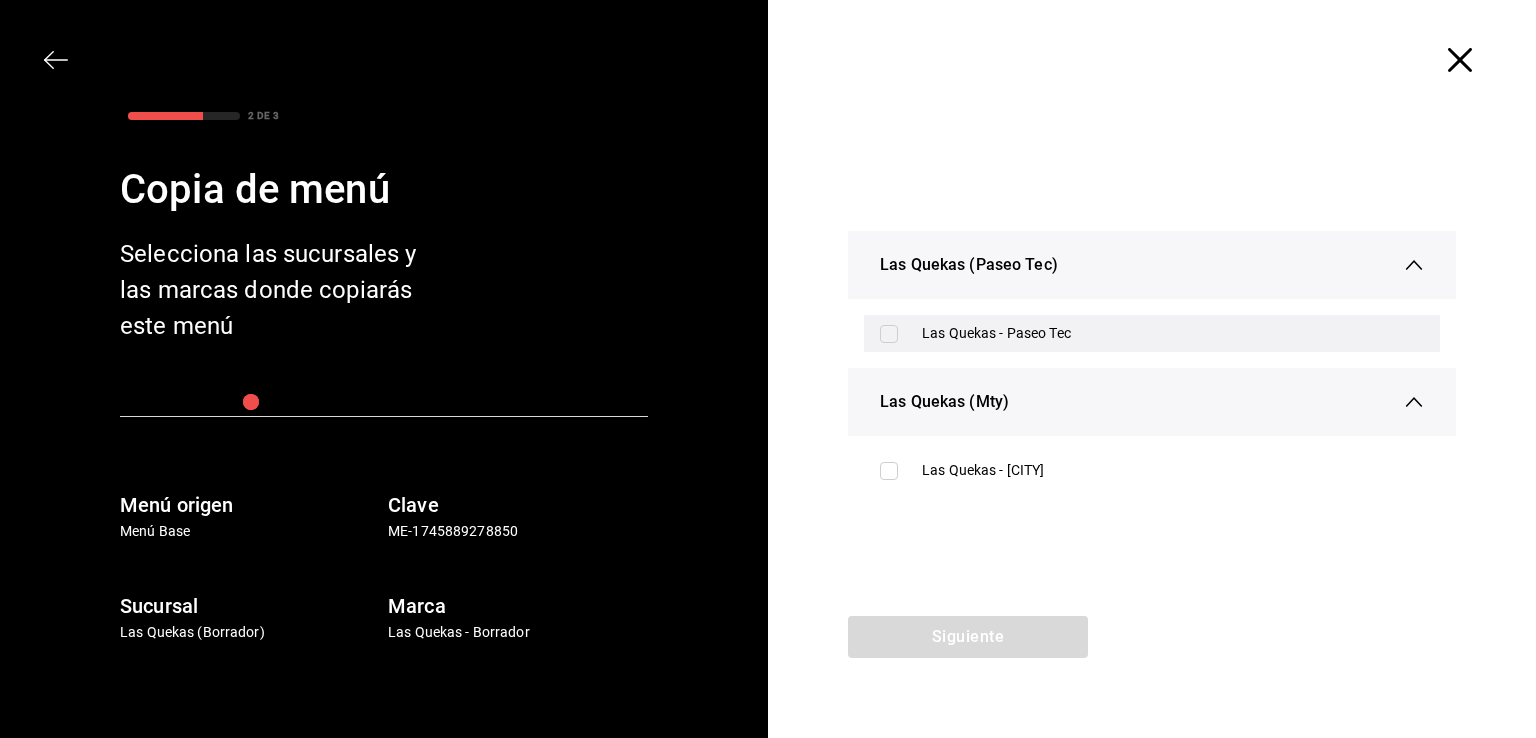 click at bounding box center [889, 334] 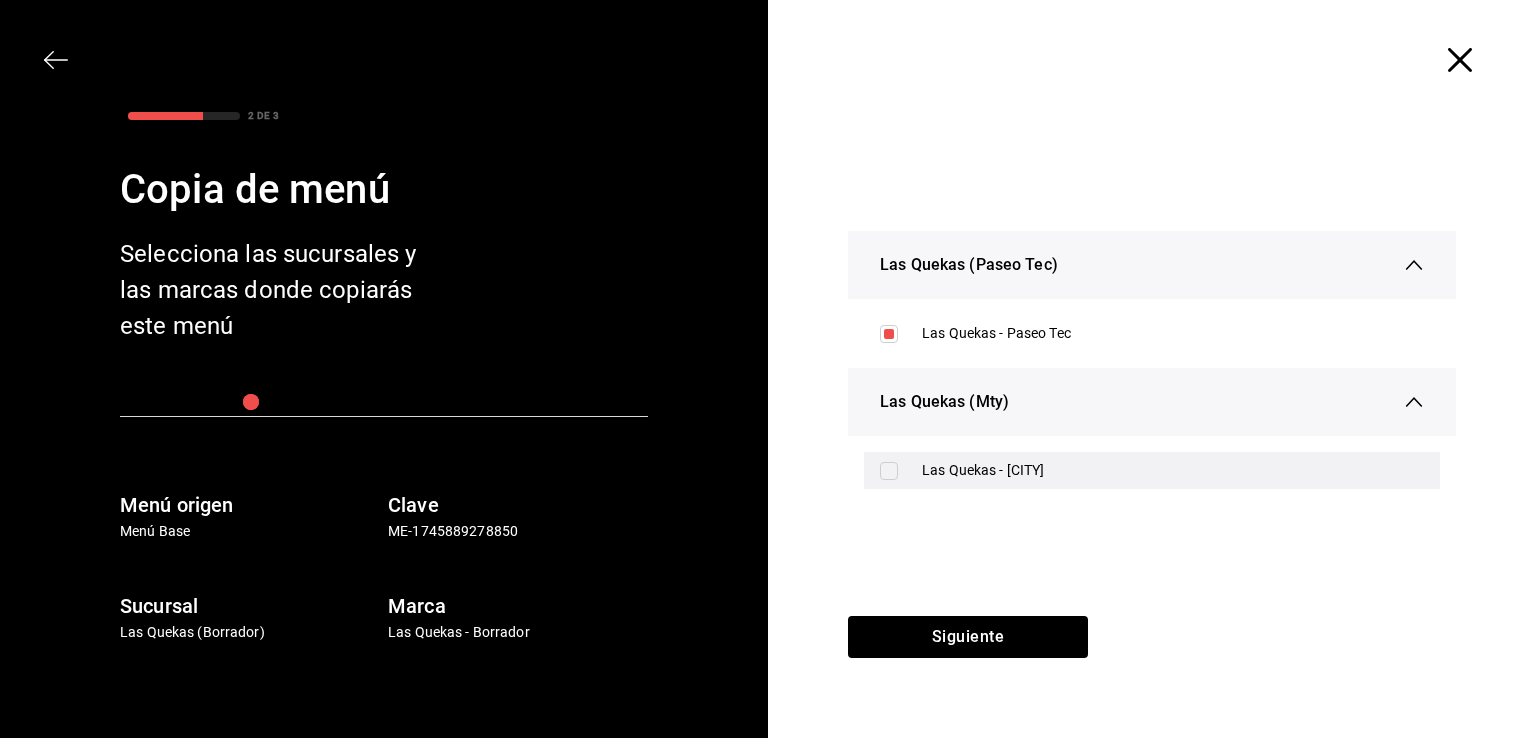 click at bounding box center [889, 471] 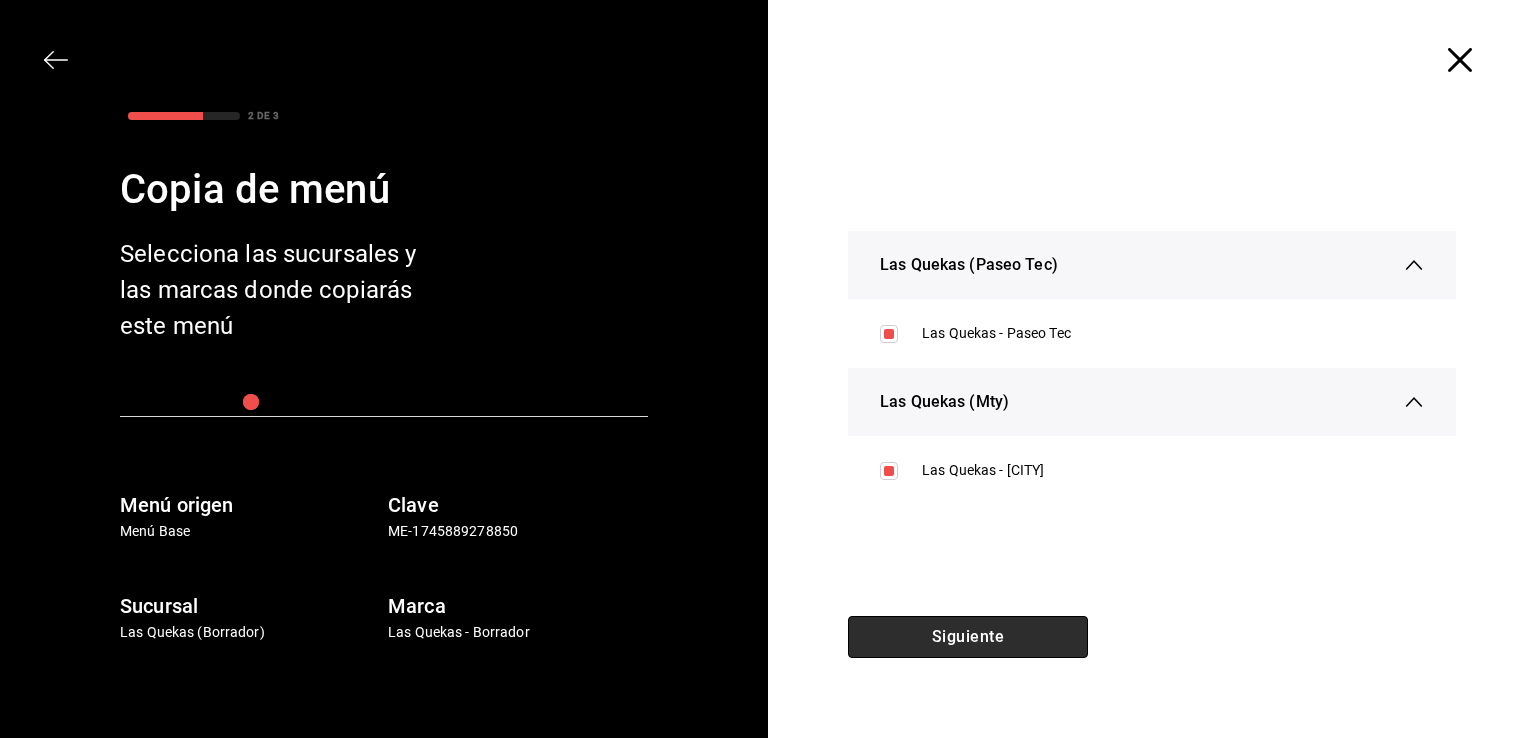 click on "Siguiente" at bounding box center (968, 637) 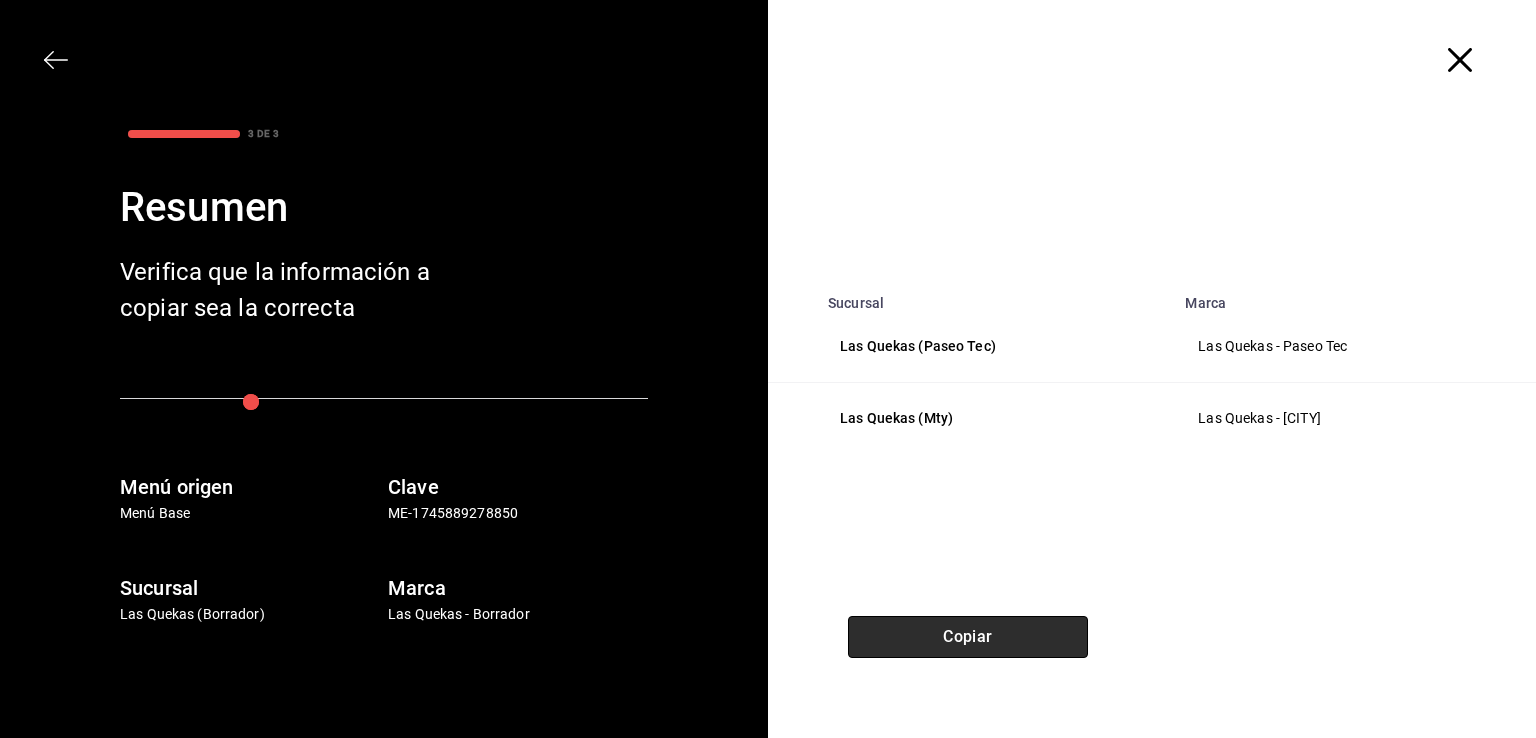 click on "Copiar" at bounding box center (968, 637) 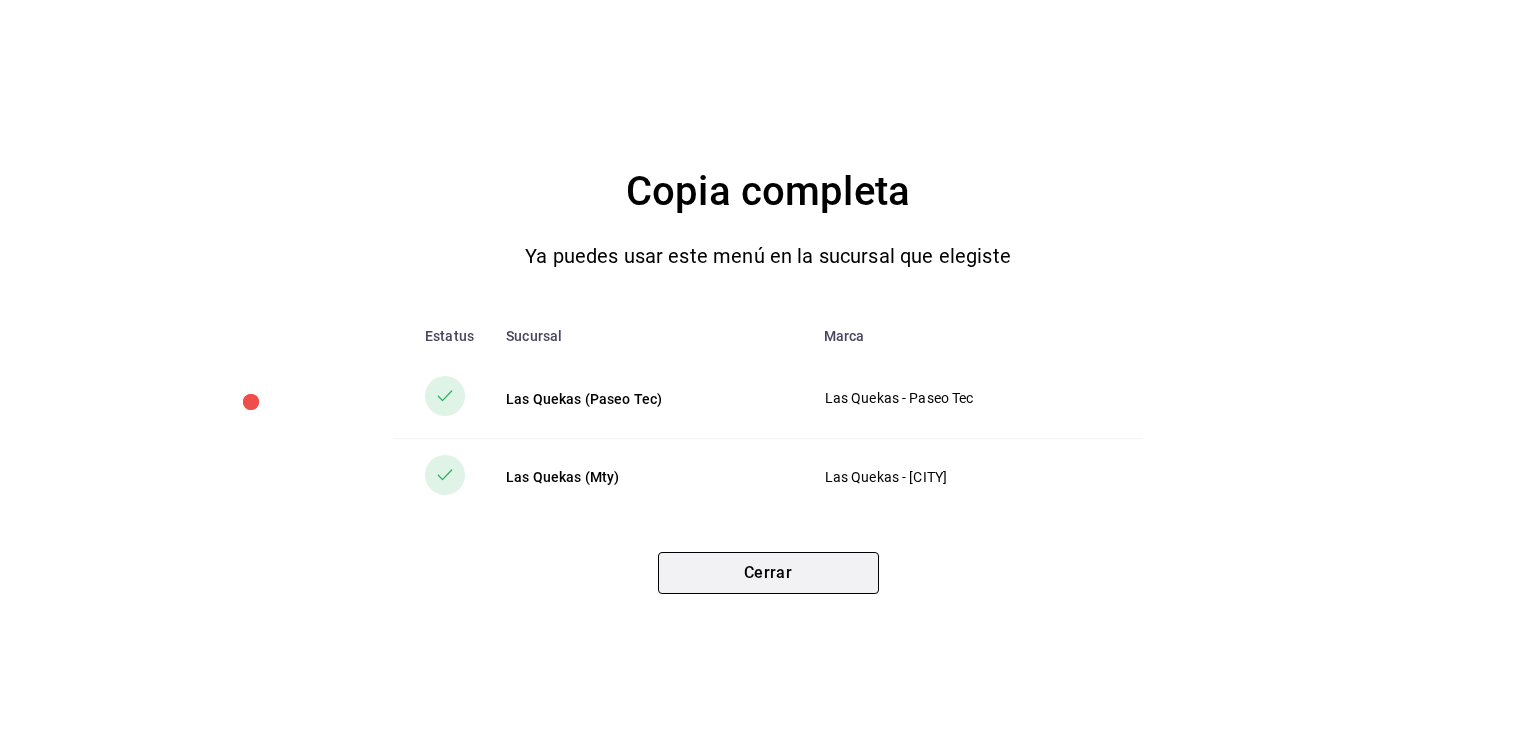 click on "Cerrar" at bounding box center (768, 573) 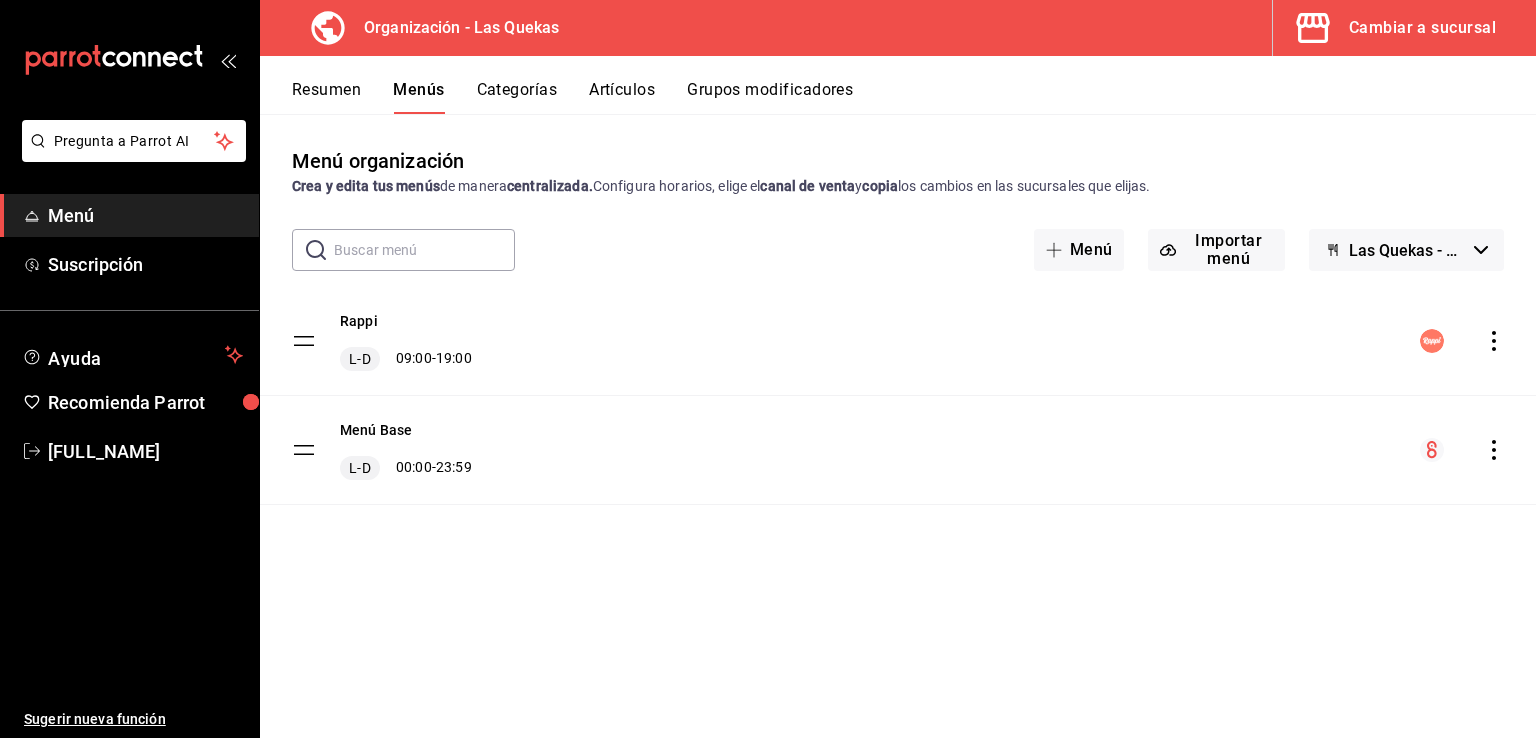 click on "Cambiar a sucursal" at bounding box center [1422, 28] 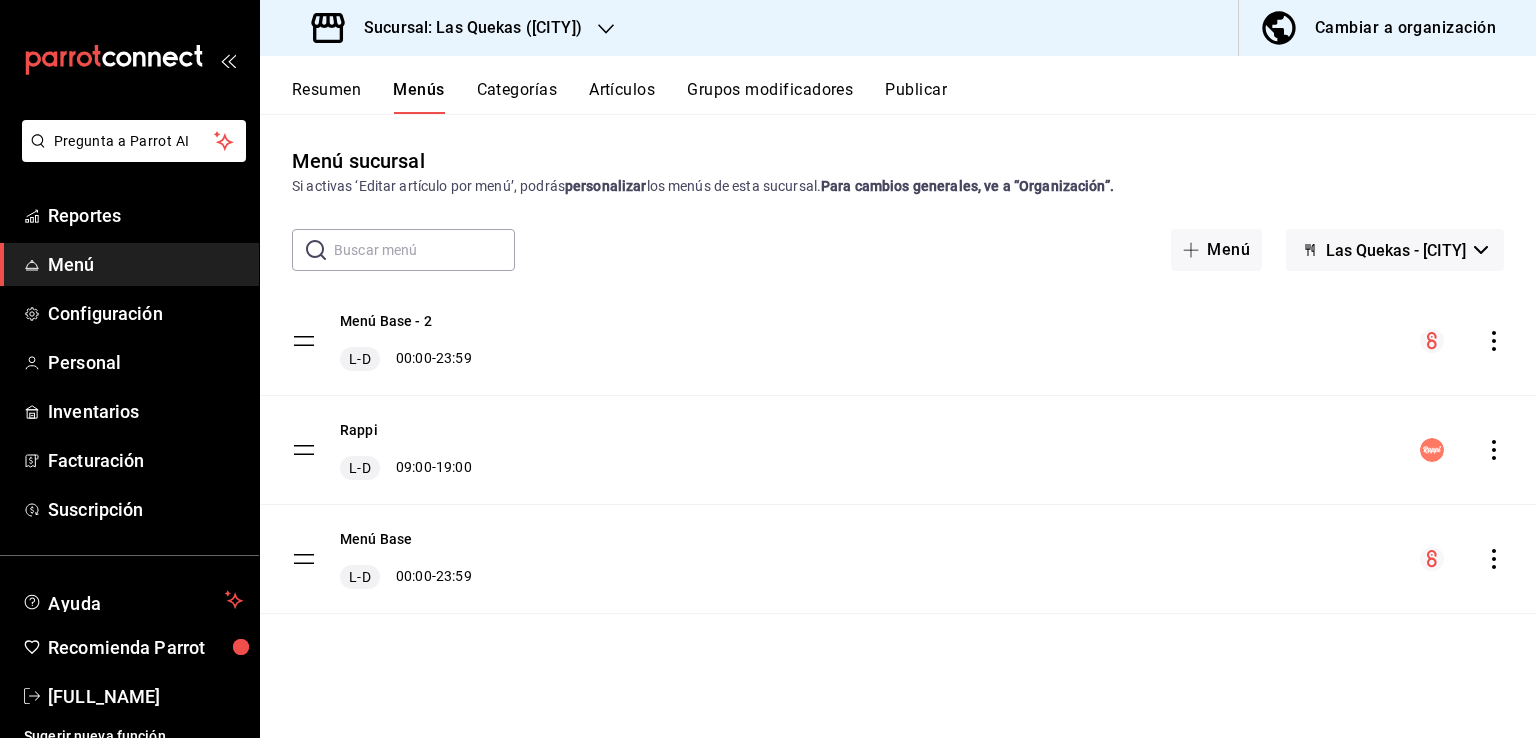 click on "Resumen" at bounding box center [326, 97] 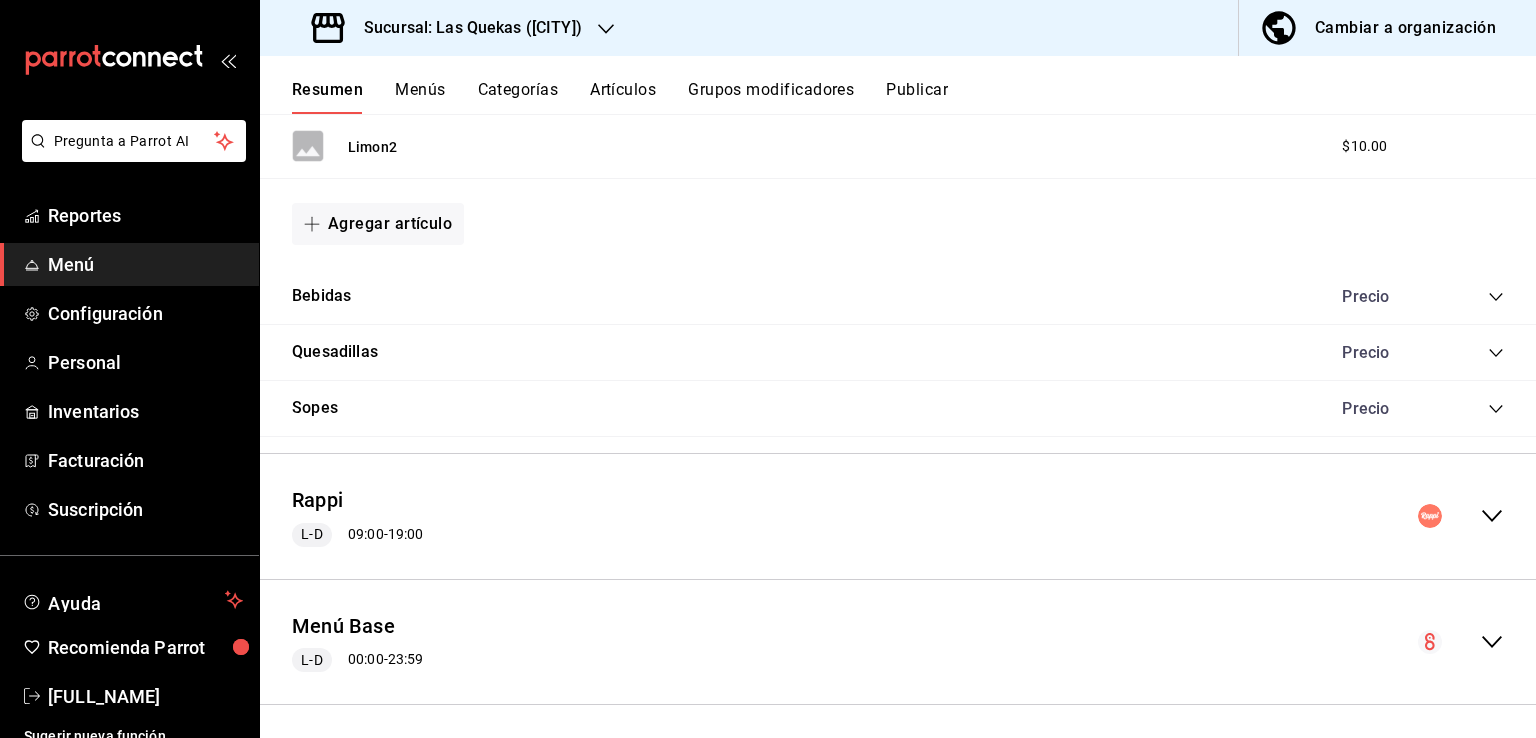scroll, scrollTop: 1908, scrollLeft: 0, axis: vertical 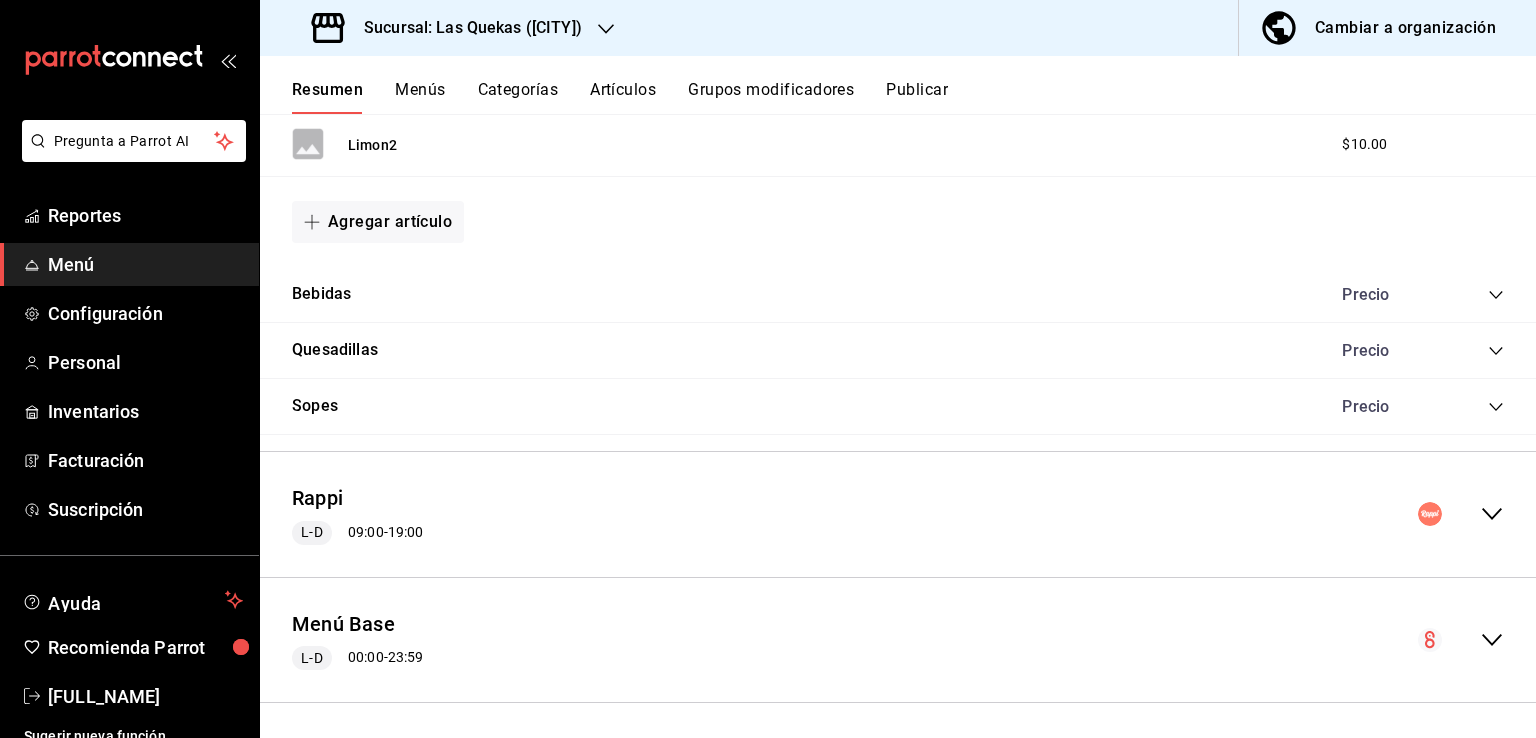 click 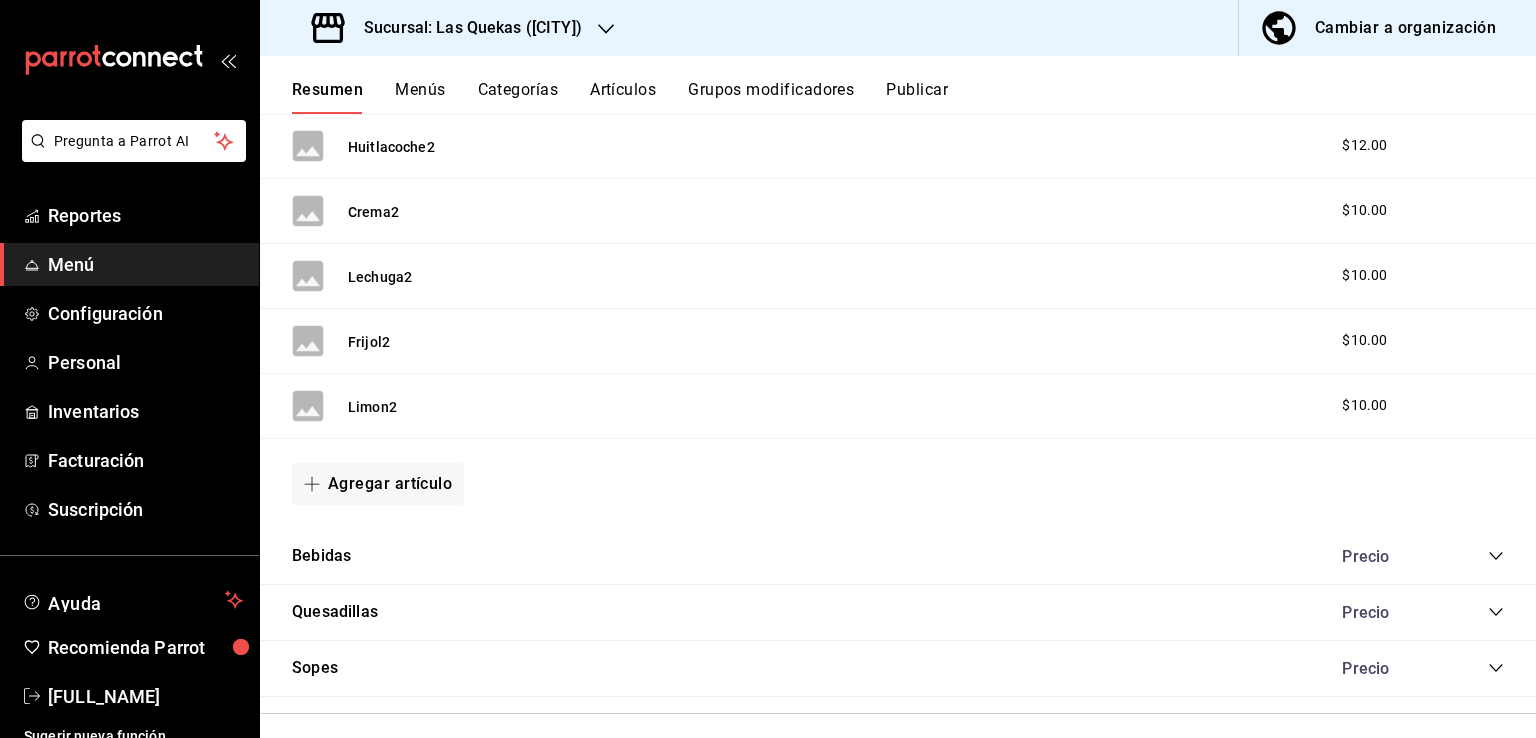 scroll, scrollTop: 3850, scrollLeft: 0, axis: vertical 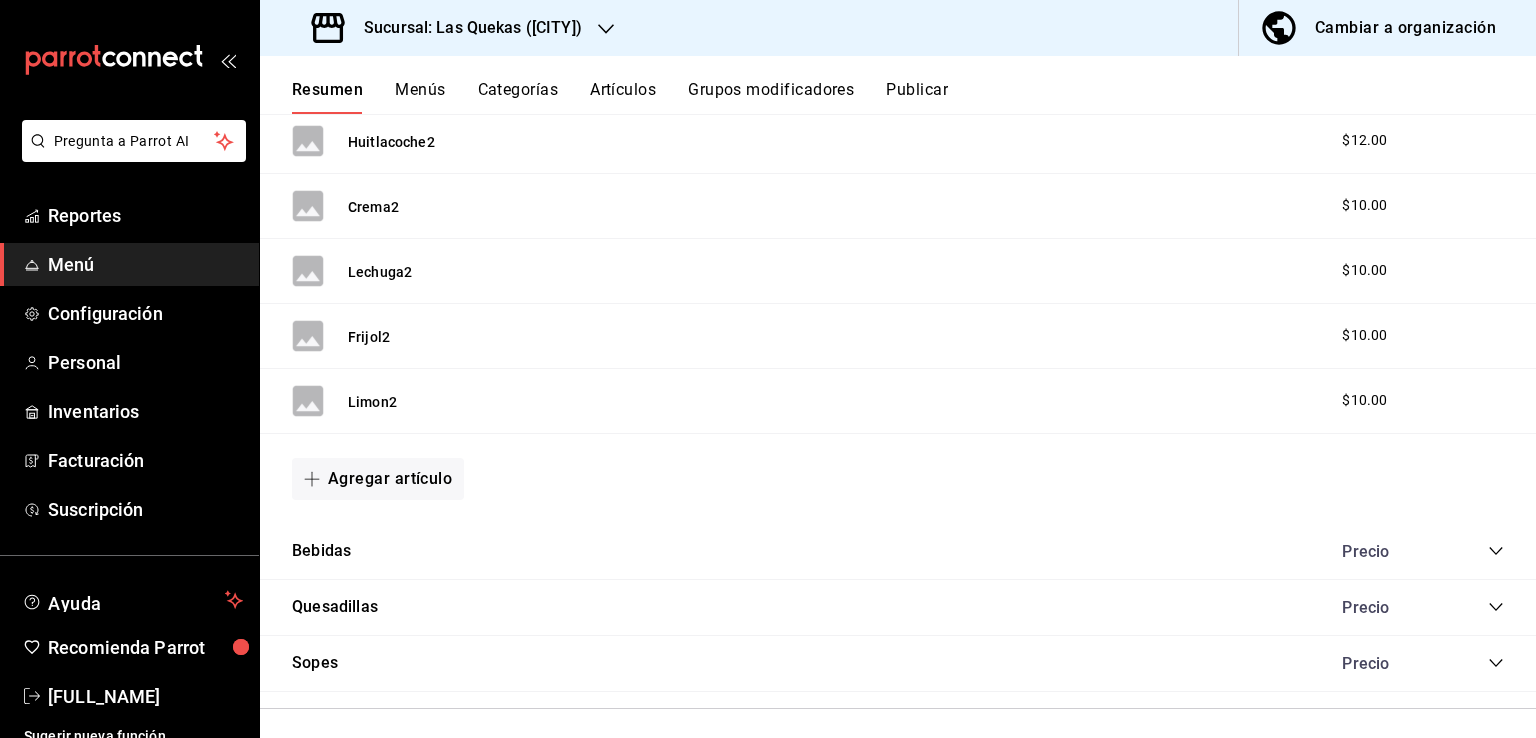 click 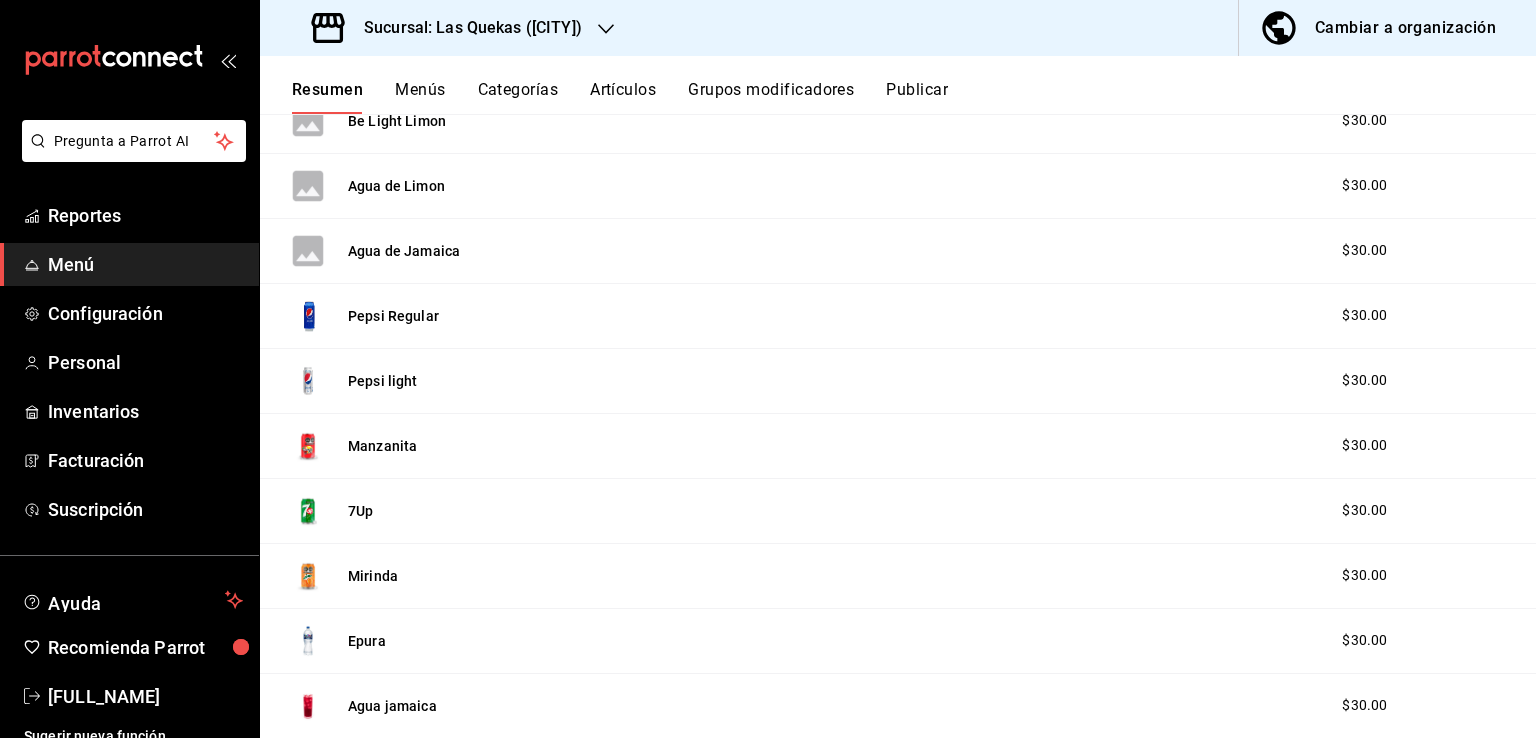 scroll, scrollTop: 4206, scrollLeft: 0, axis: vertical 